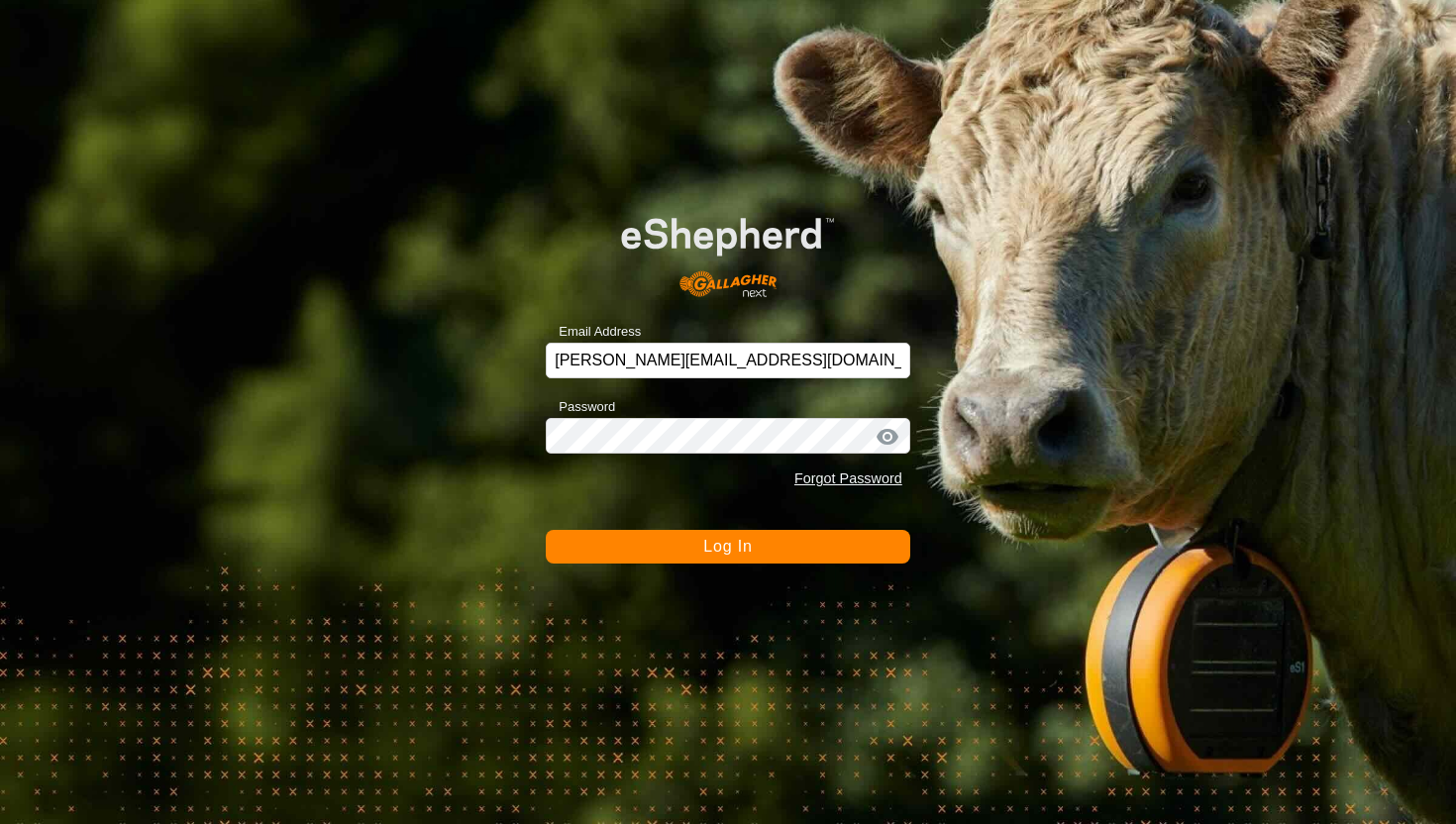 scroll, scrollTop: 0, scrollLeft: 0, axis: both 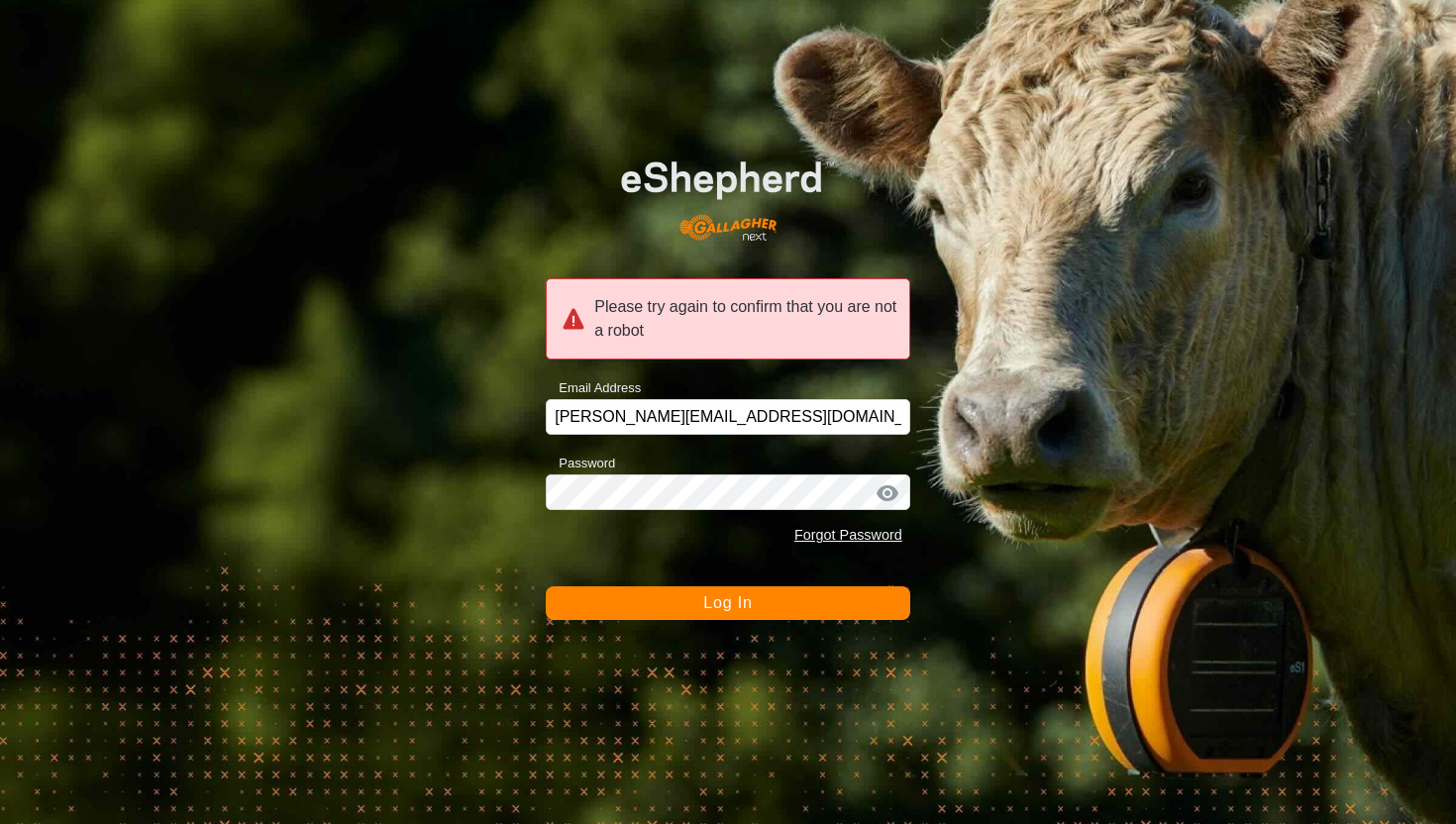 click on "Log In" 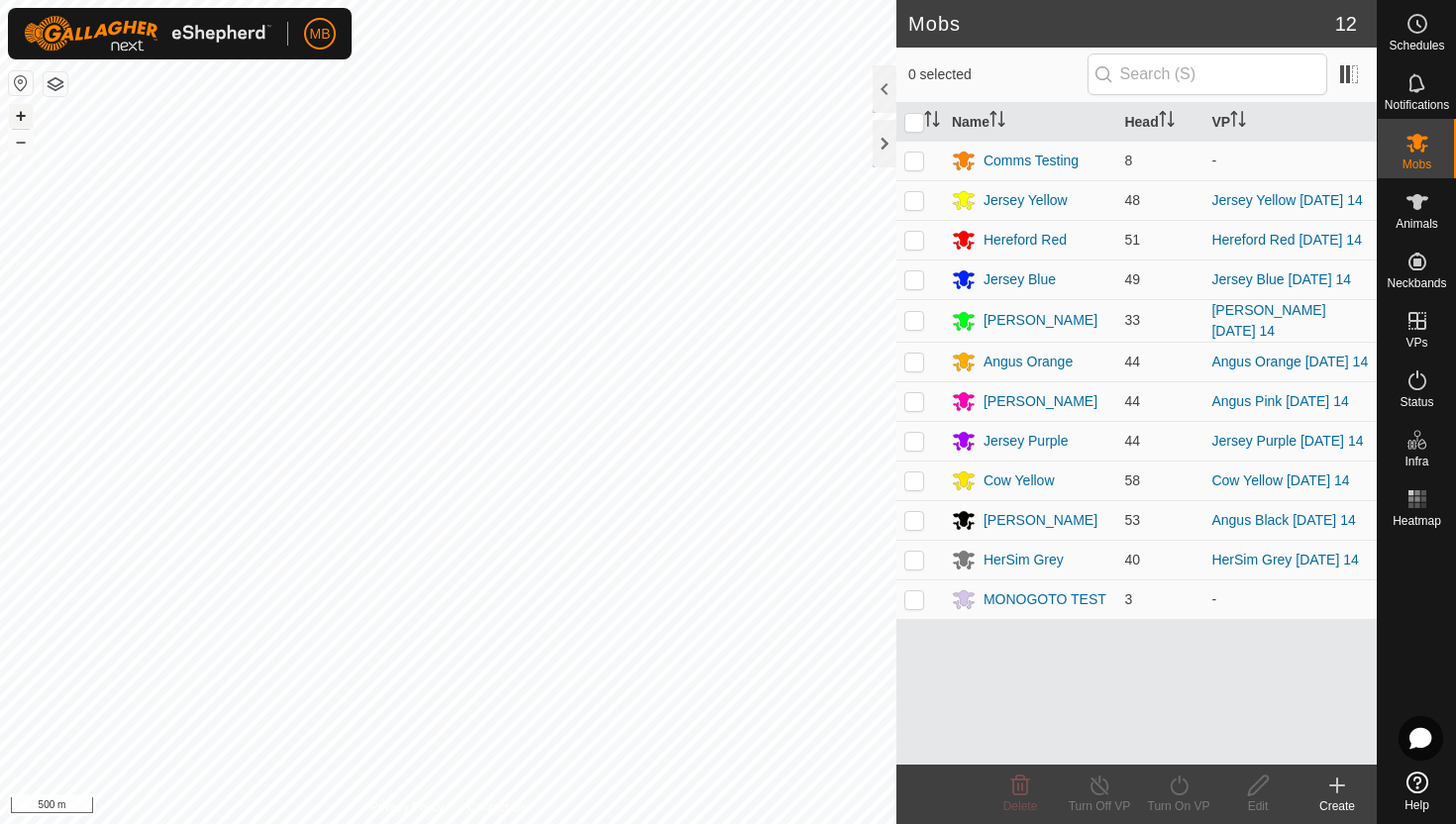 click on "+" at bounding box center [21, 116] 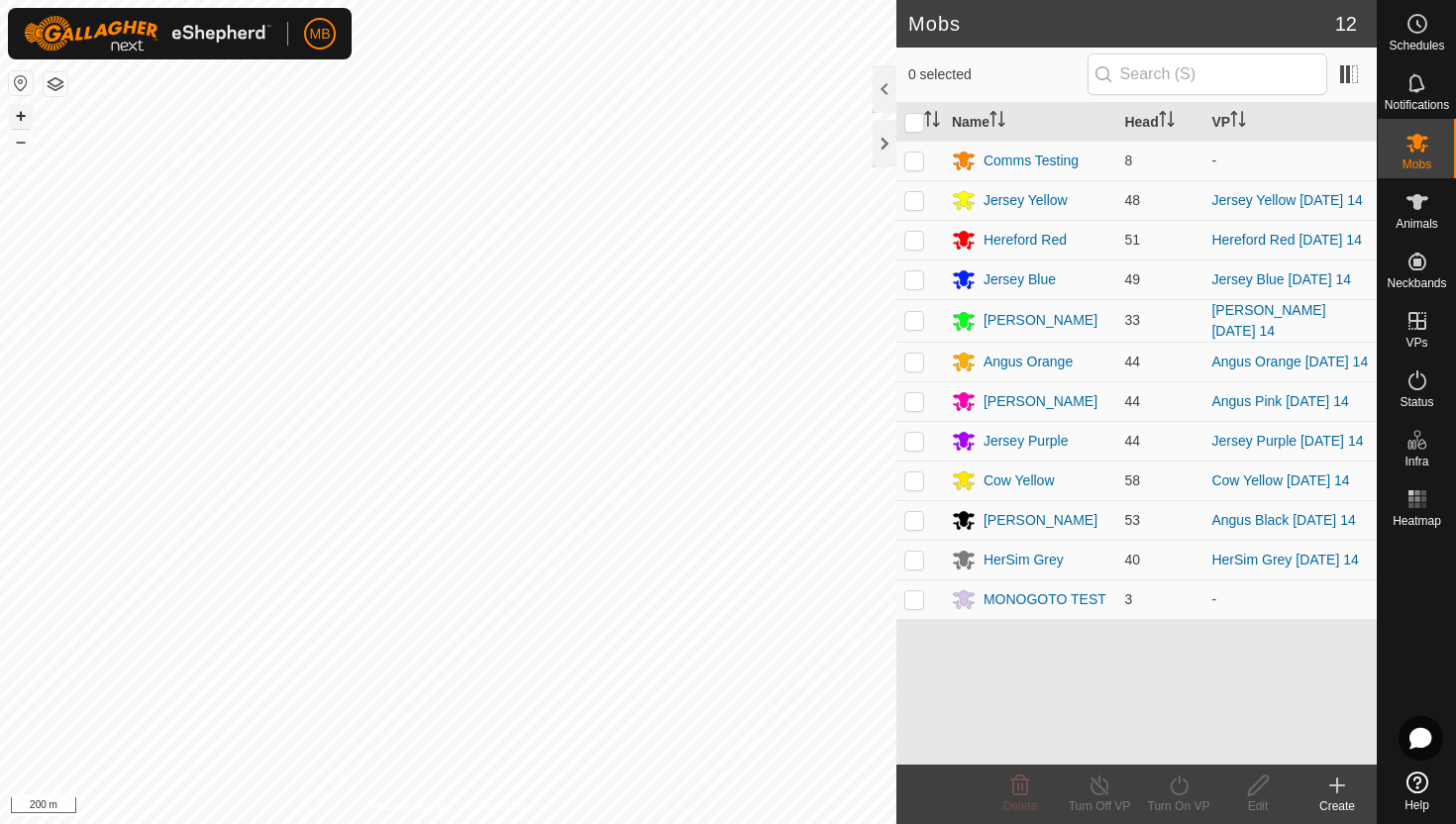 click on "+" at bounding box center [21, 116] 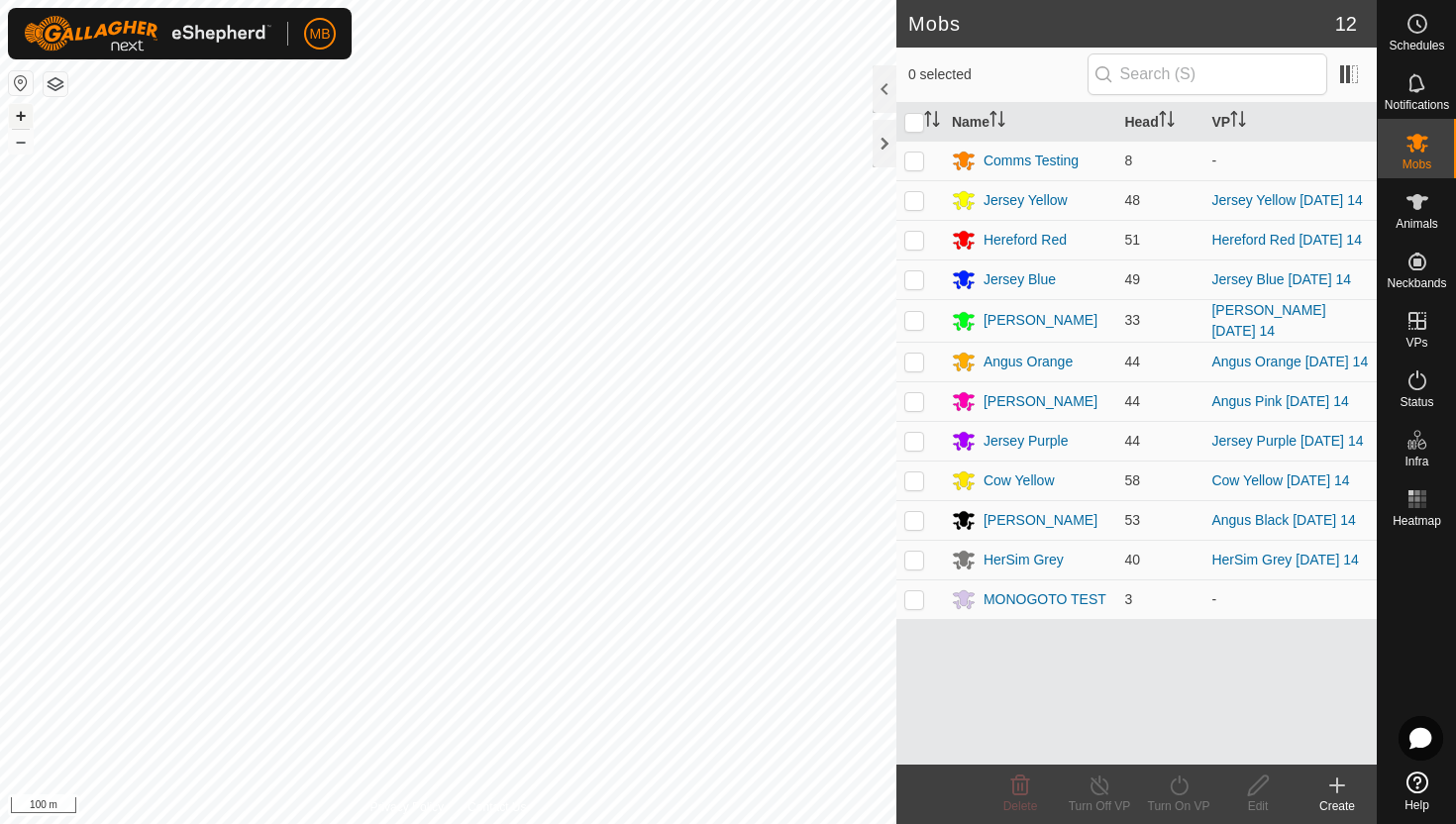 click on "+" at bounding box center [21, 116] 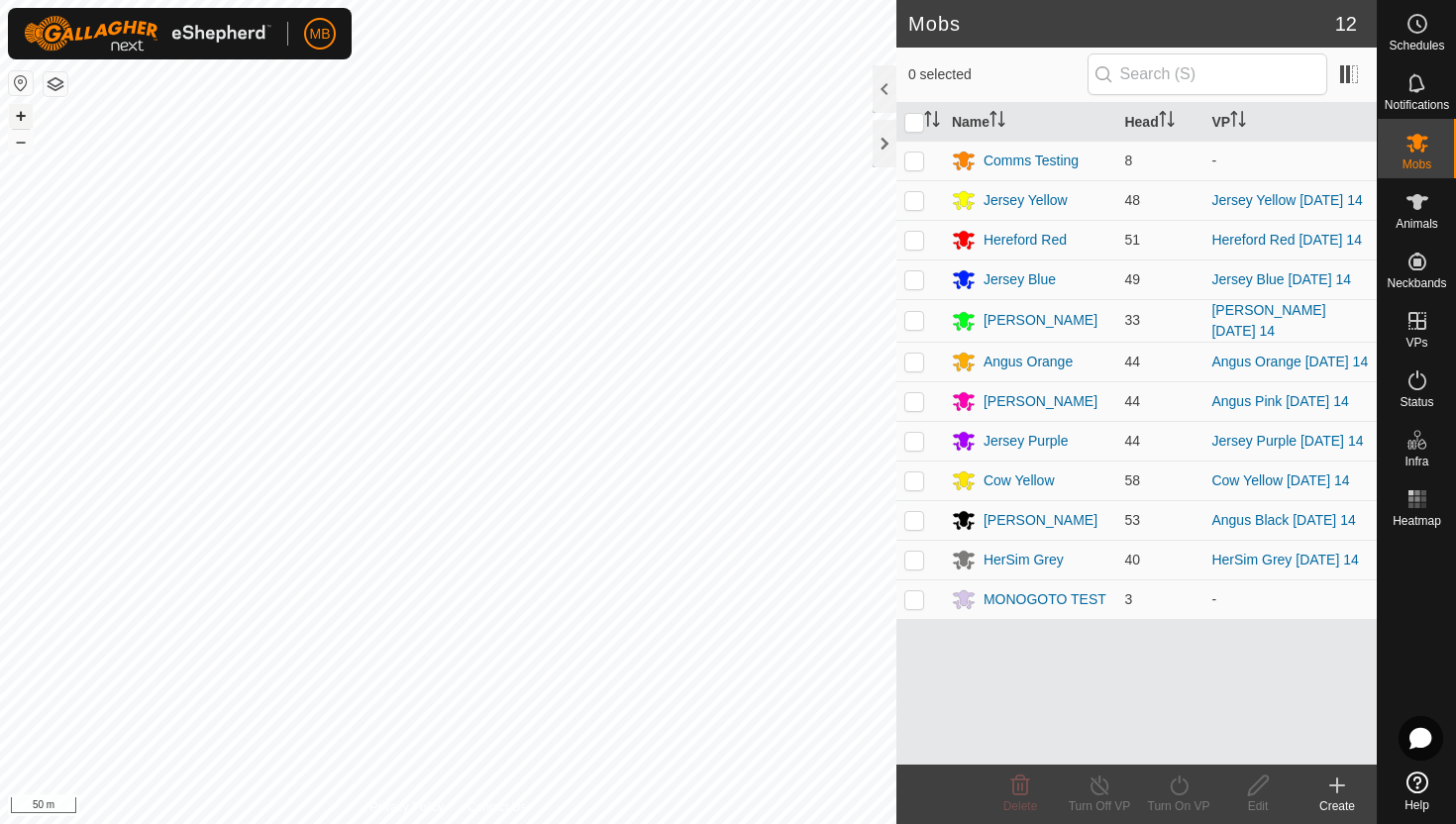 click on "+" at bounding box center [21, 116] 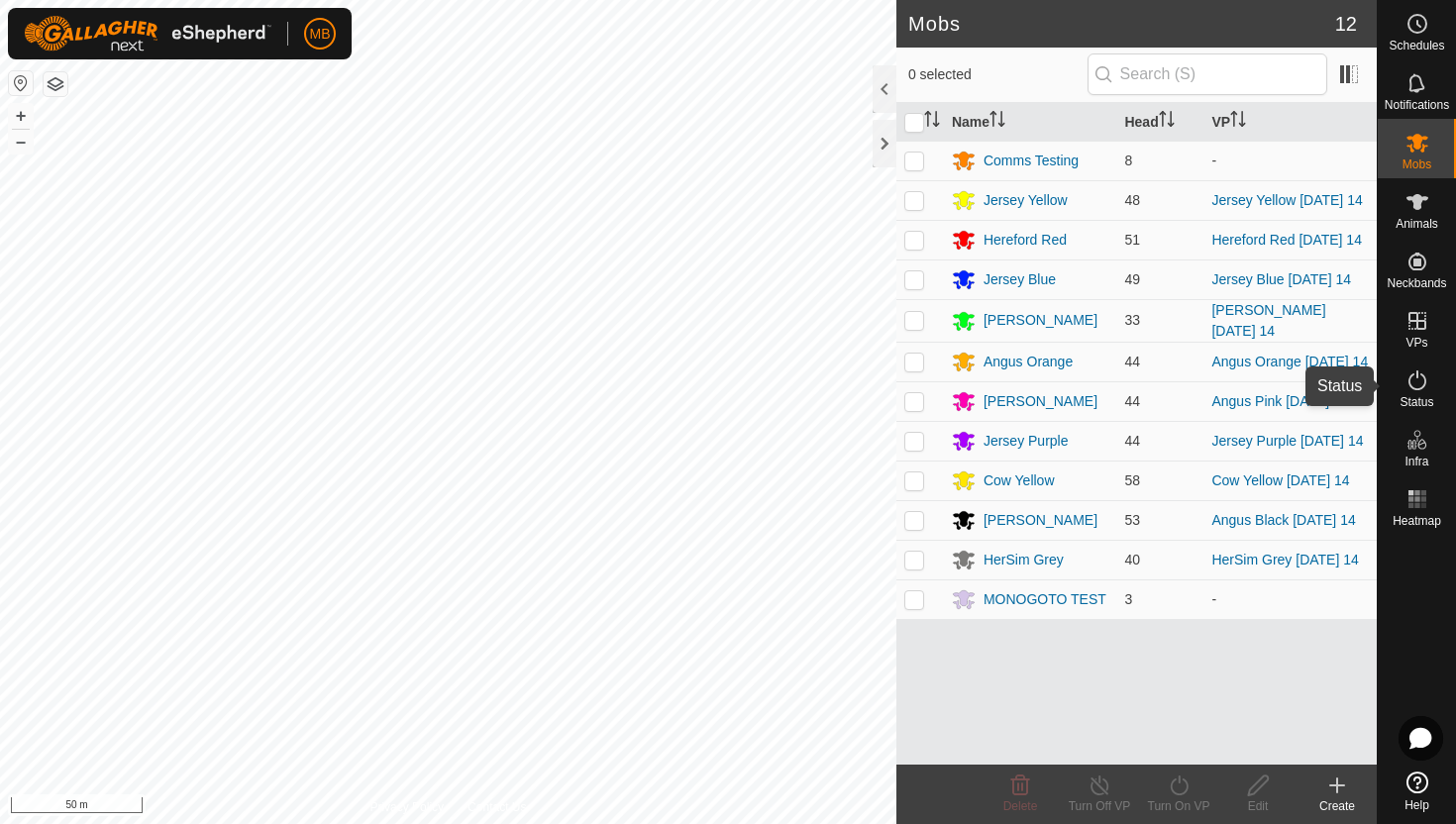 click 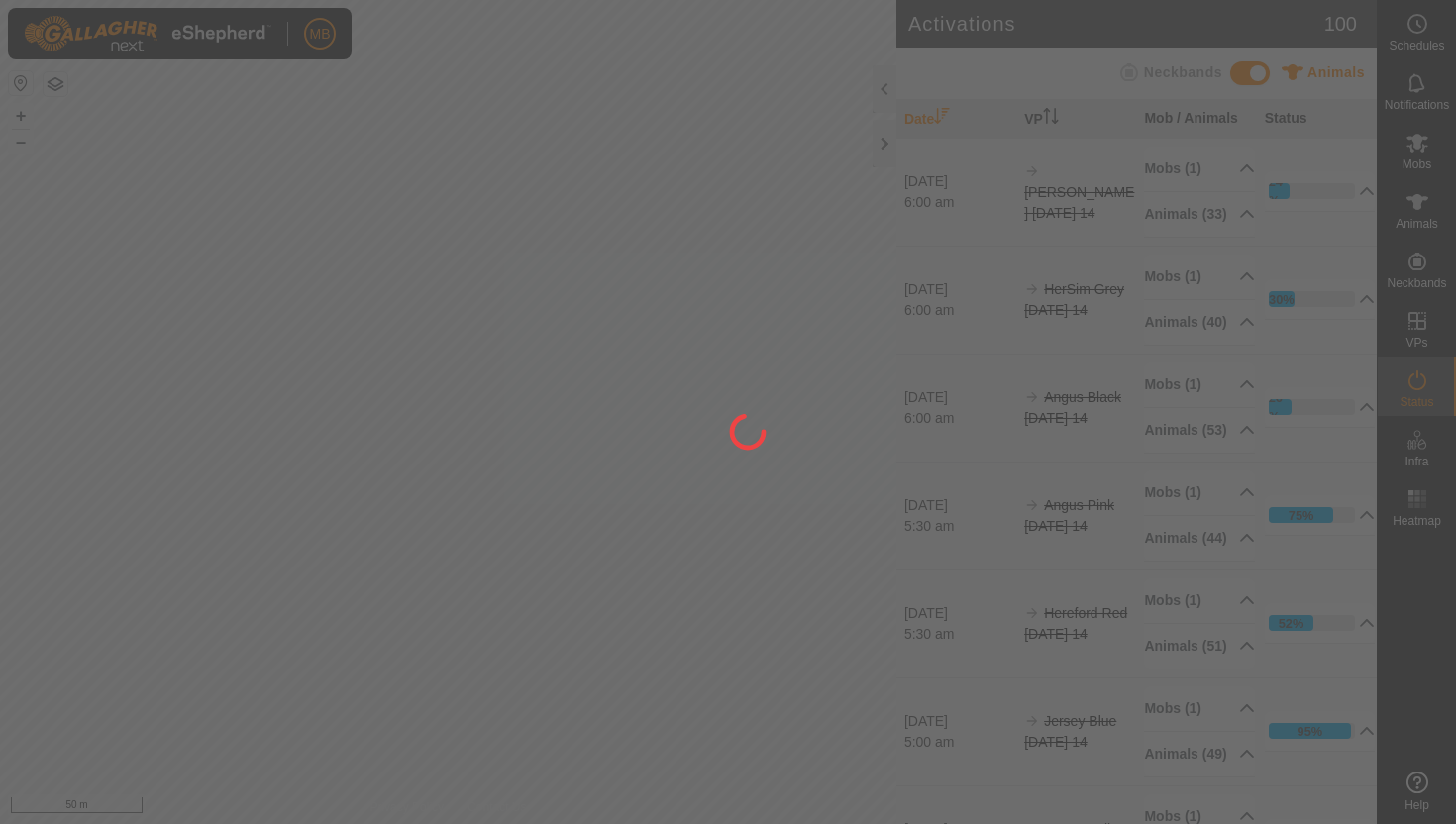 scroll, scrollTop: 0, scrollLeft: 0, axis: both 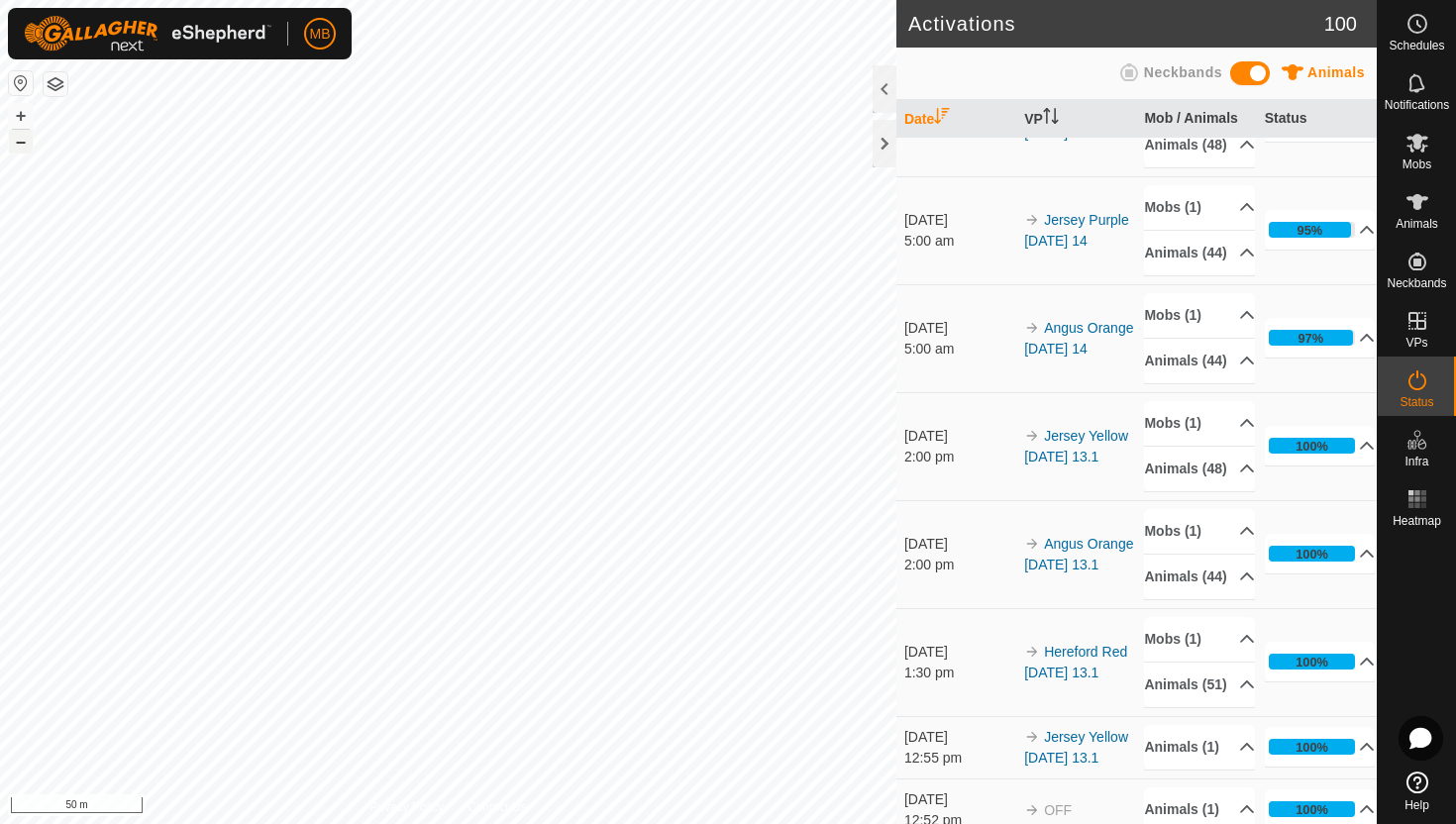 click on "–" at bounding box center (21, 142) 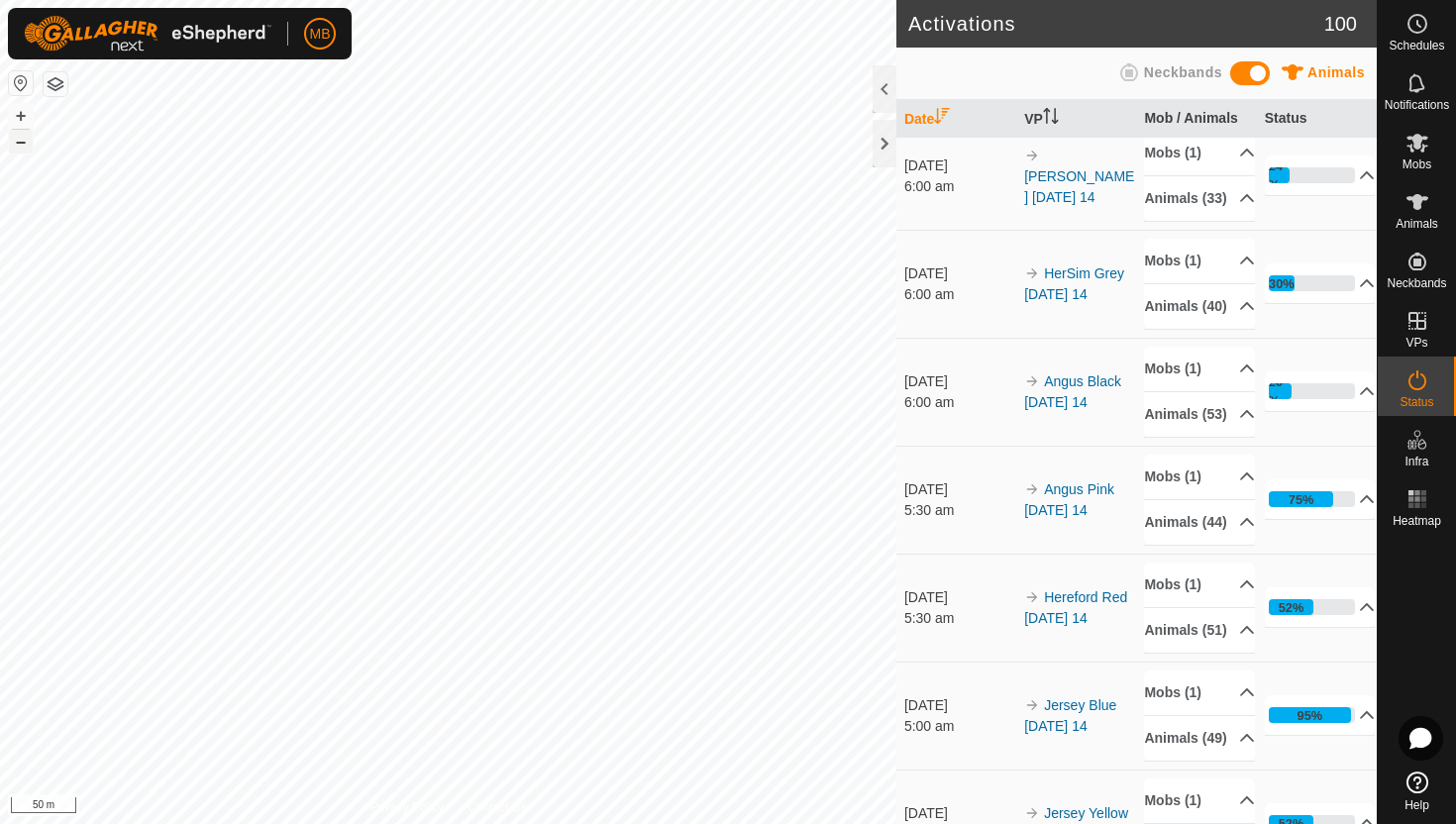 scroll, scrollTop: 0, scrollLeft: 0, axis: both 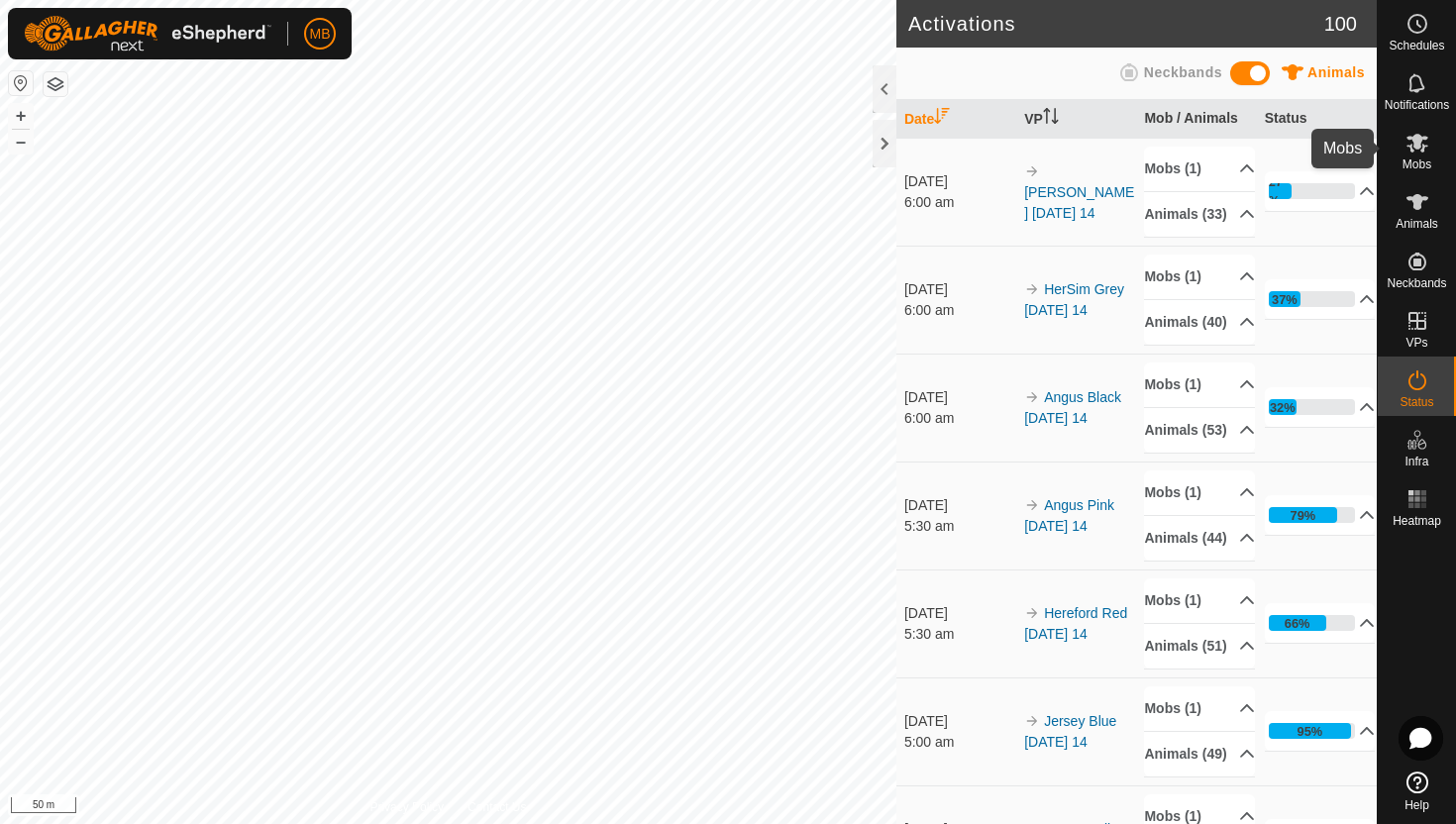 click 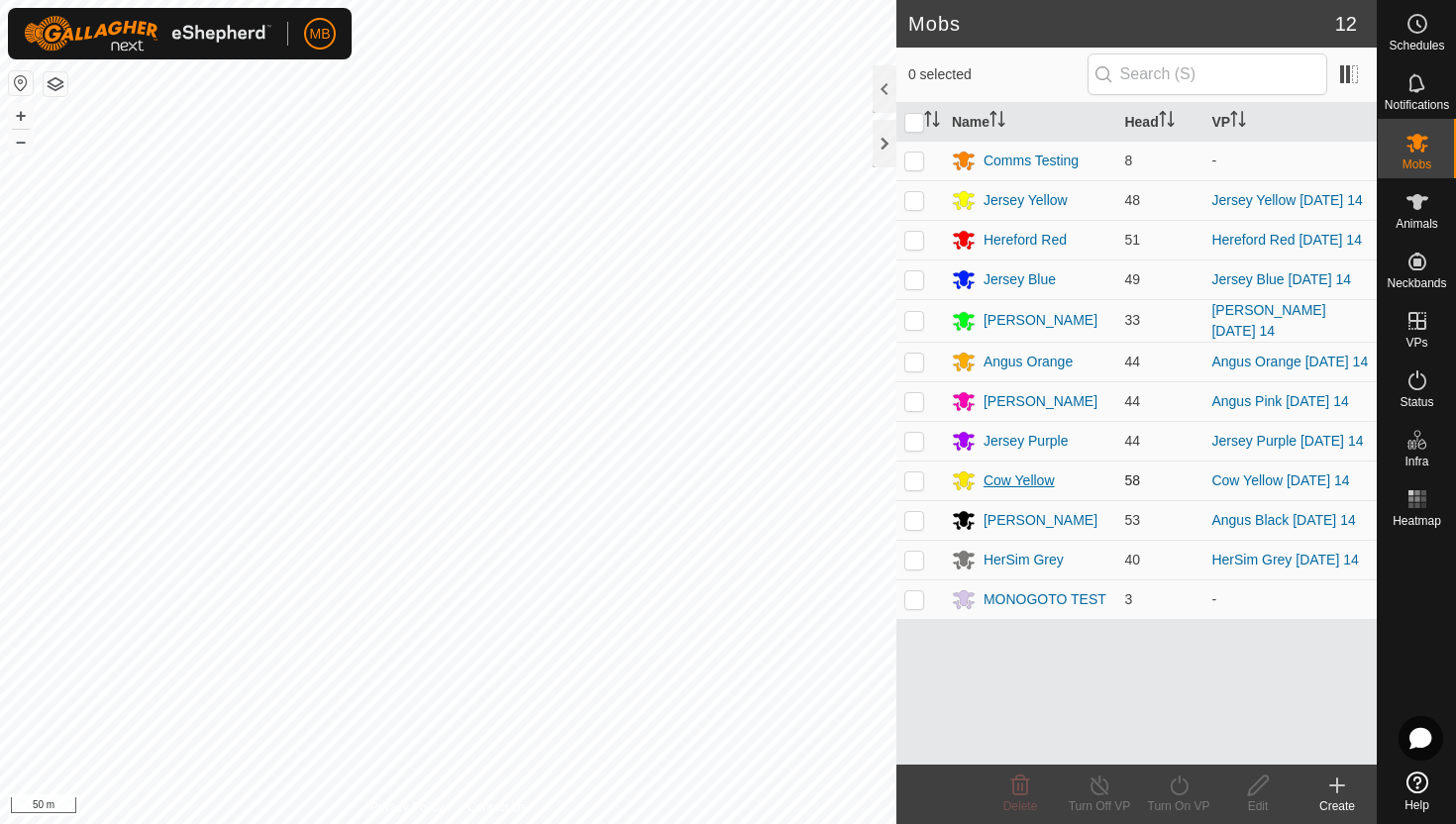 click on "Cow Yellow" at bounding box center (1019, 480) 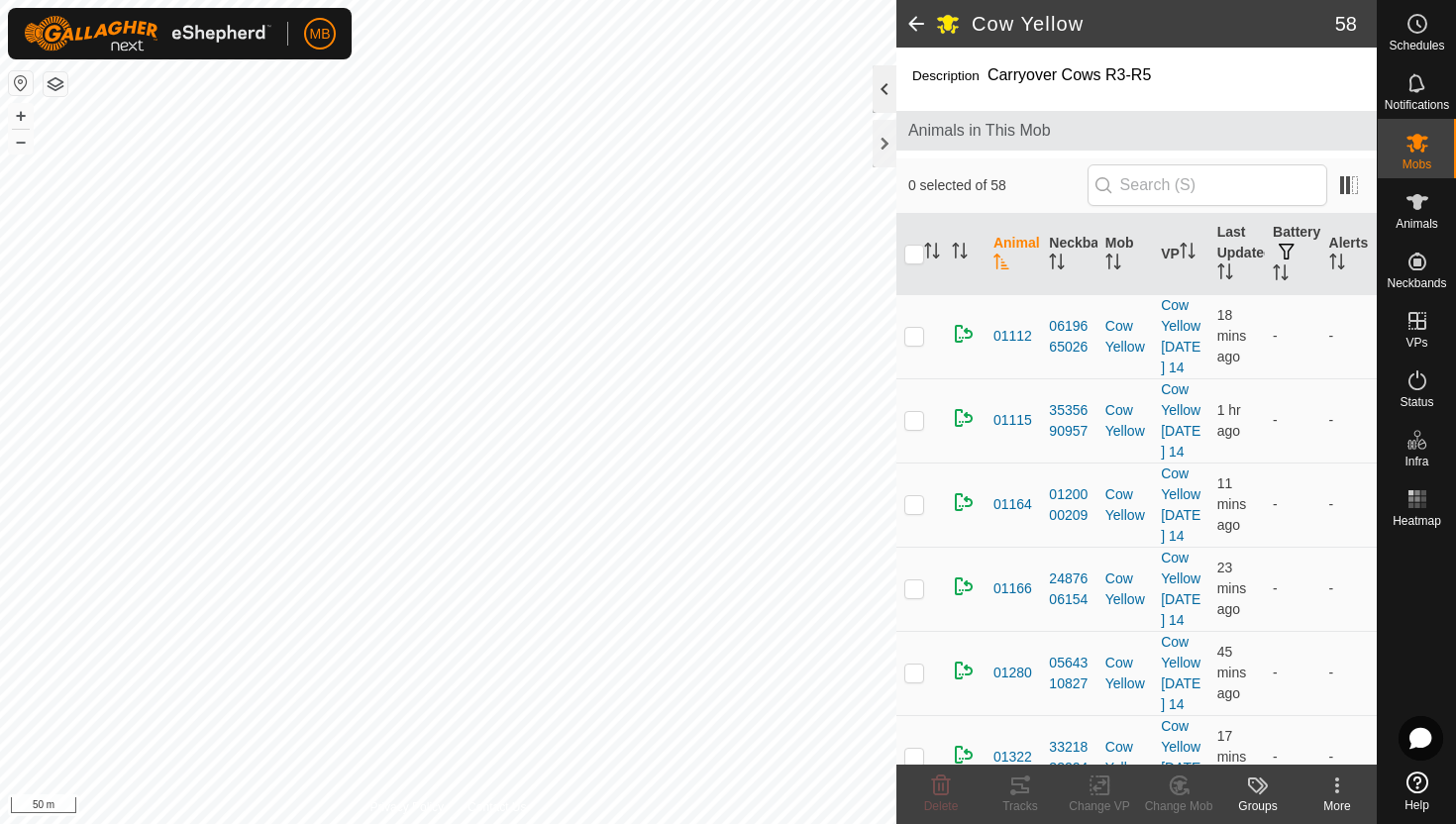click 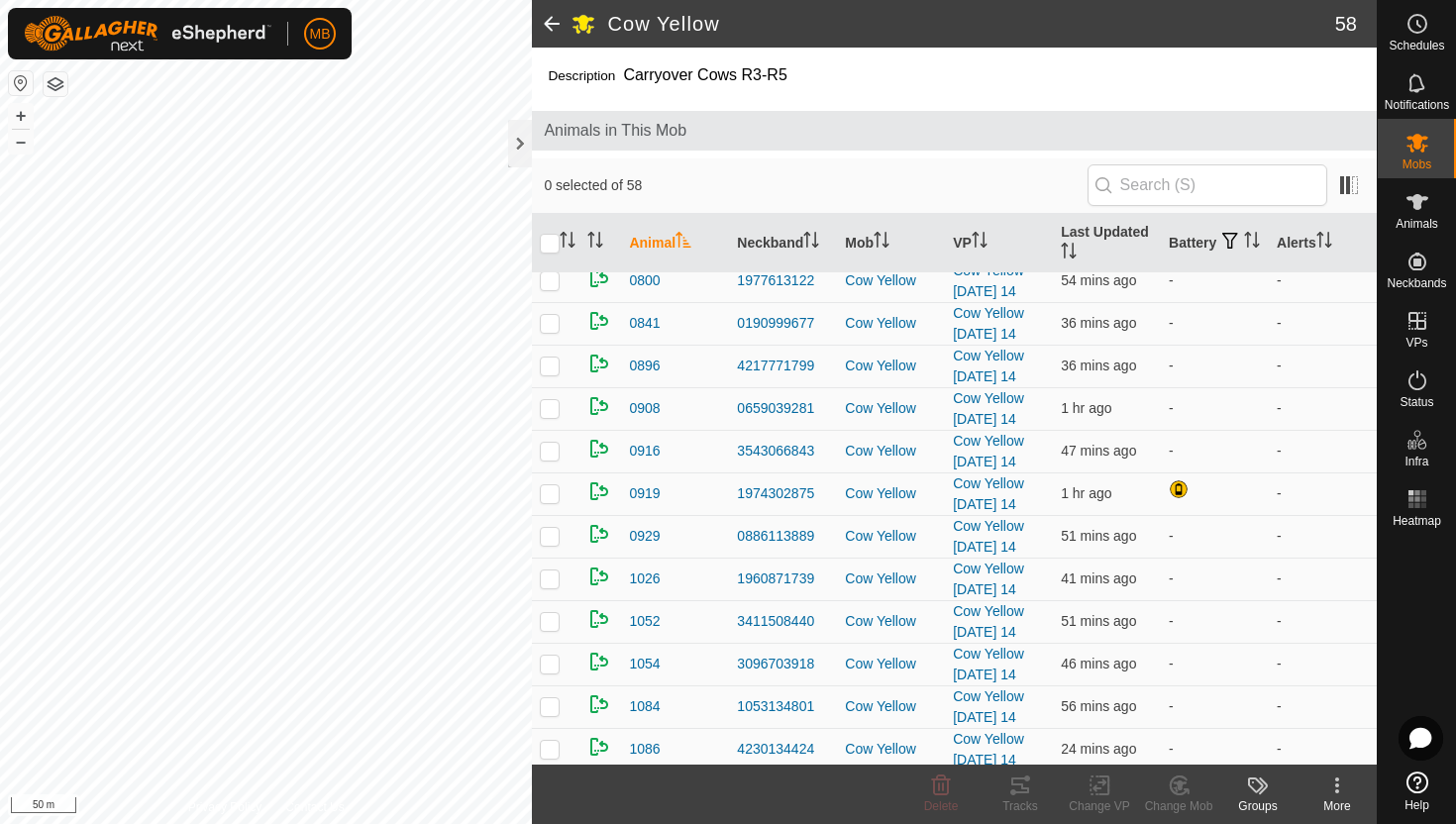 scroll, scrollTop: 0, scrollLeft: 0, axis: both 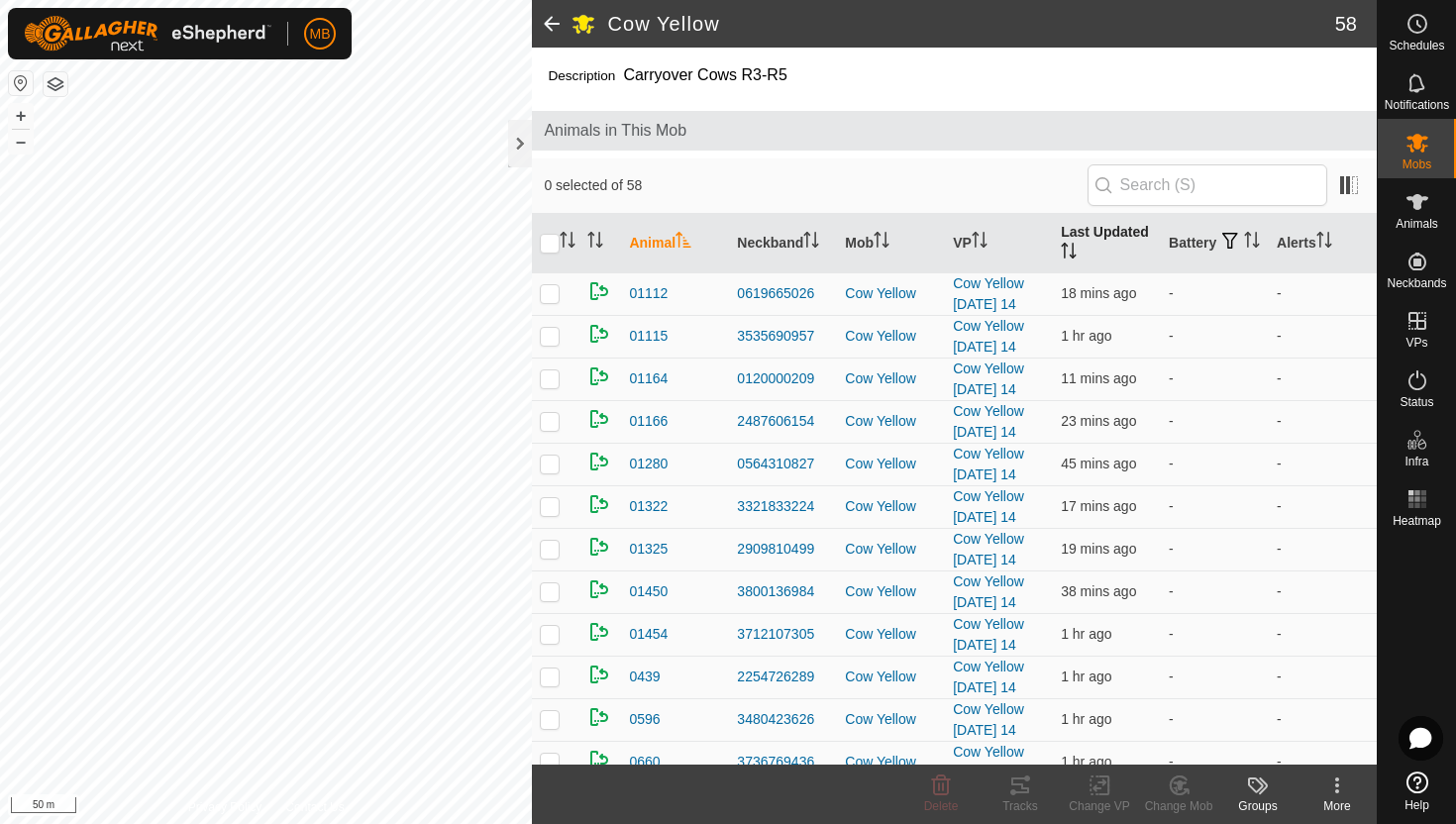 click 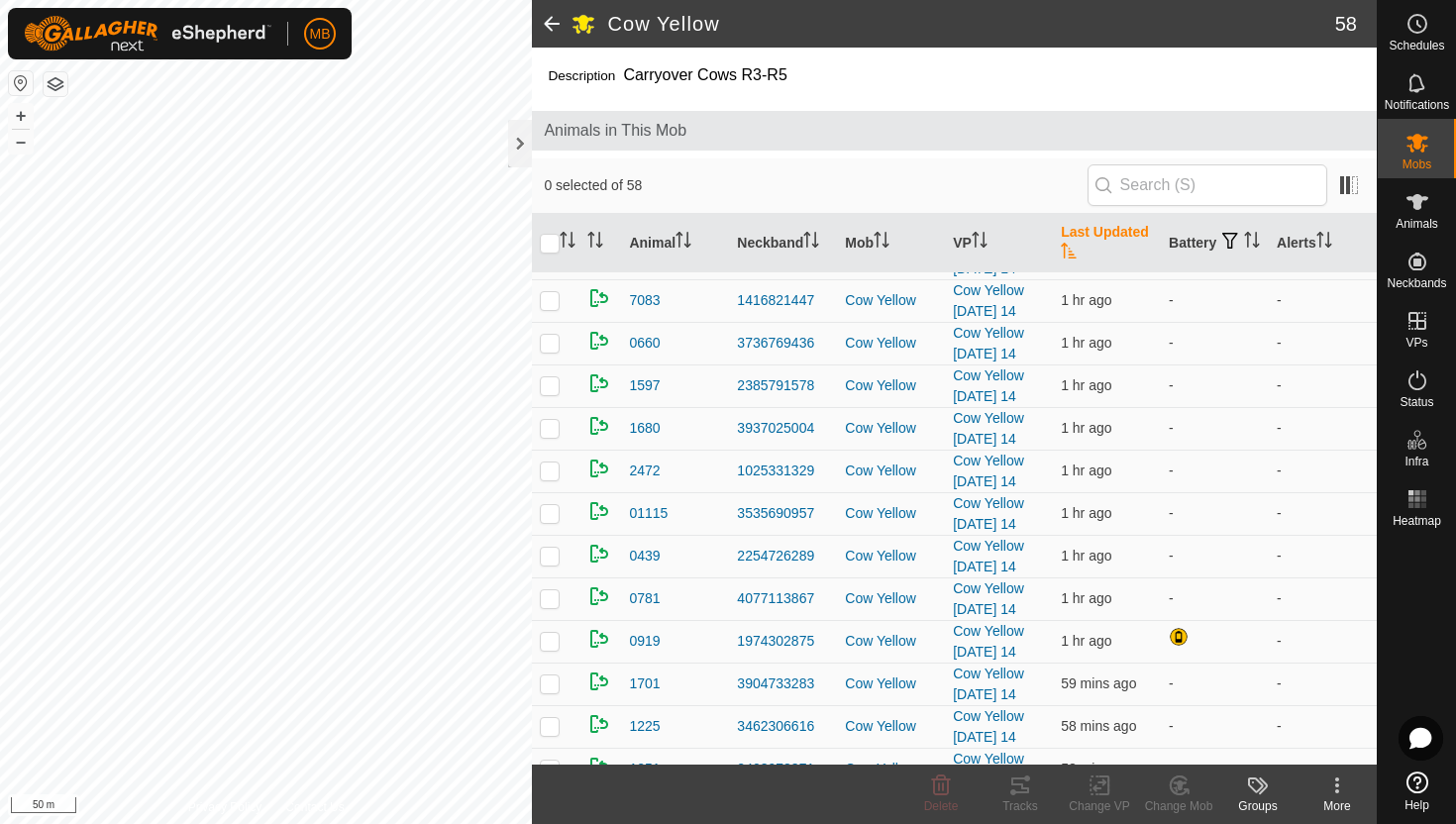 scroll, scrollTop: 0, scrollLeft: 0, axis: both 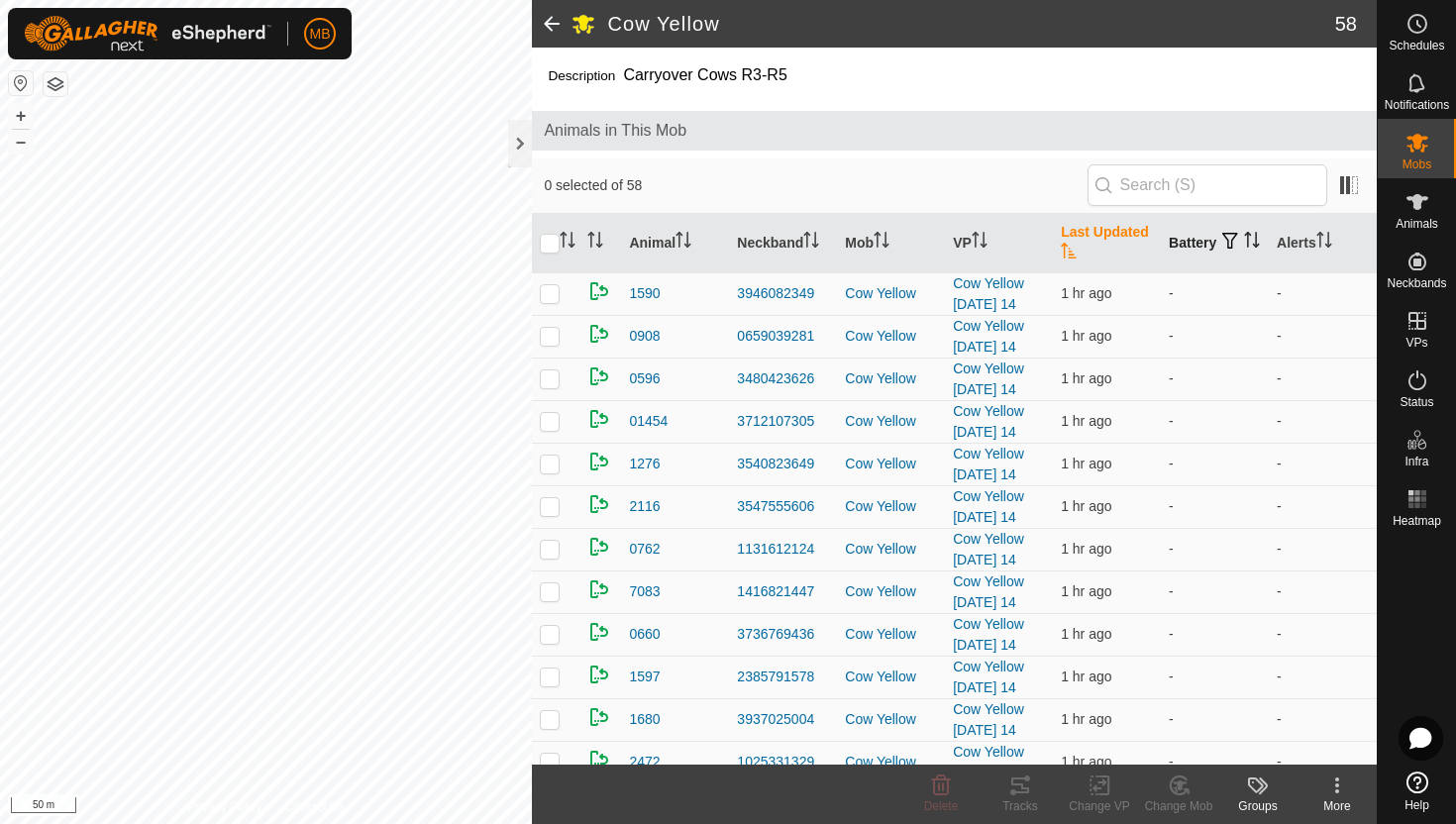 click 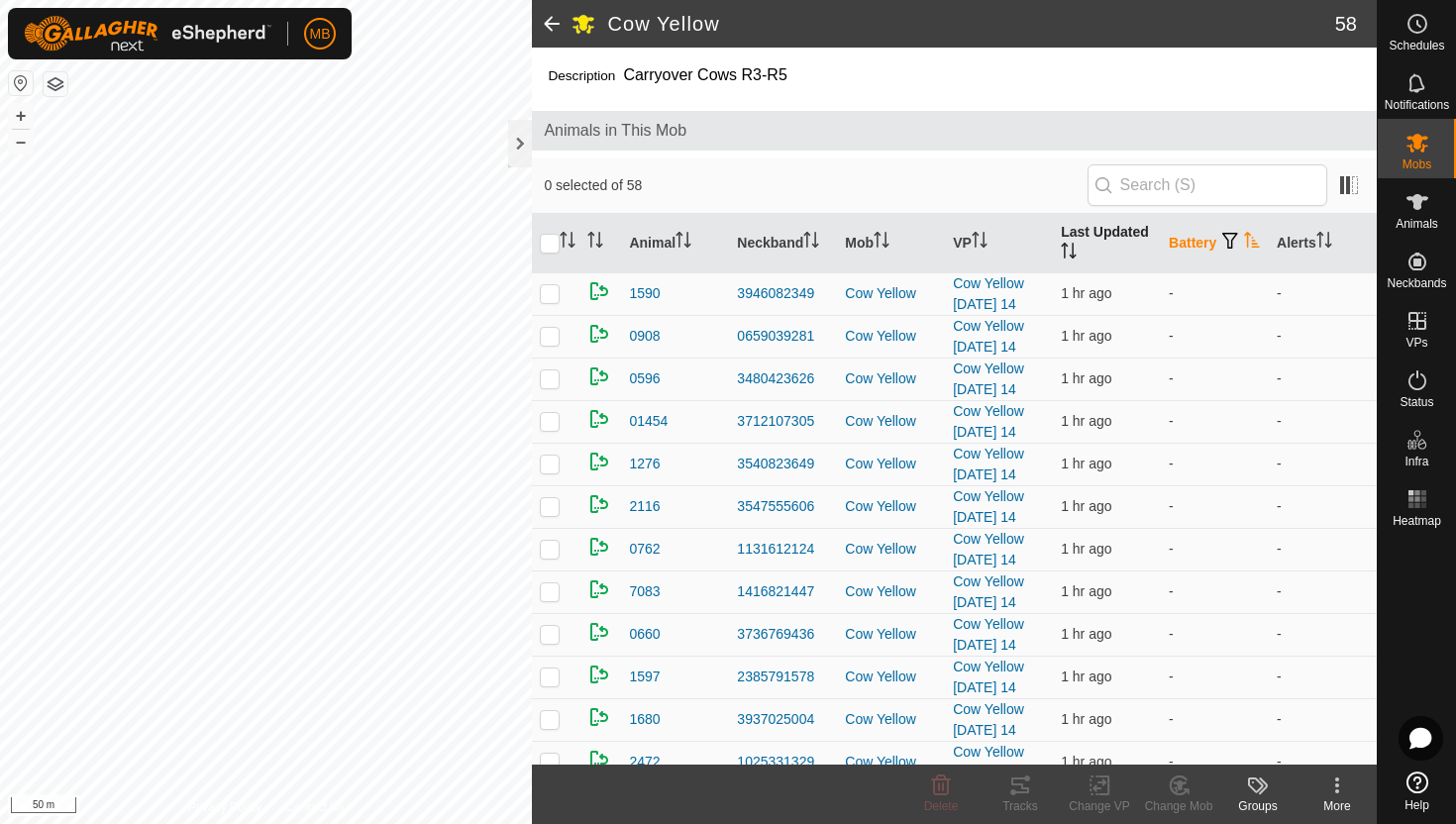 click 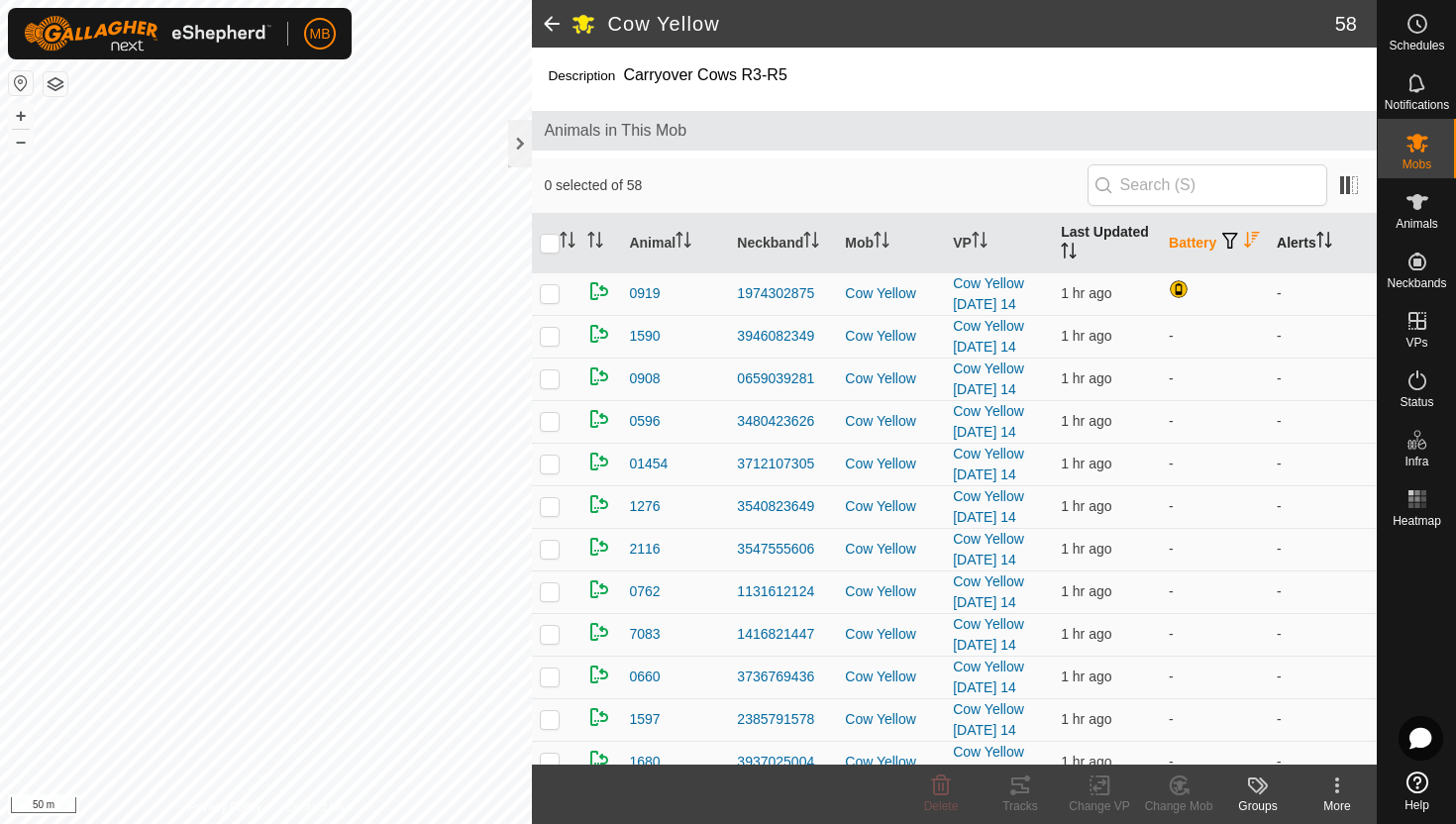 click 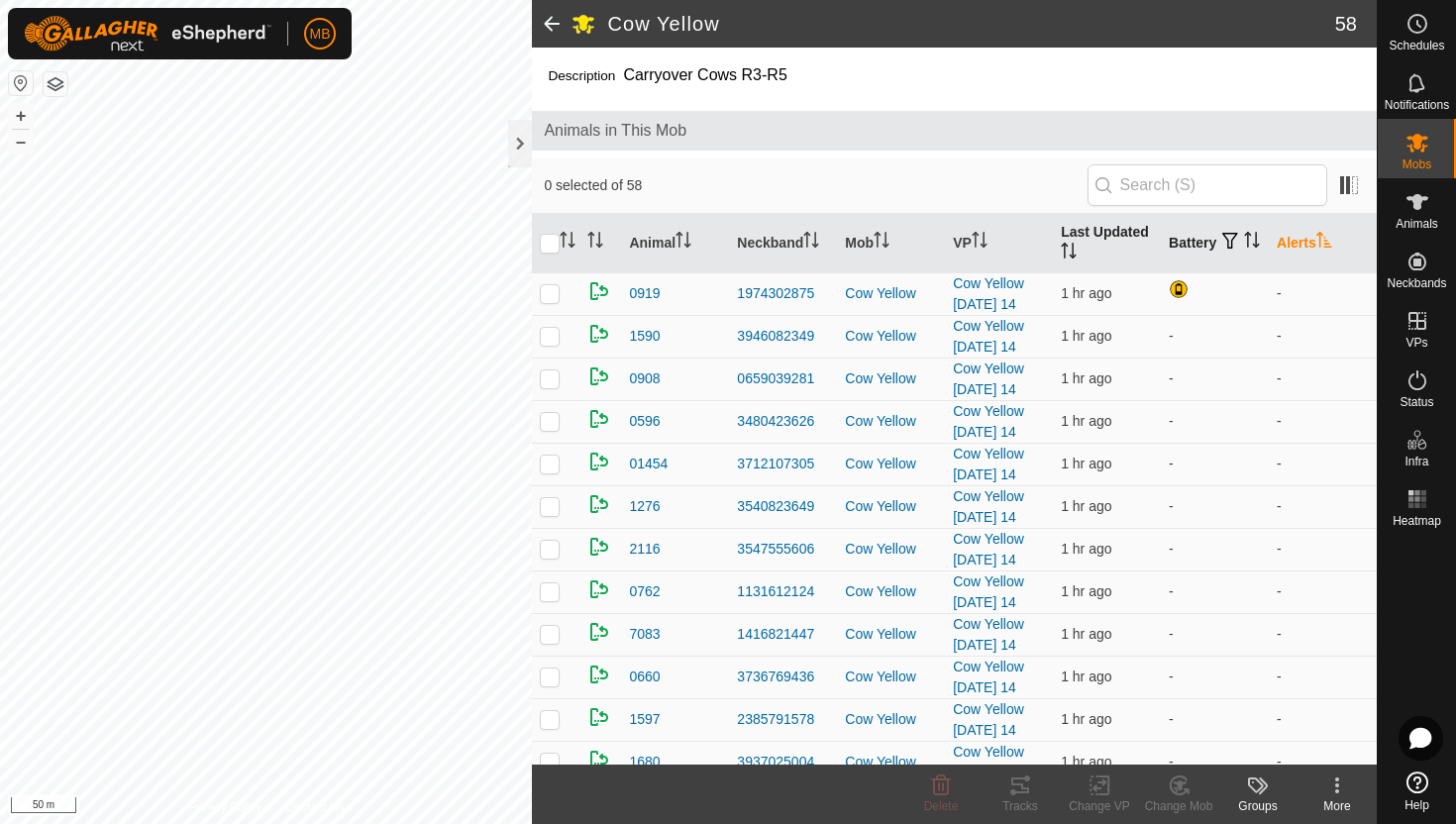 click 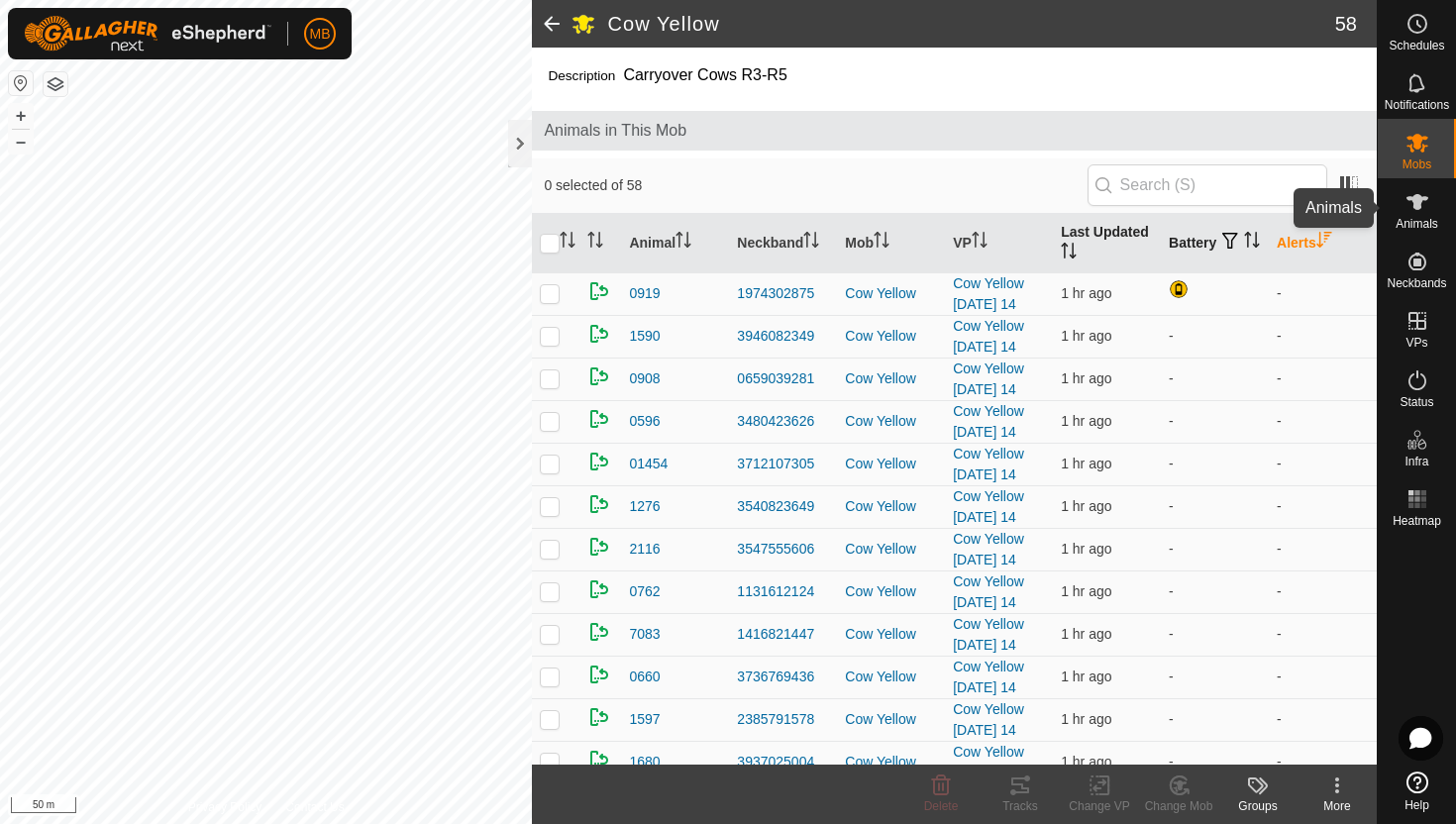 click 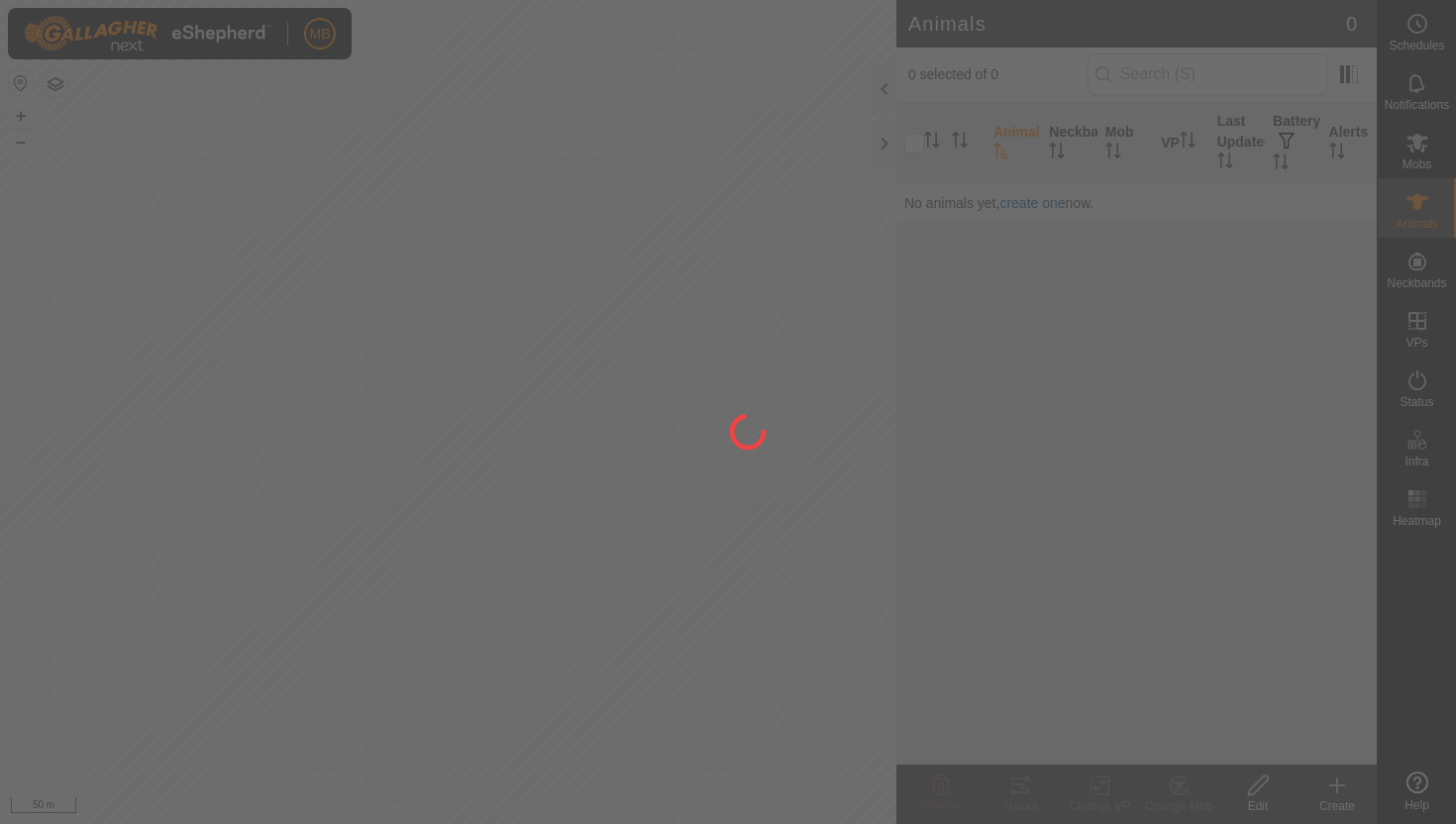 scroll, scrollTop: 0, scrollLeft: 0, axis: both 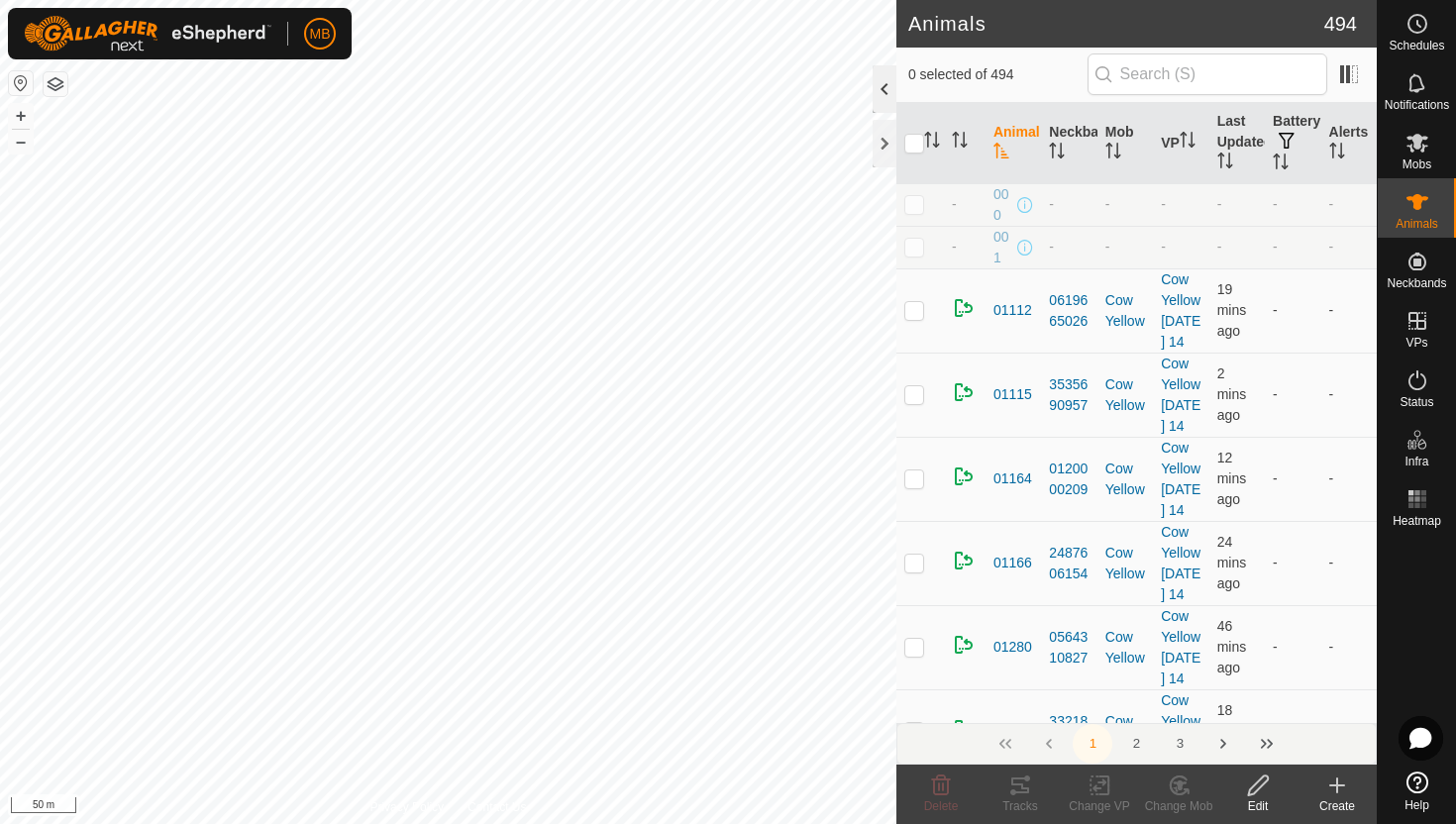 click 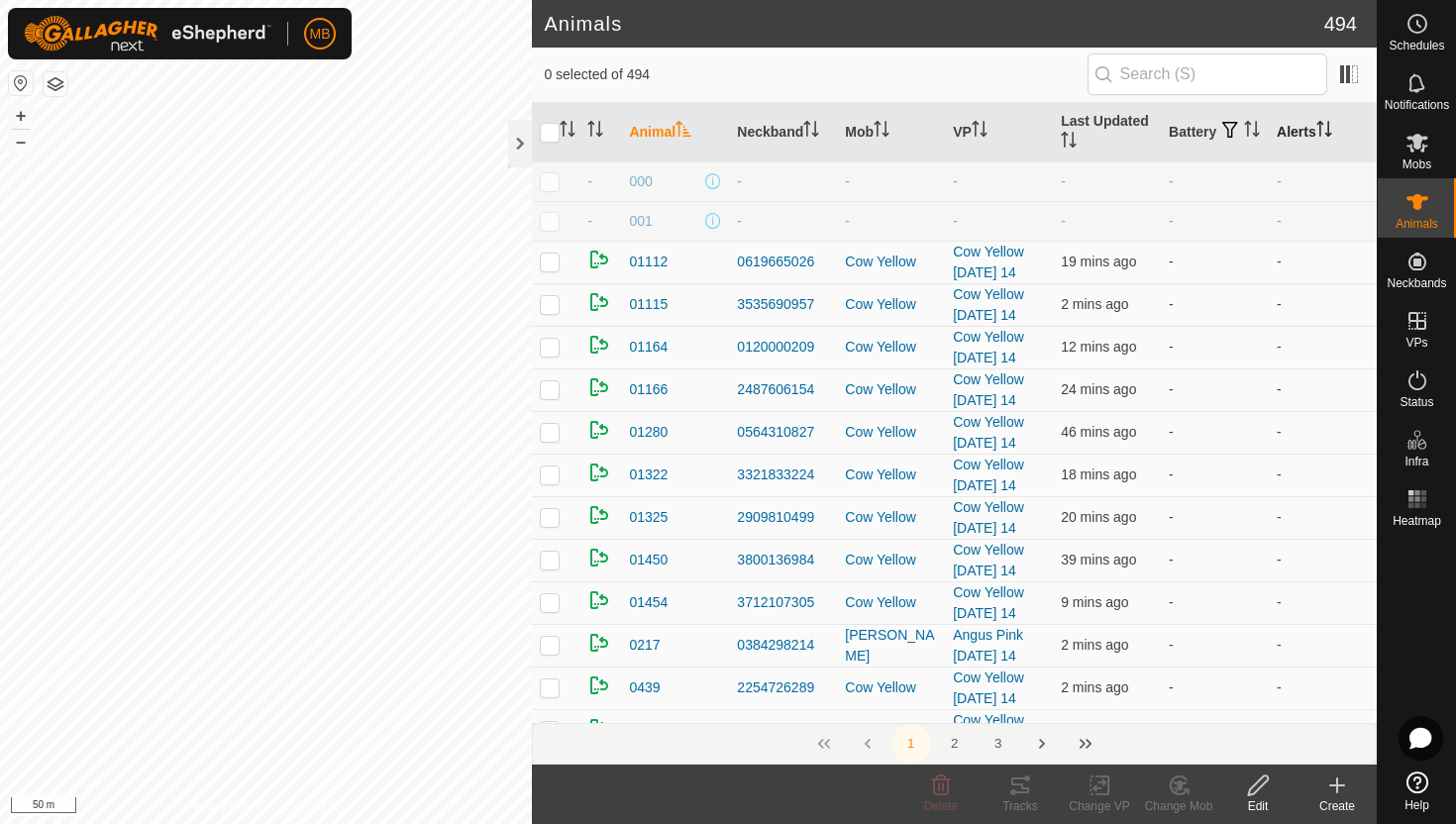 click 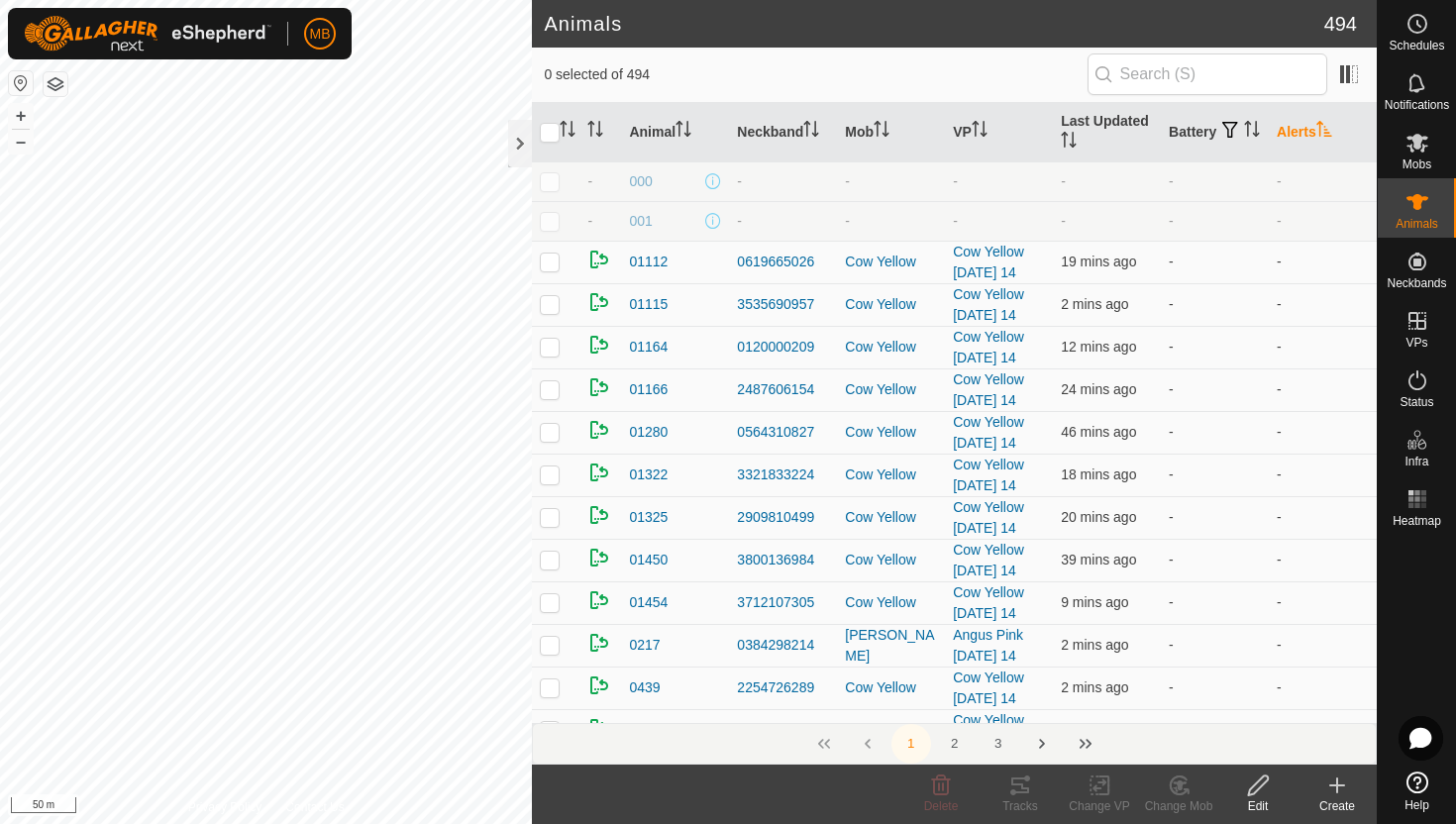 click 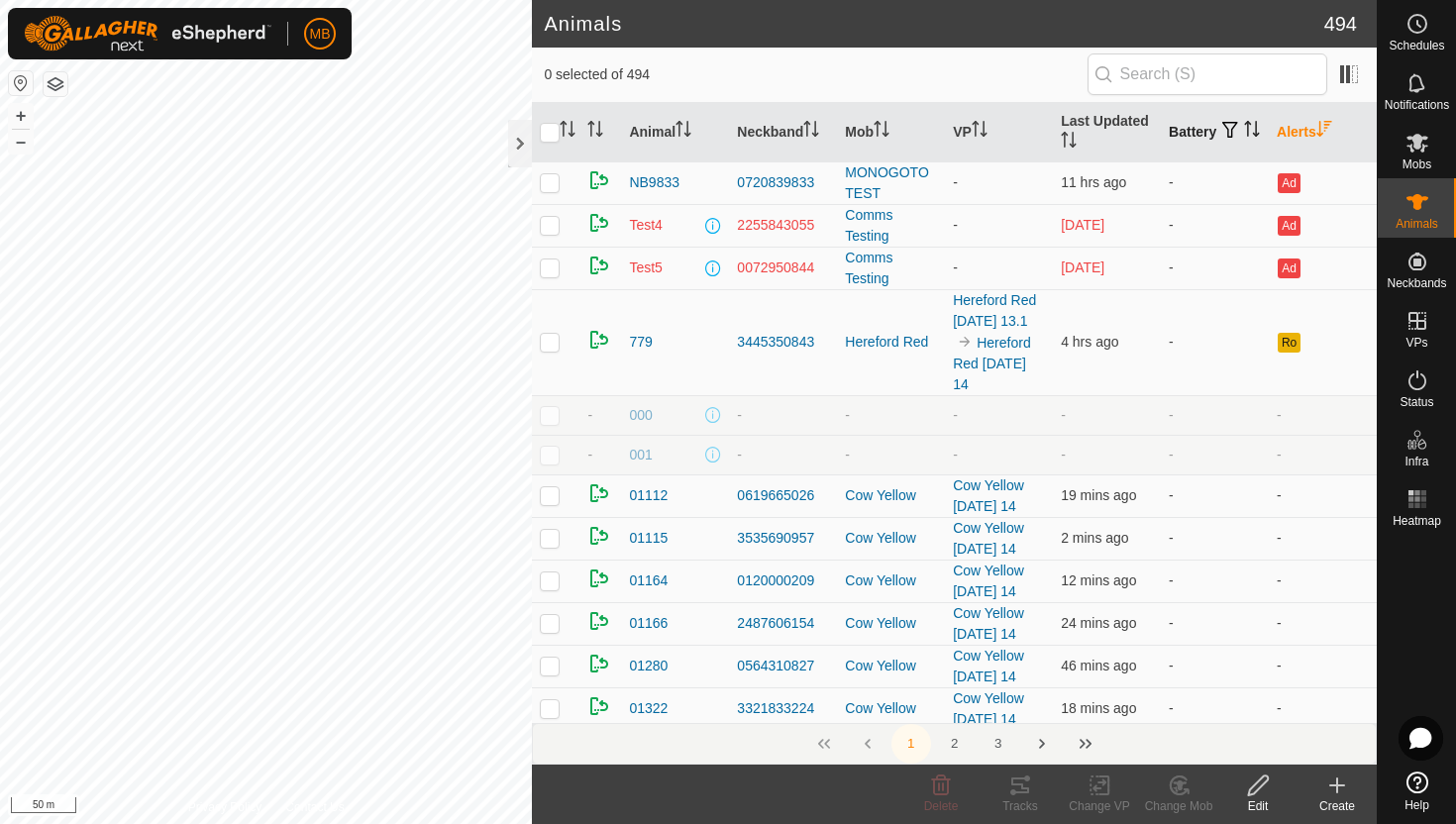 click 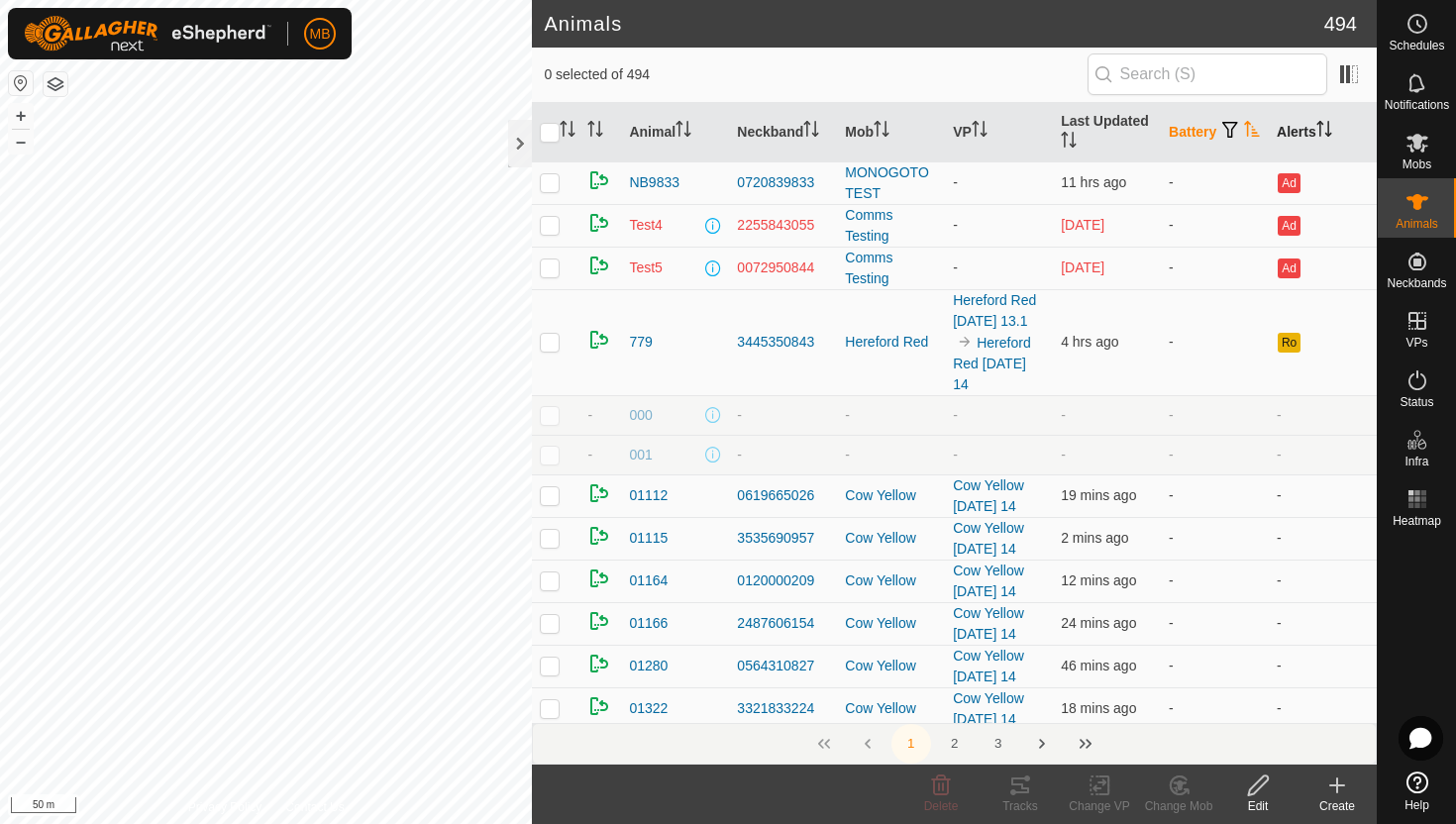 click 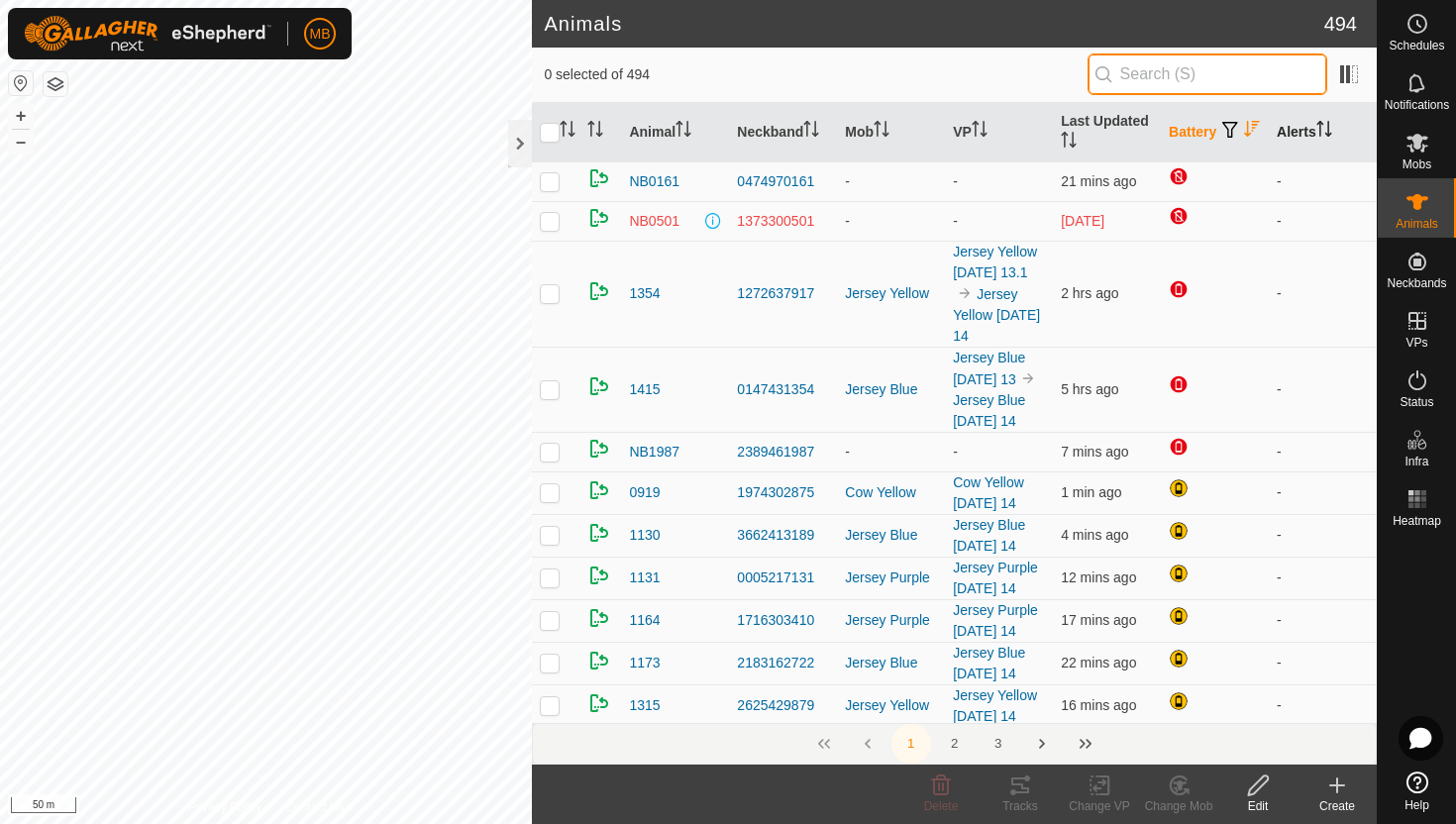 click at bounding box center [1207, 74] 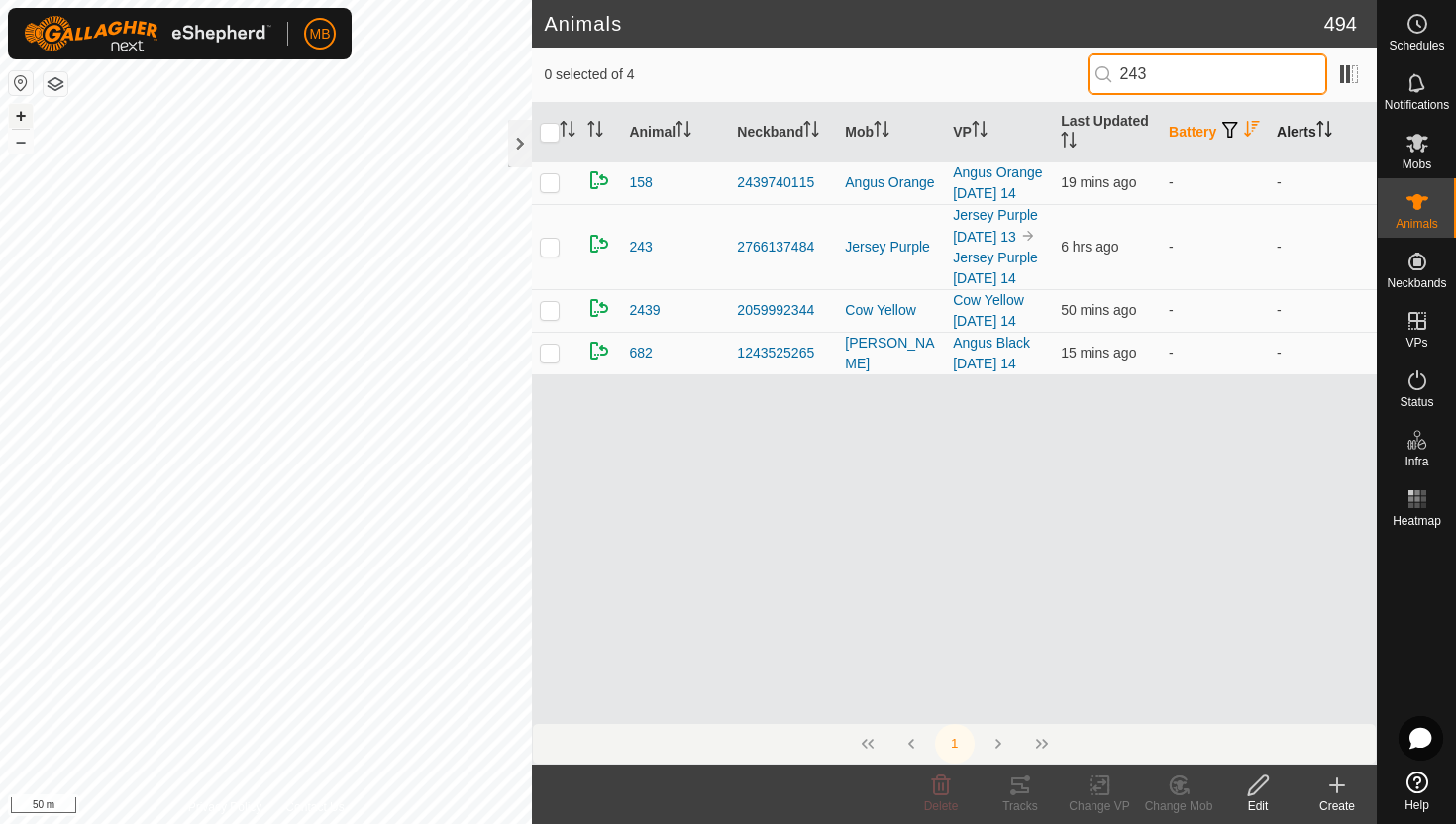 type on "243" 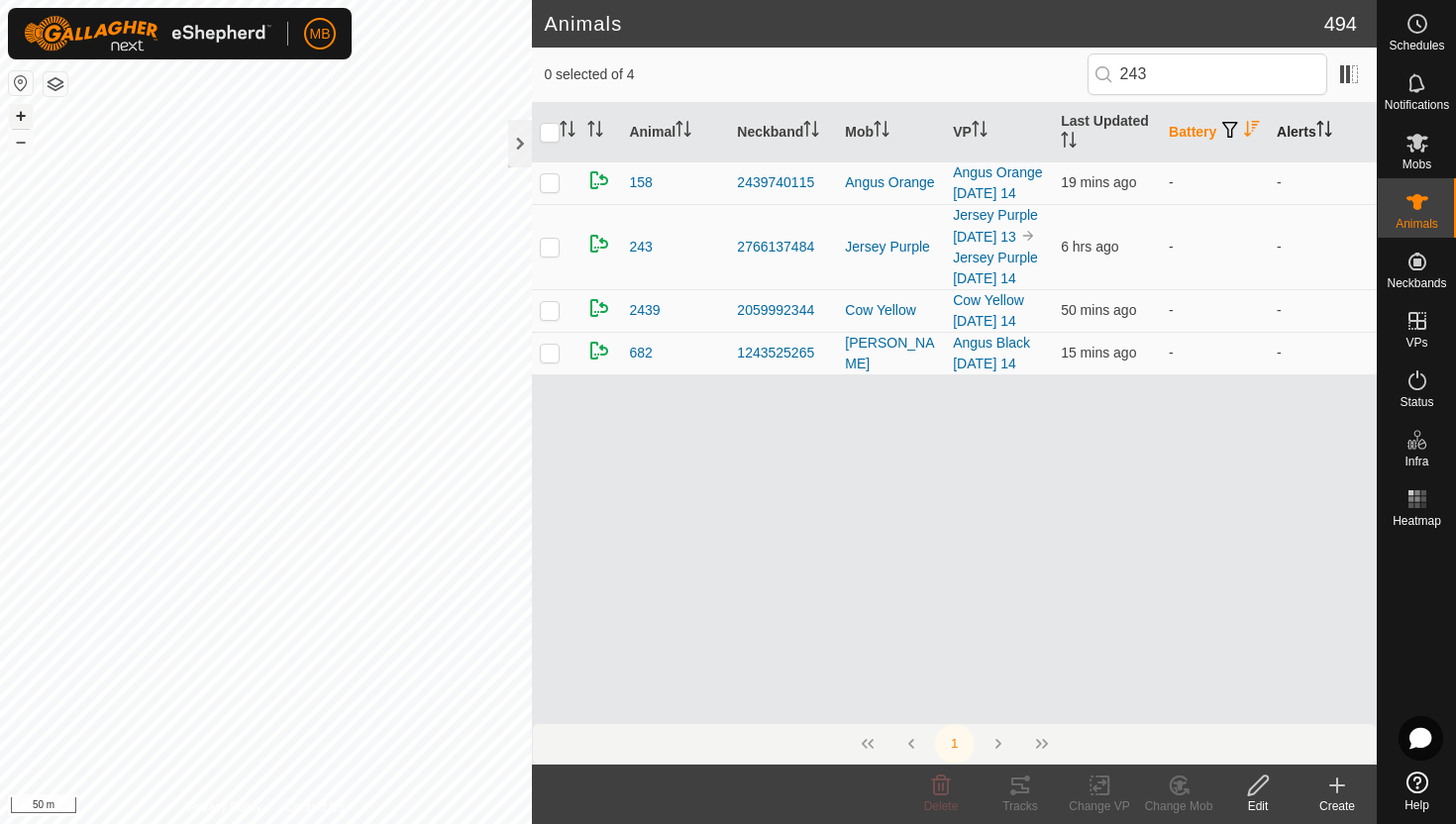 click on "+" at bounding box center (21, 116) 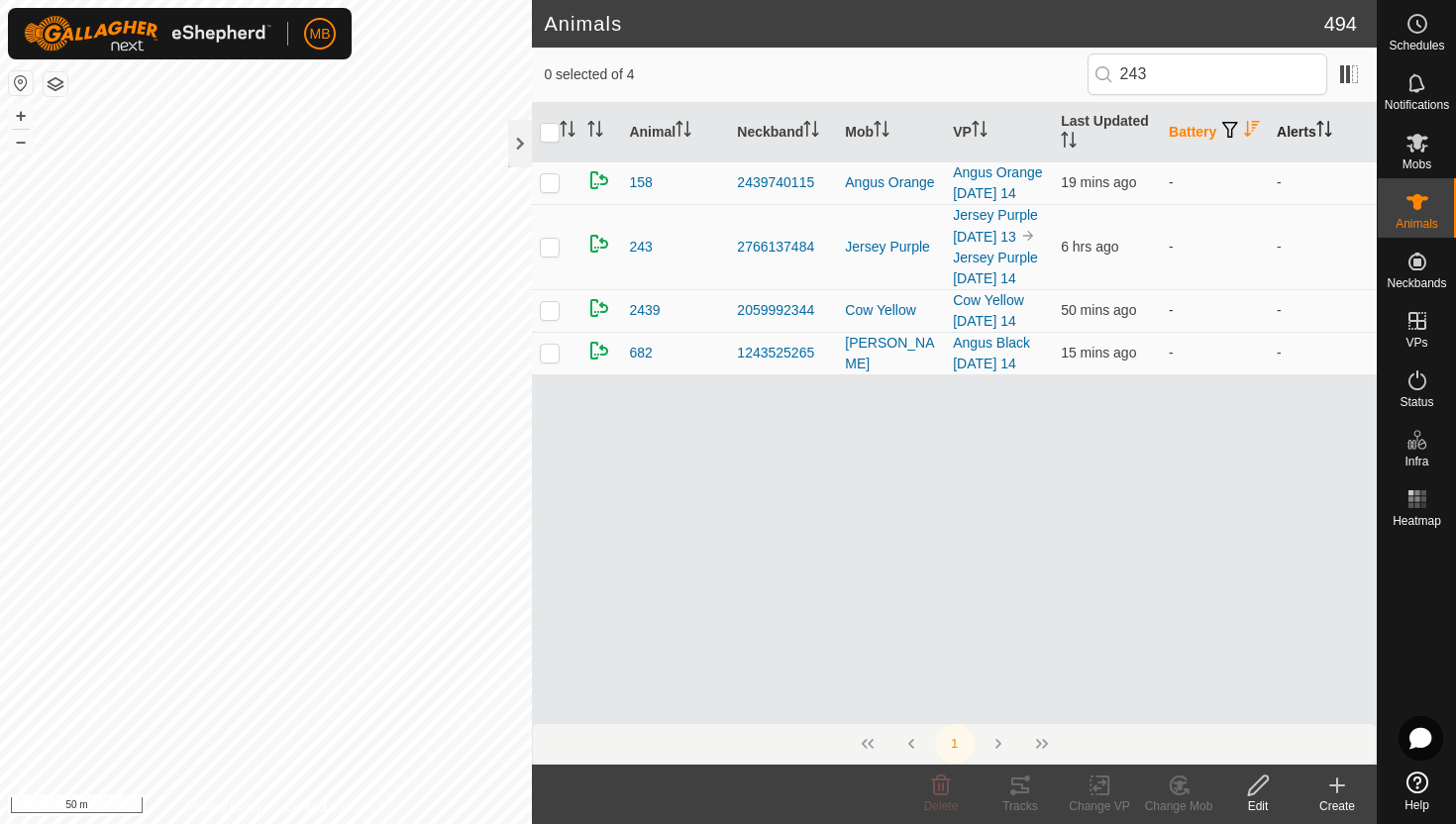 click on "MB Schedules Notifications Mobs Animals Neckbands VPs Status Infra Heatmap Help Animals 494  0 selected of 4  243     Animal   Neckband   Mob   VP   Last Updated   Battery   Alerts   158   2439740115   Angus Orange  Angus Orange Monday 14  19 mins ago -  -   243   2766137484   Jersey Purple  Jersey Purple Sunday 13 Jersey Purple Monday 14  6 hrs ago -  -   2439   2059992344   Cow Yellow  Cow Yellow Monday 14  50 mins ago -  -   682   1243525265   Angus Black  Angus Black Monday 14  15 mins ago -  -   1  Delete  Tracks   Change VP   Change Mob   Edit   Create  Privacy Policy Contact Us + – ⇧ i 50 m" 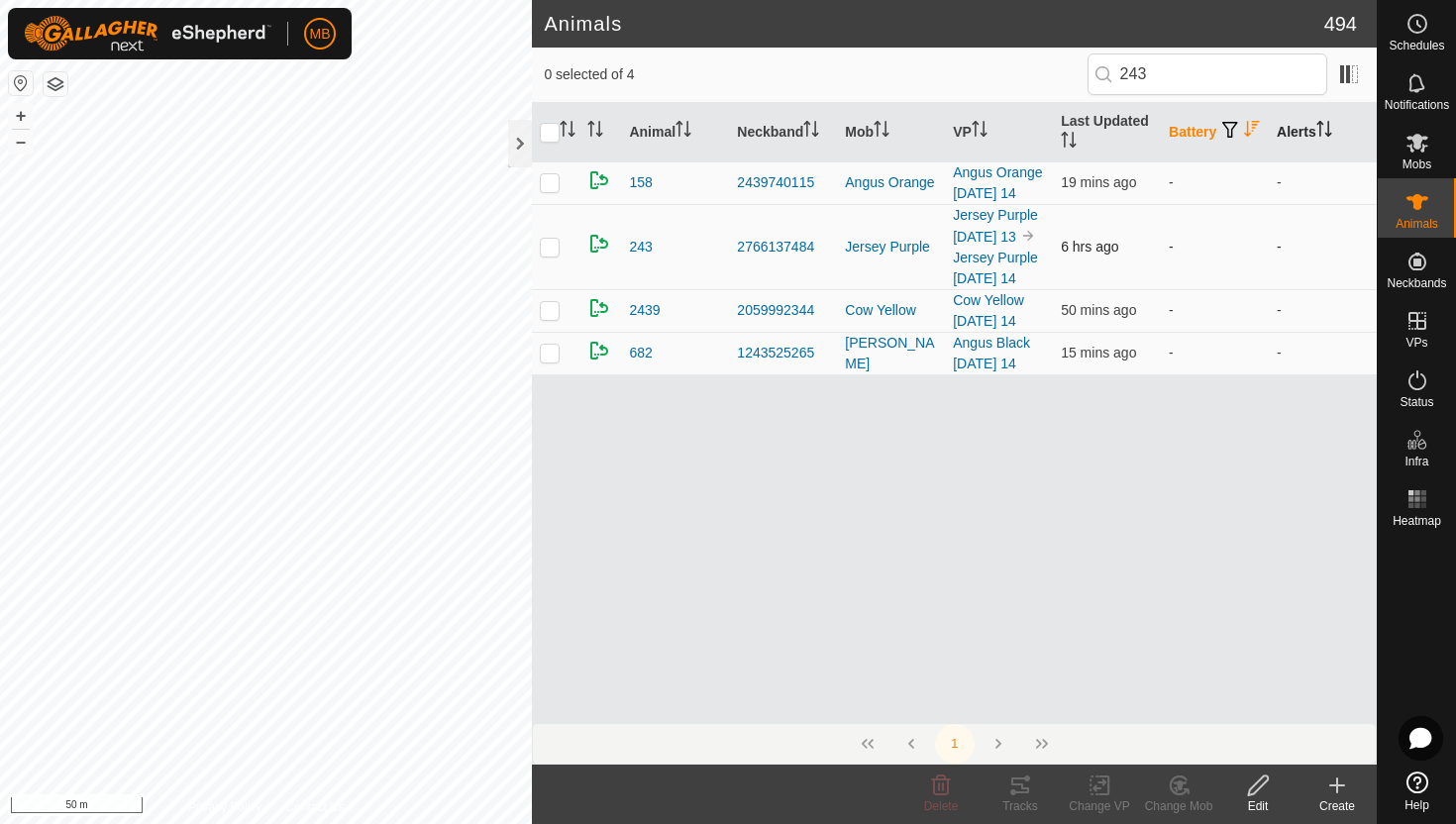 click at bounding box center [550, 247] 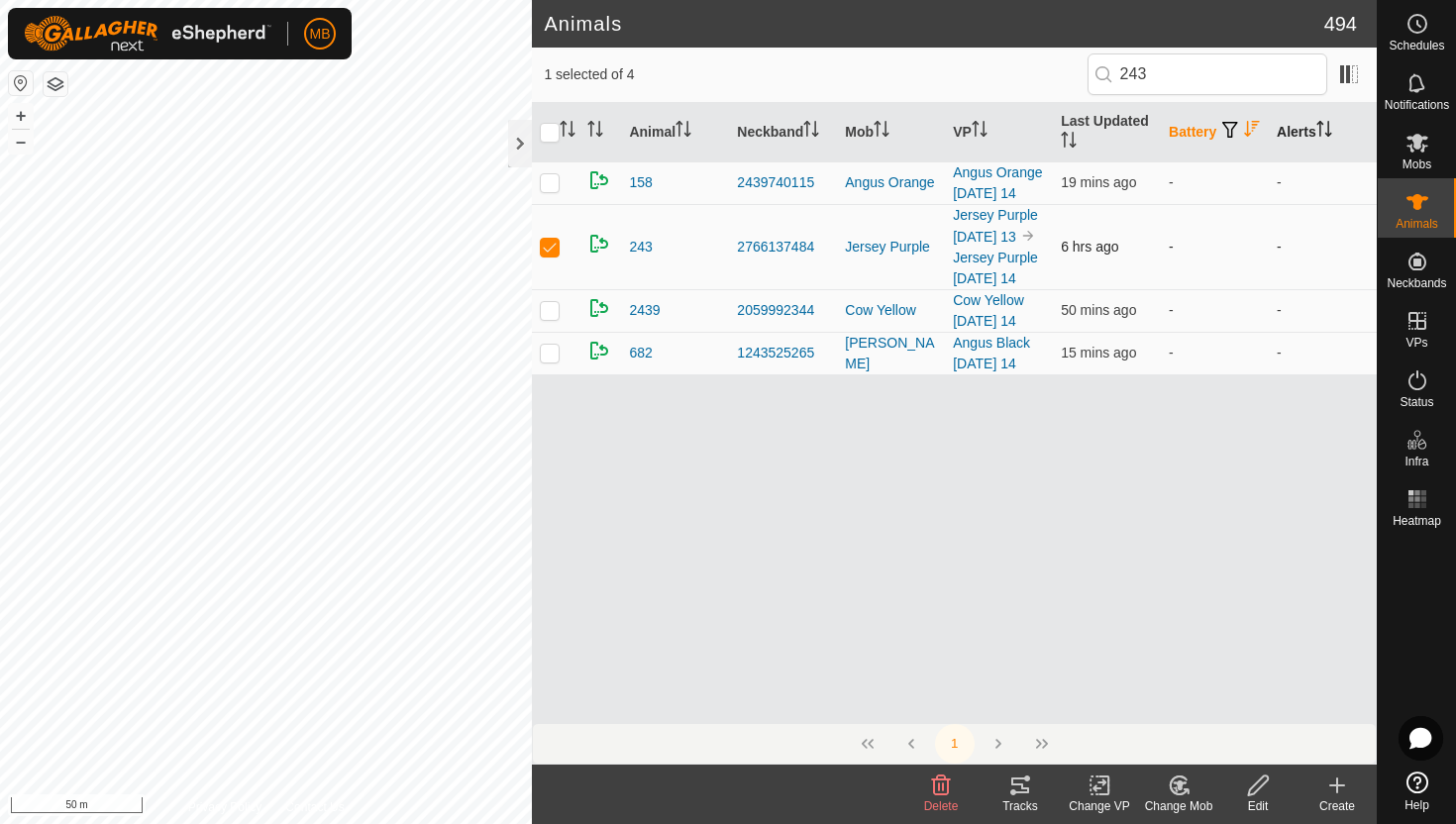 click at bounding box center [550, 247] 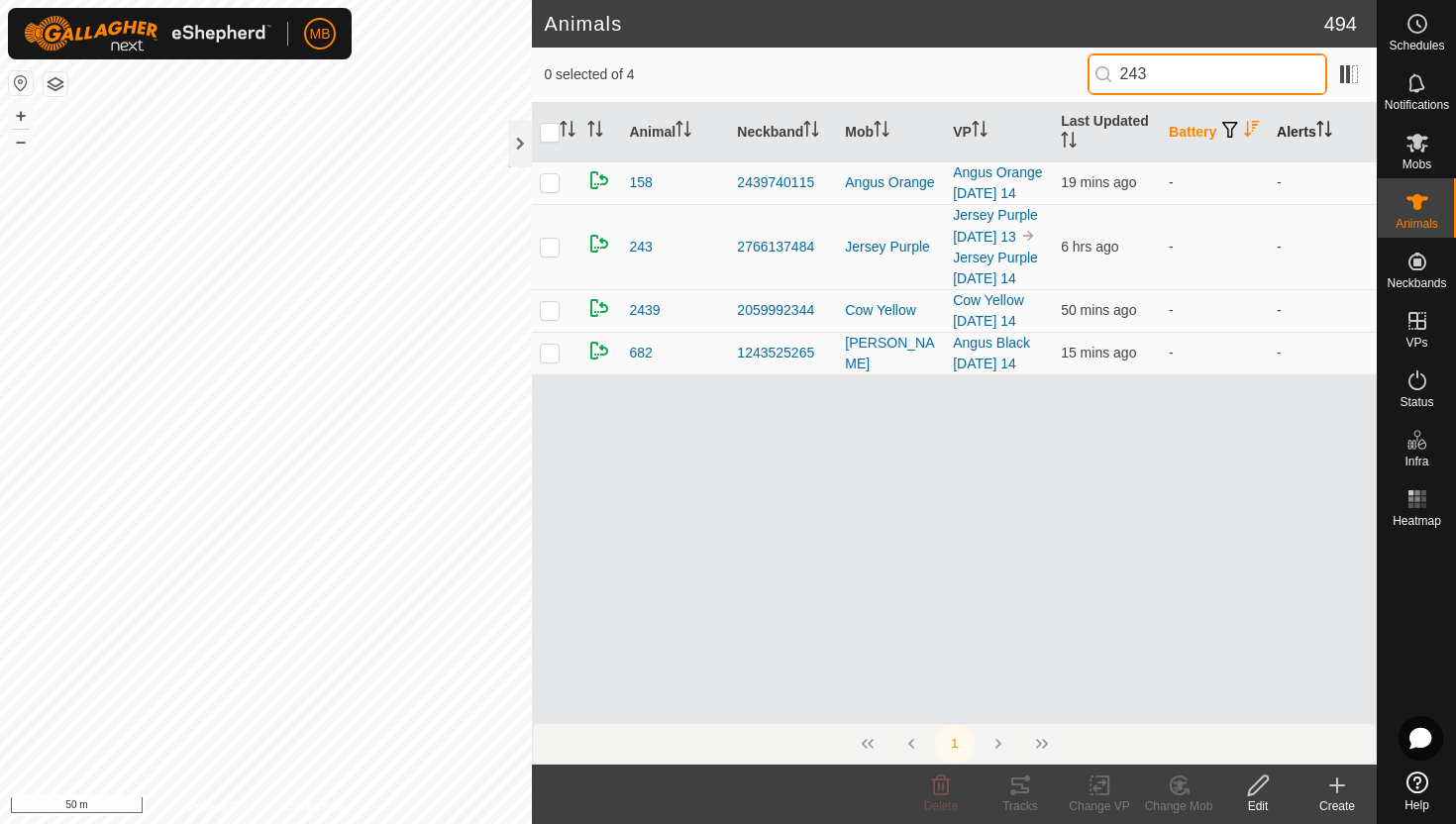 click on "243" at bounding box center [1207, 74] 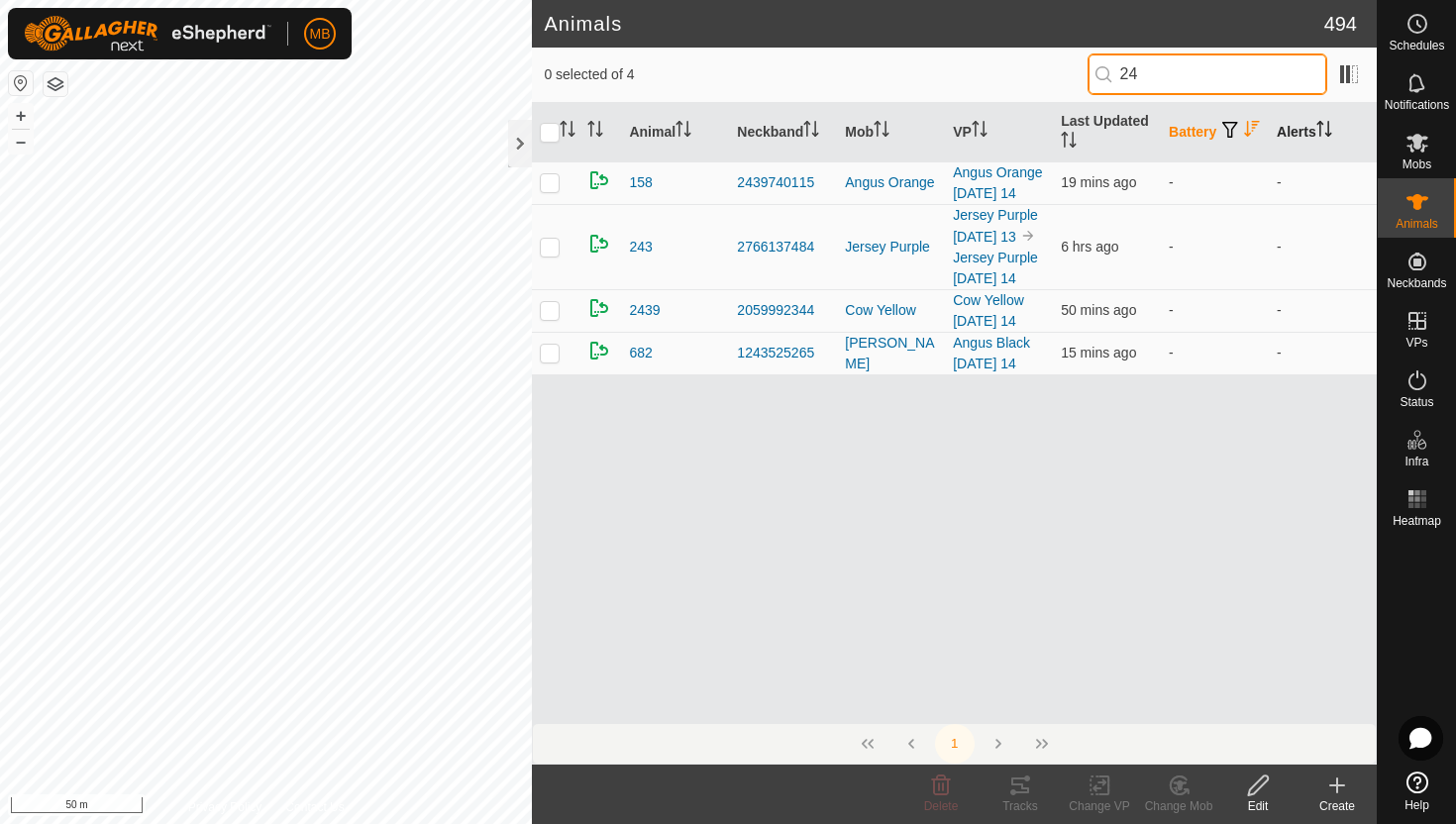 type on "2" 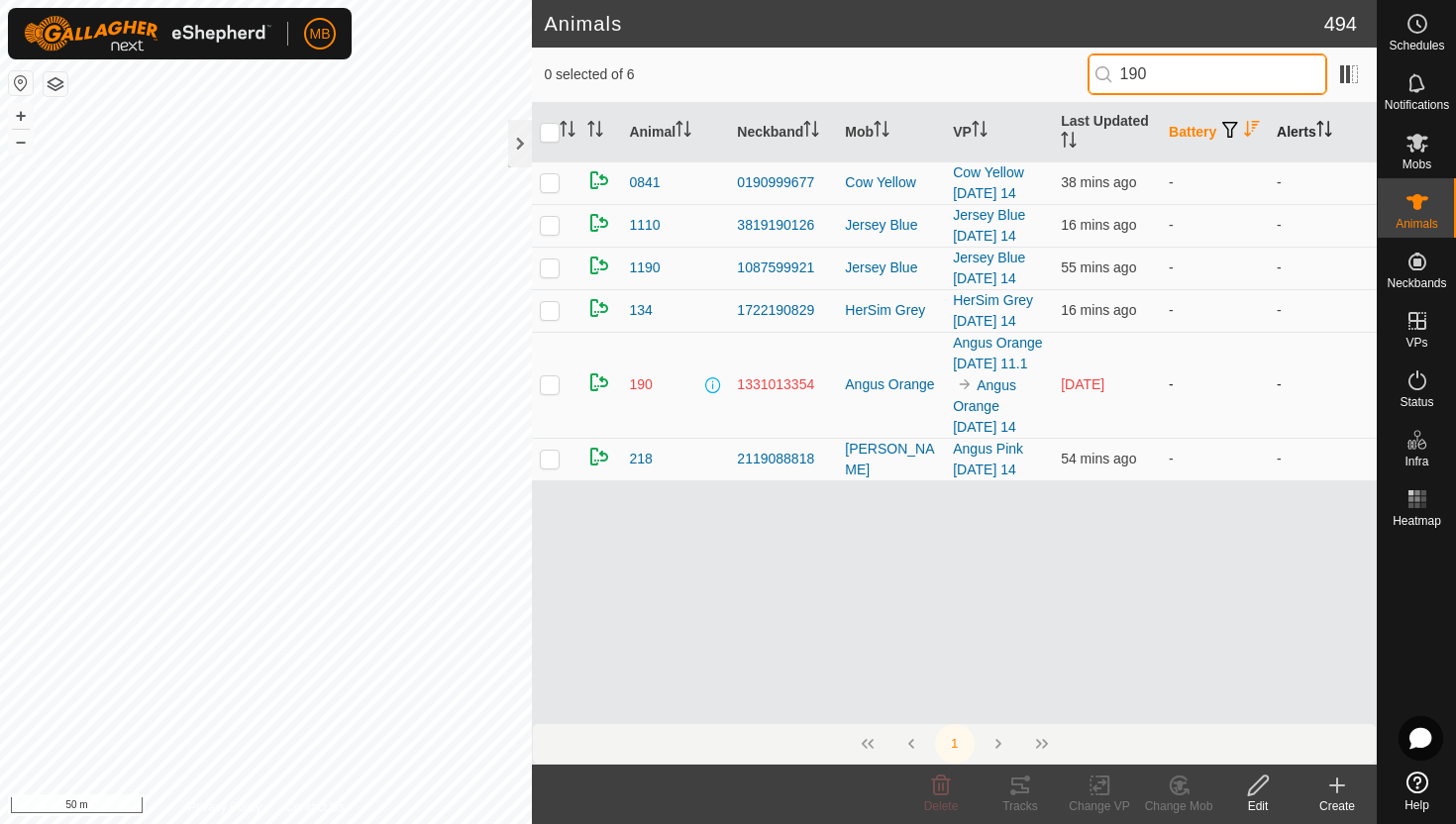 type on "190" 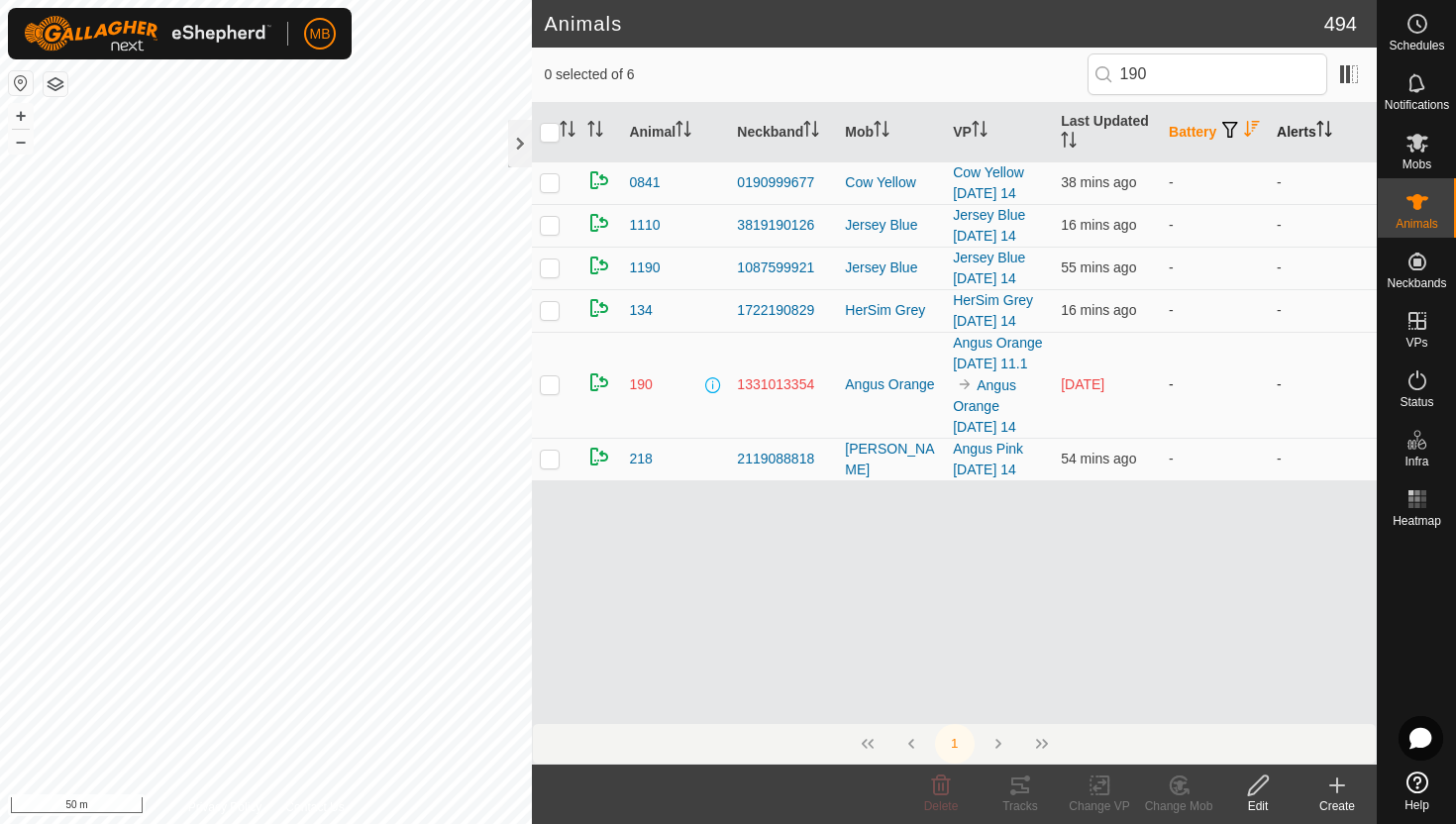 click at bounding box center [550, 384] 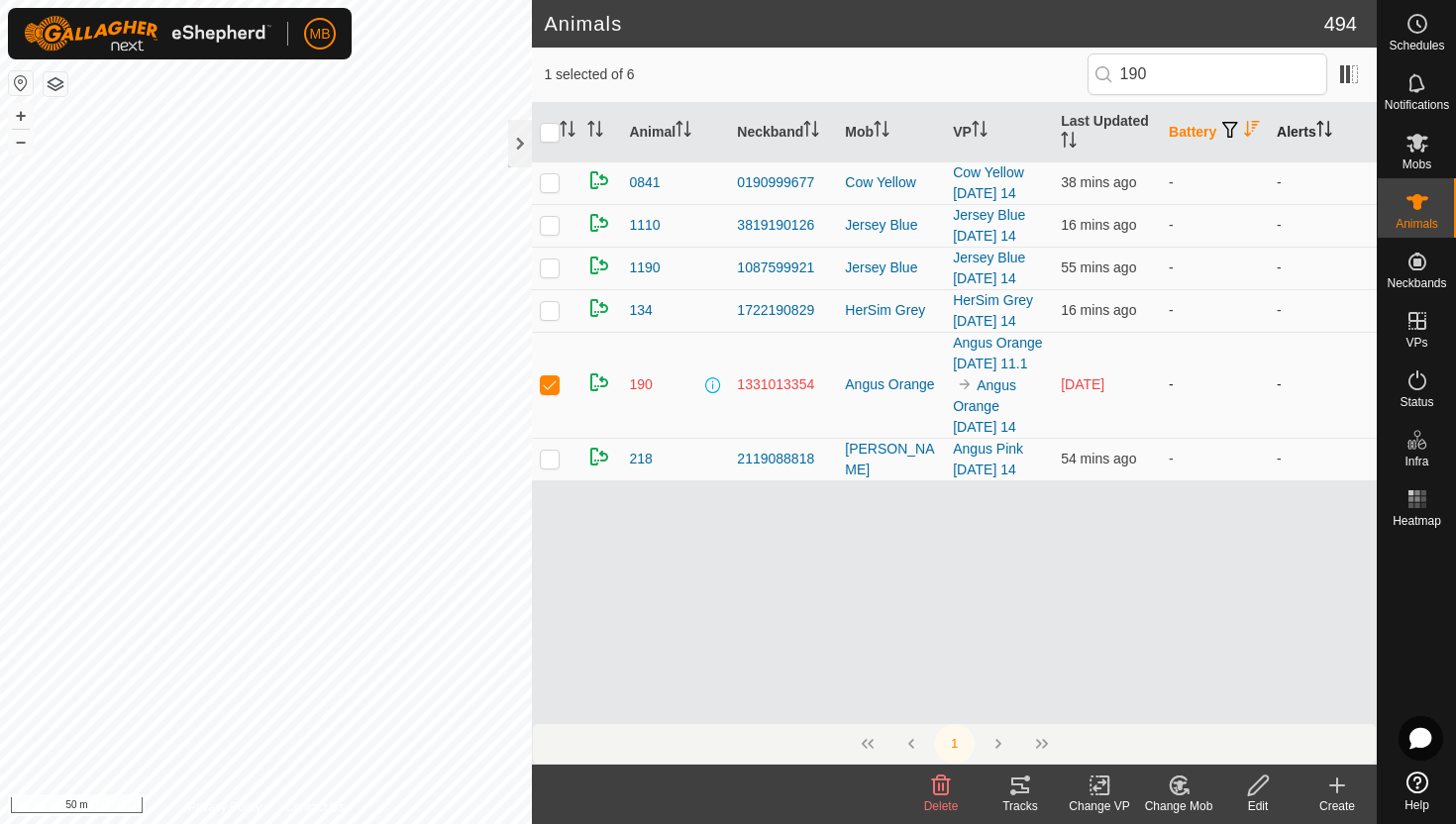click at bounding box center [550, 384] 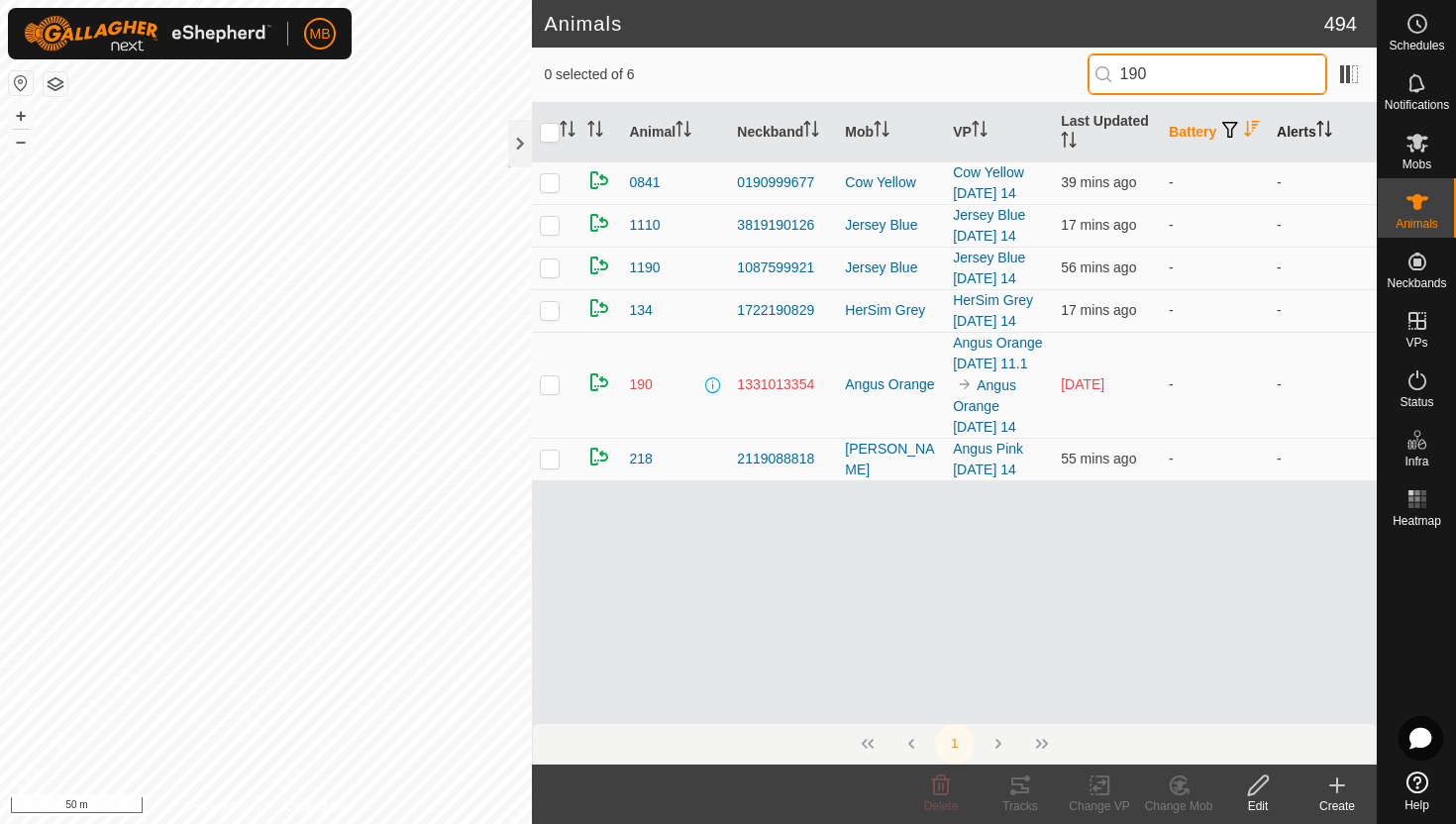 click on "190" at bounding box center (1207, 74) 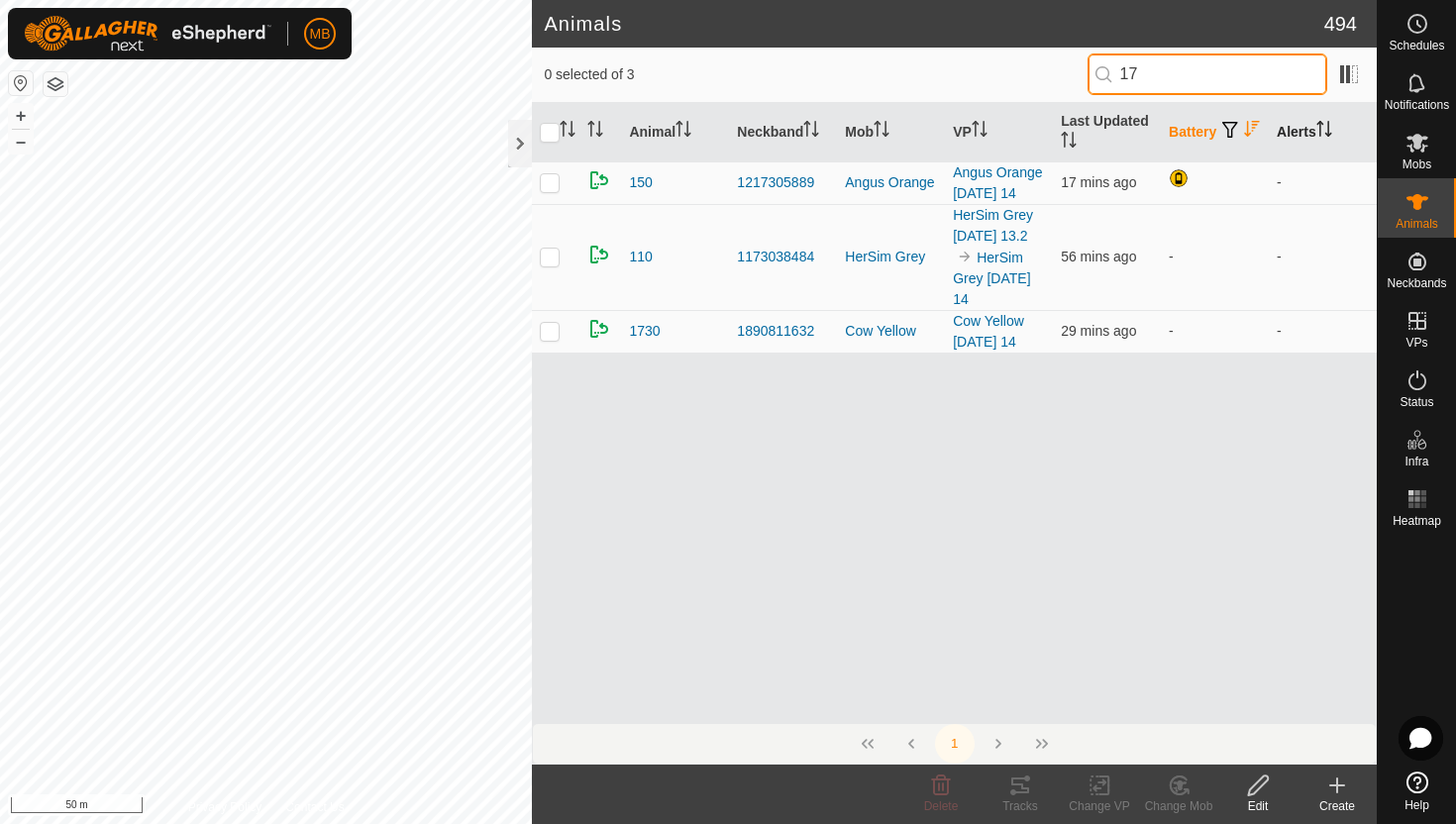 type on "1" 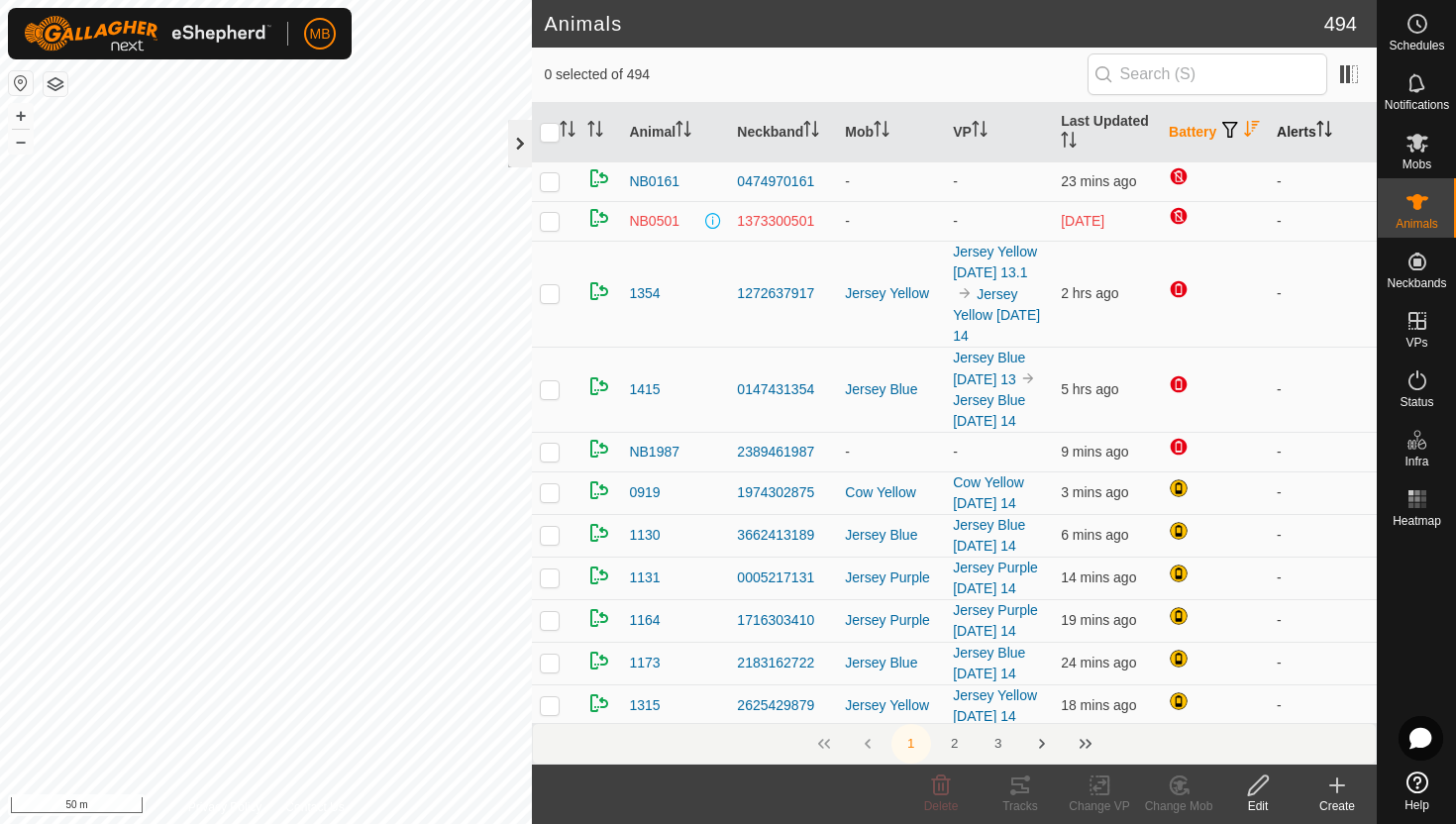 click 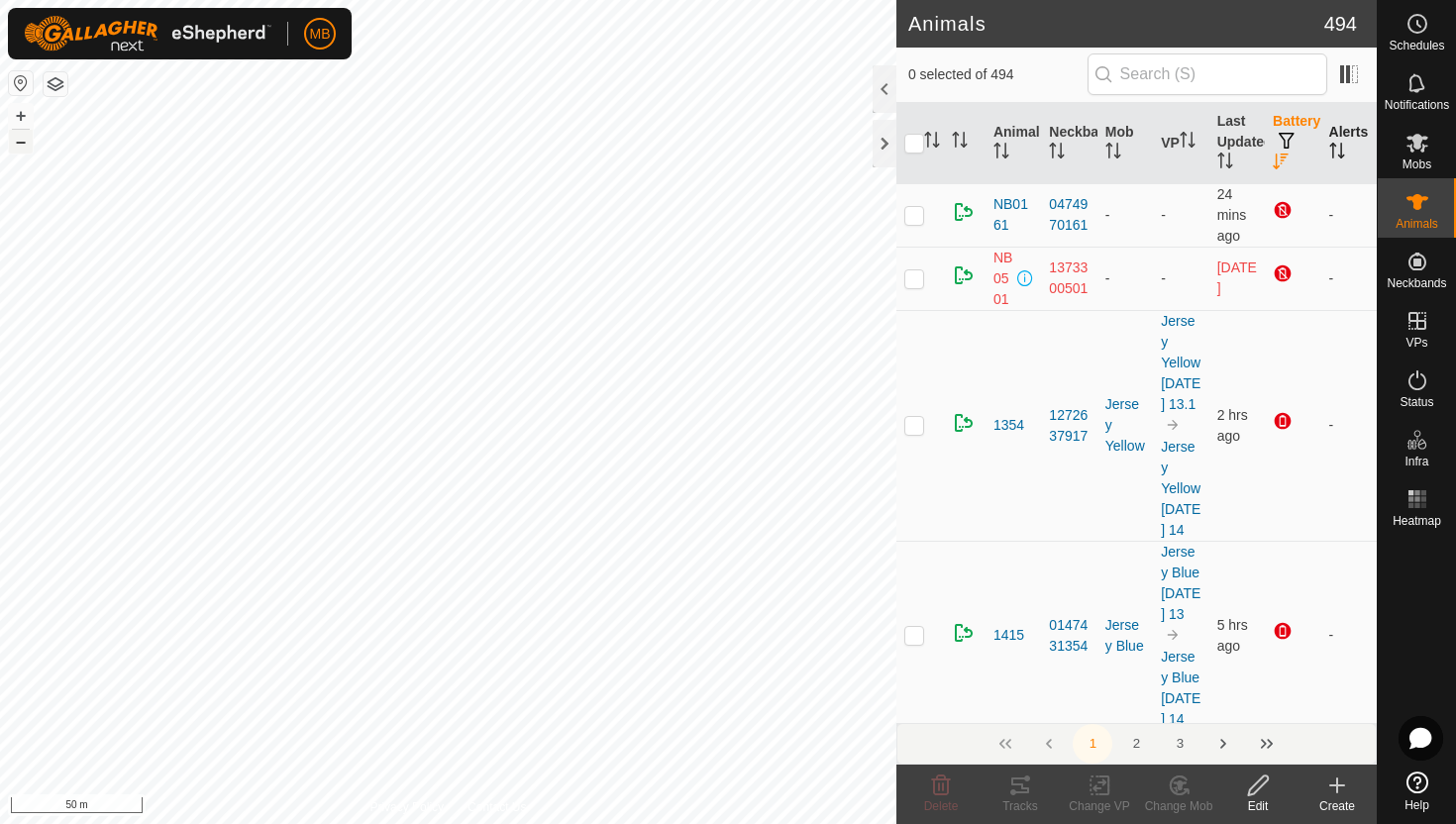 click on "–" at bounding box center (21, 142) 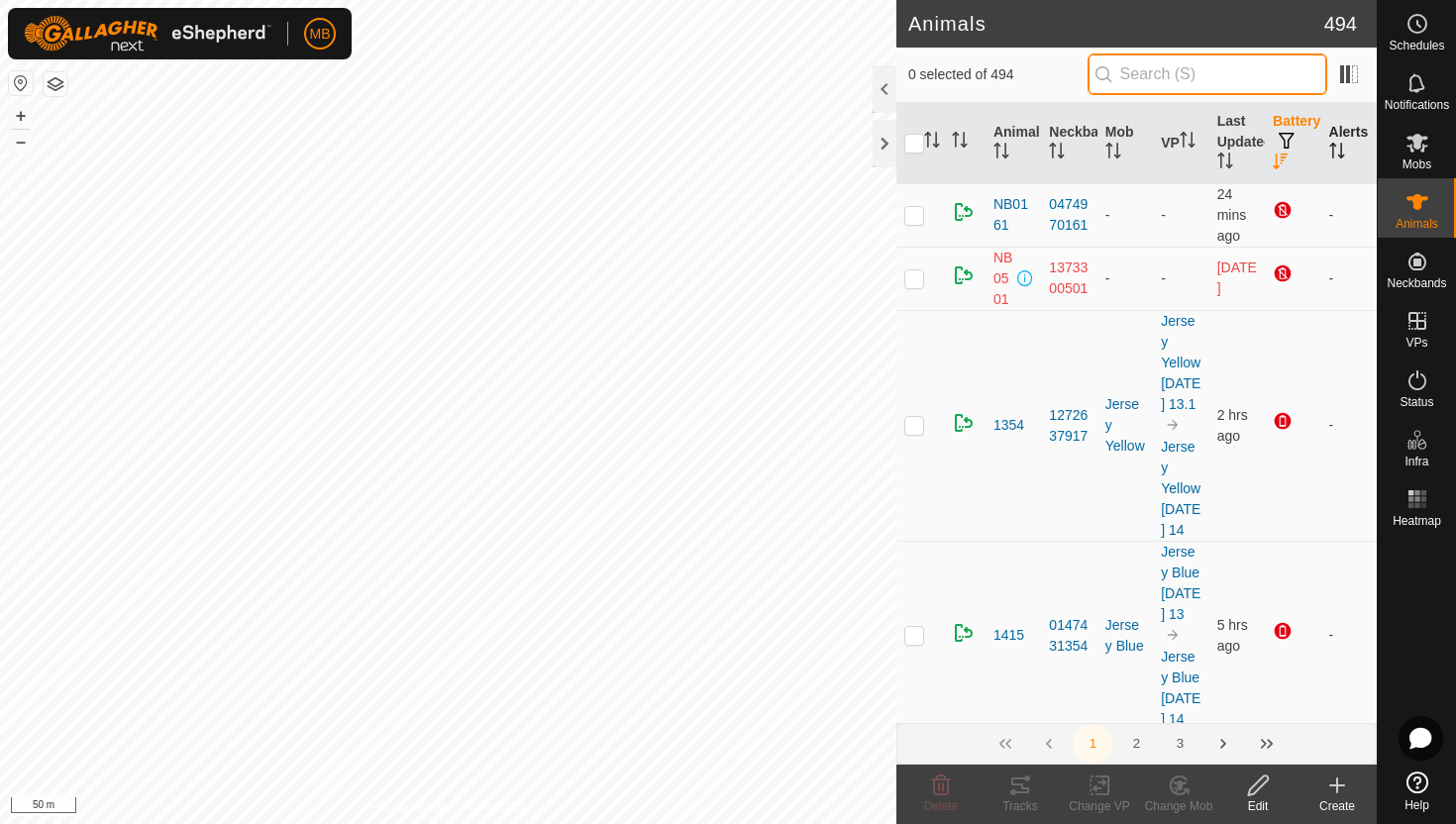click at bounding box center (1207, 74) 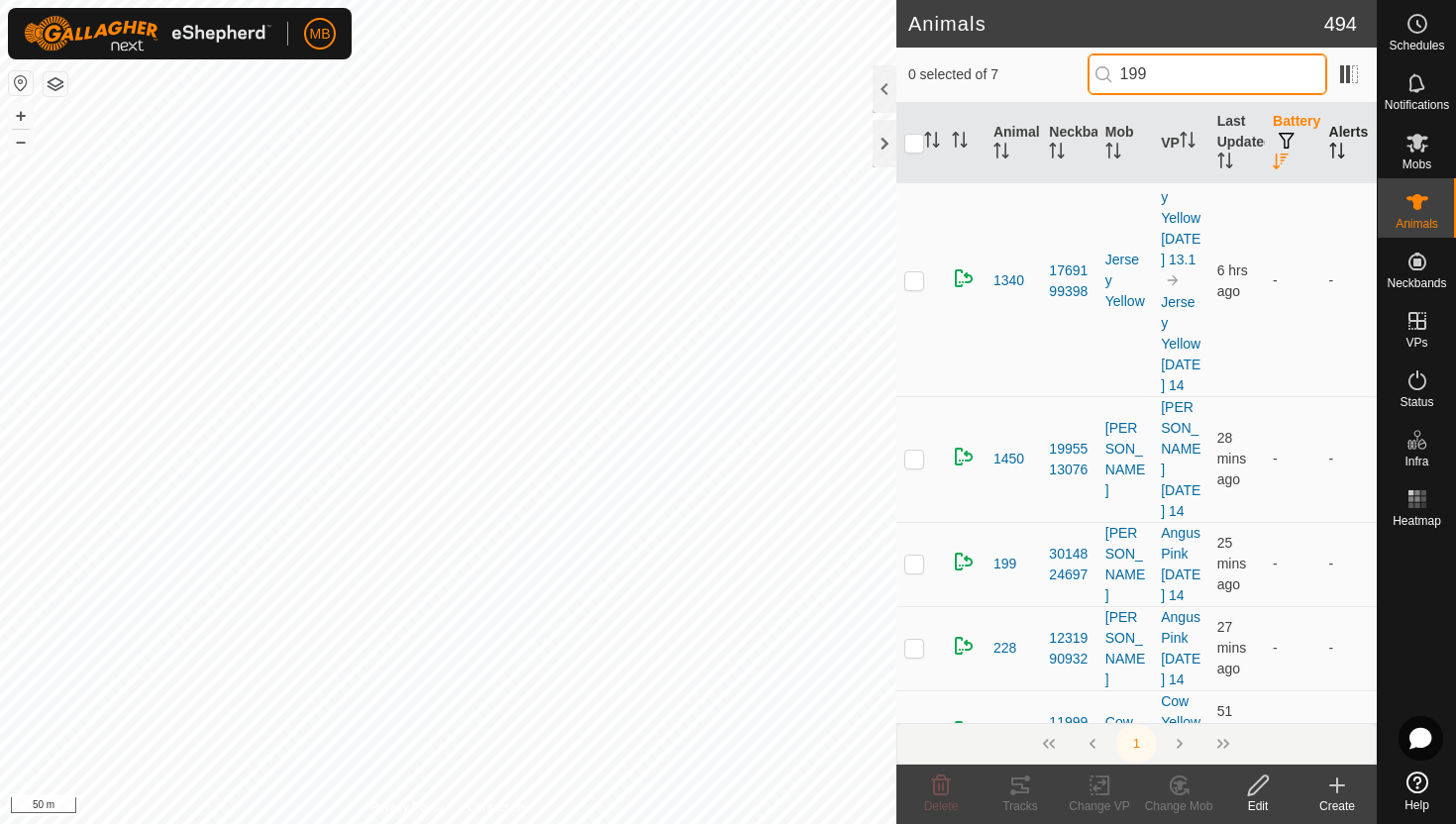 scroll, scrollTop: 362, scrollLeft: 0, axis: vertical 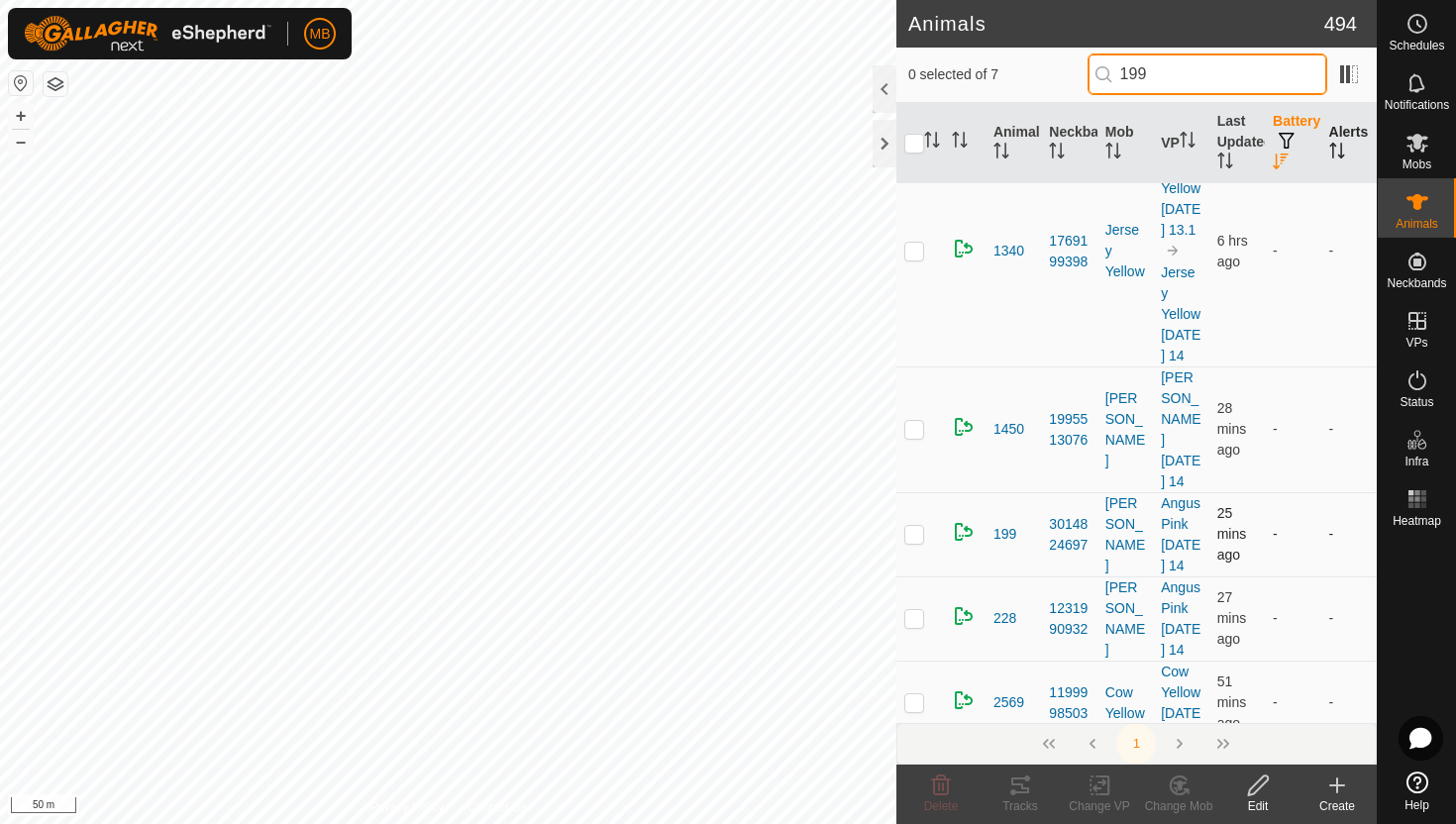type on "199" 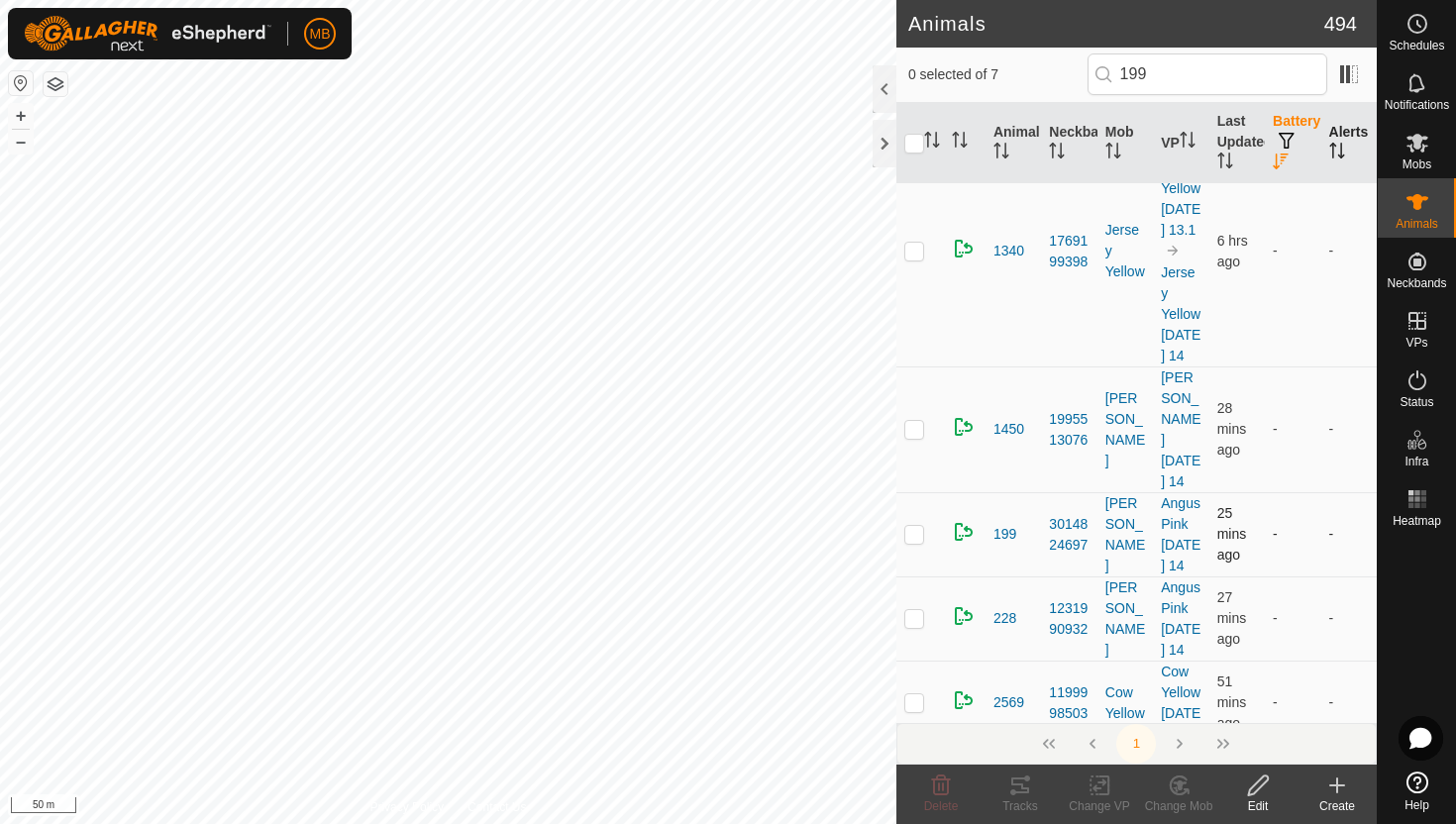 click at bounding box center (914, 534) 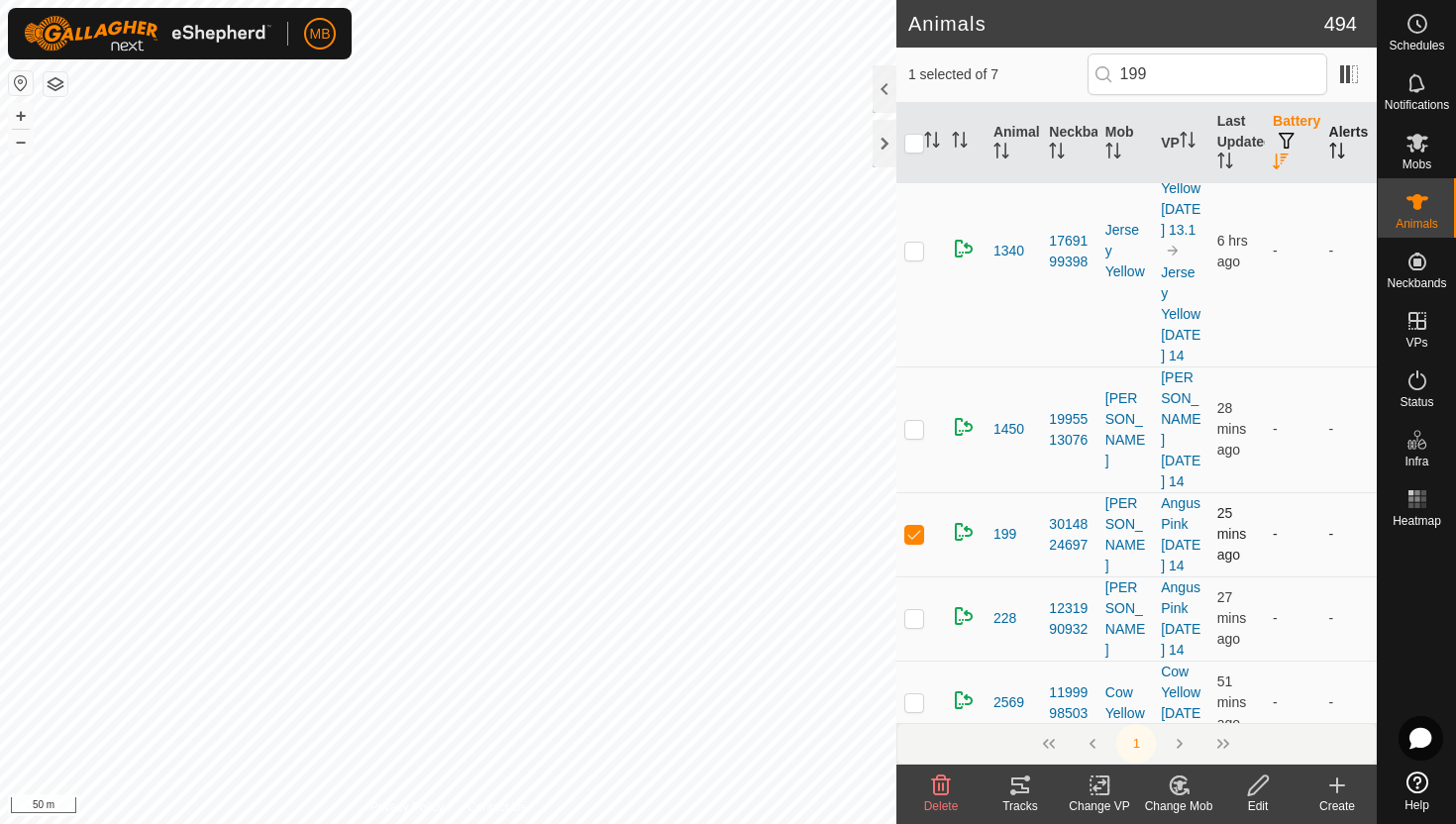 click at bounding box center [914, 534] 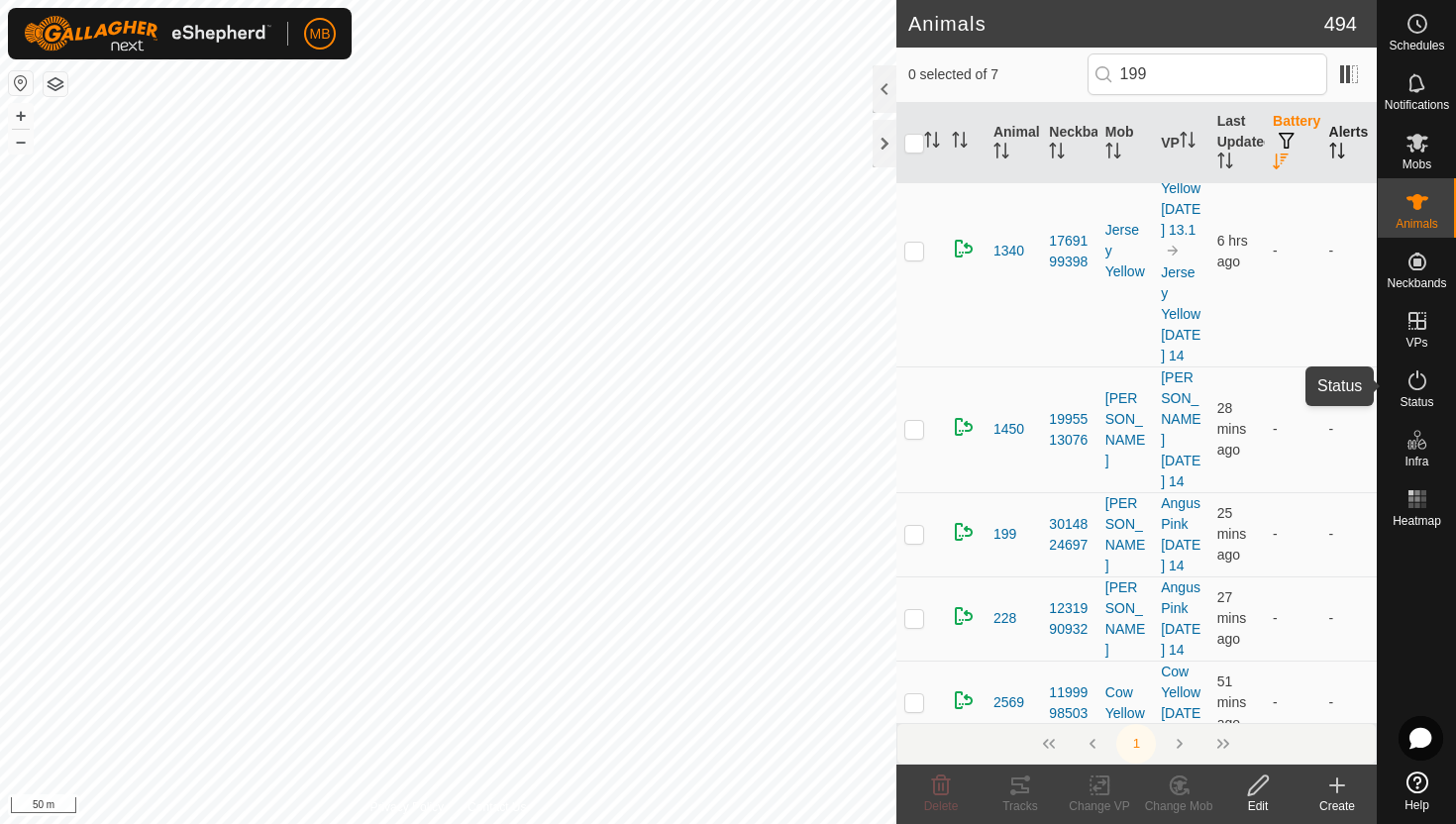 click 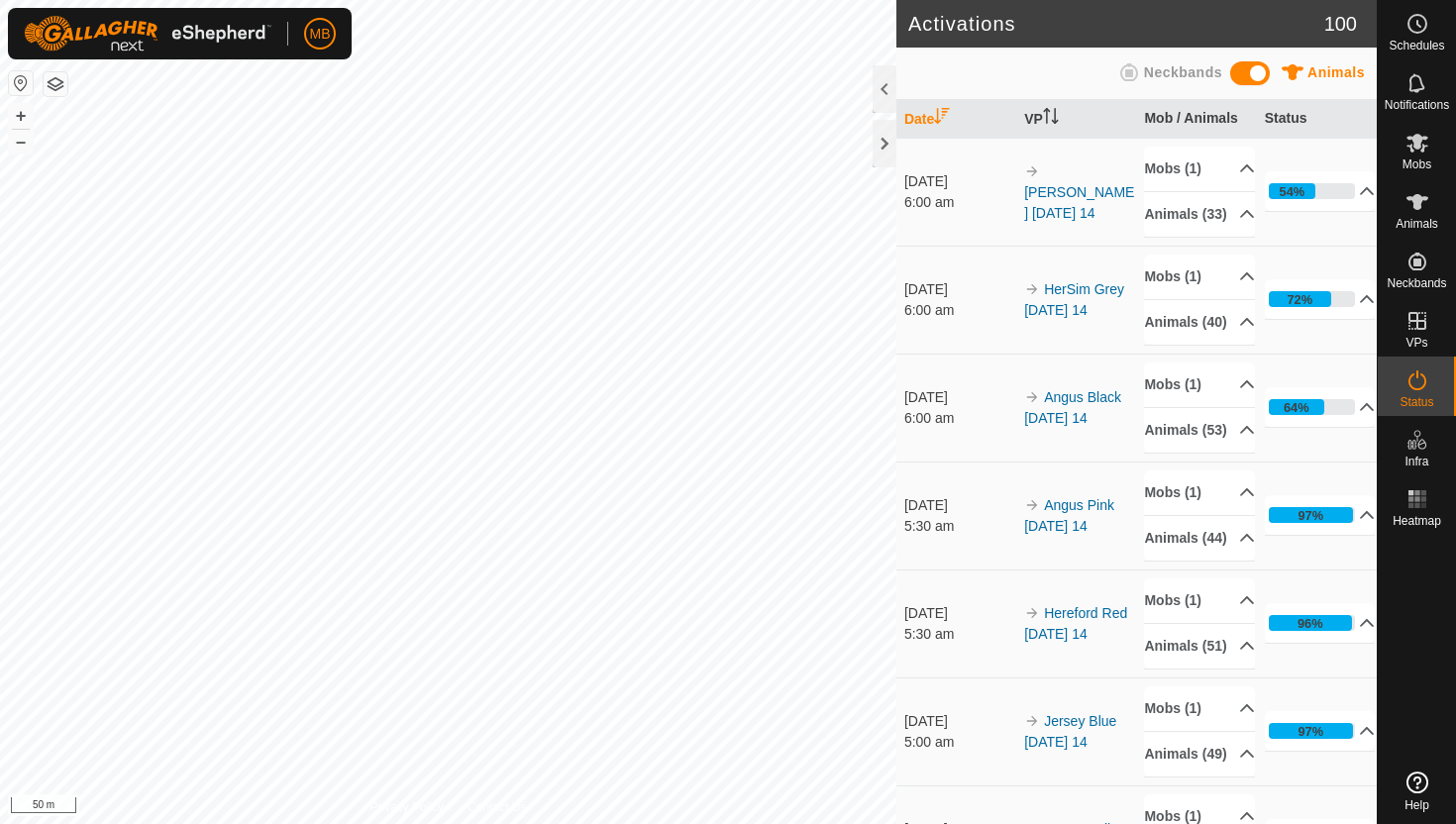 scroll, scrollTop: 0, scrollLeft: 0, axis: both 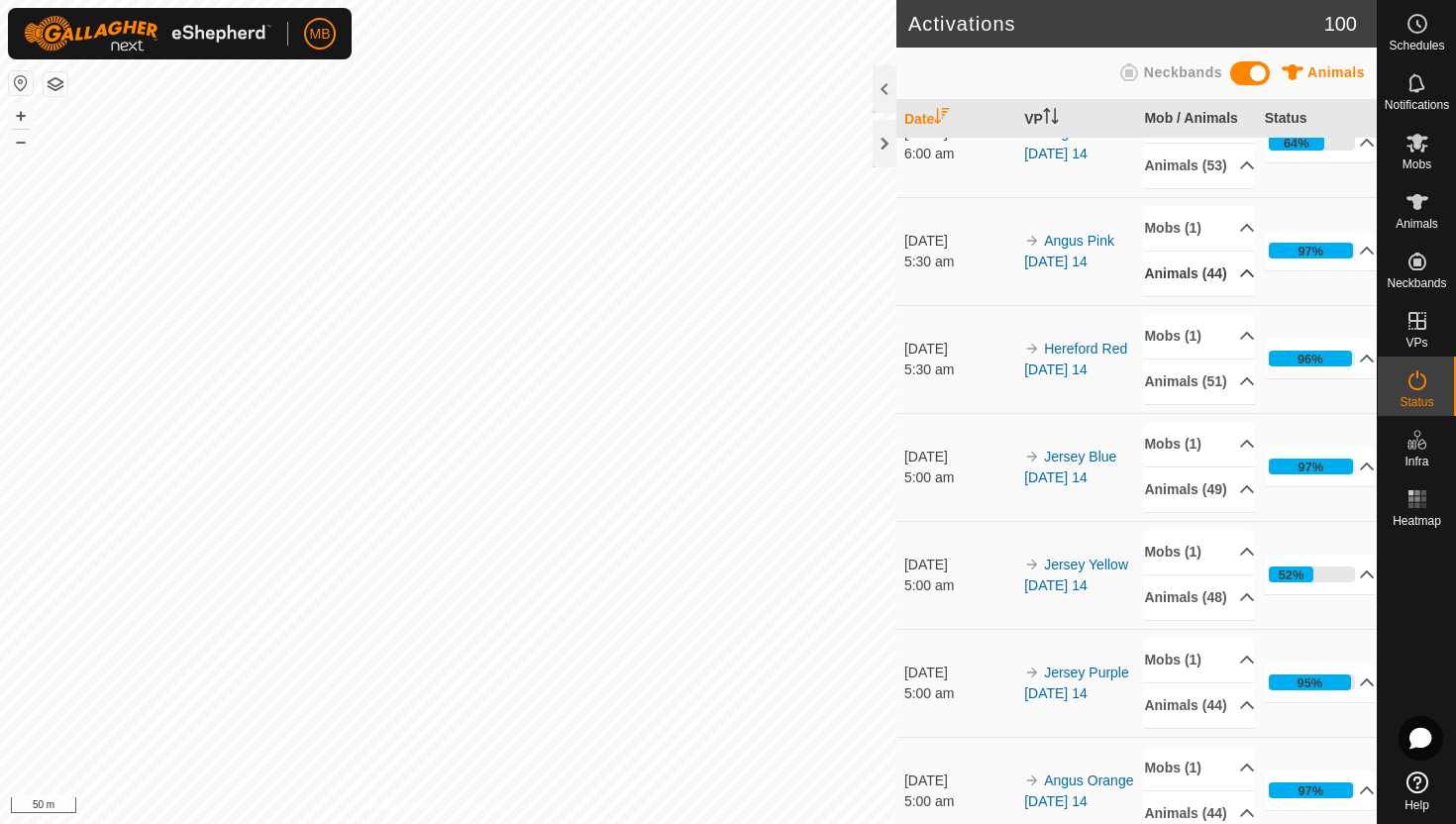 click 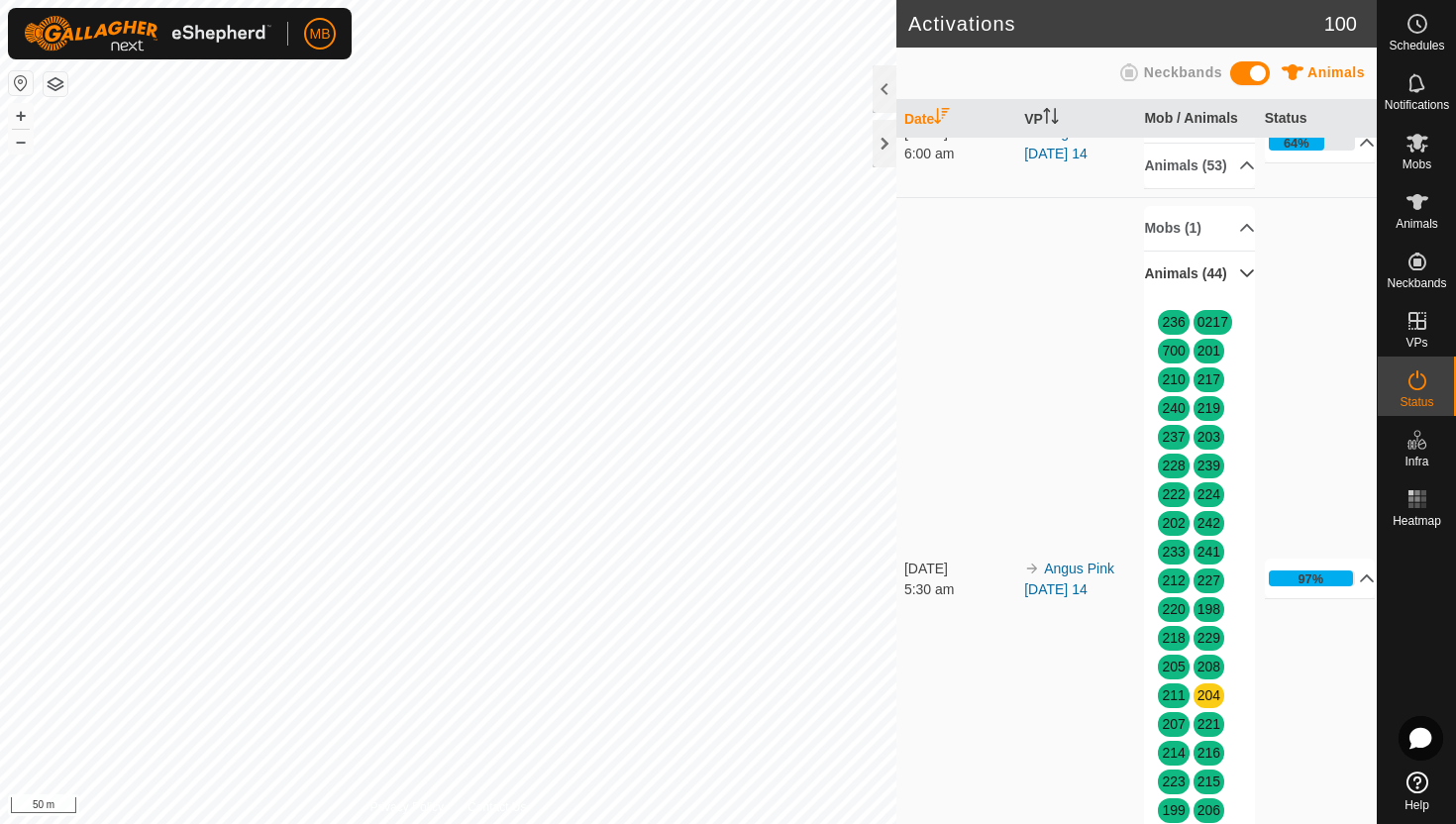 click on "Animals (44)" at bounding box center [1199, 273] 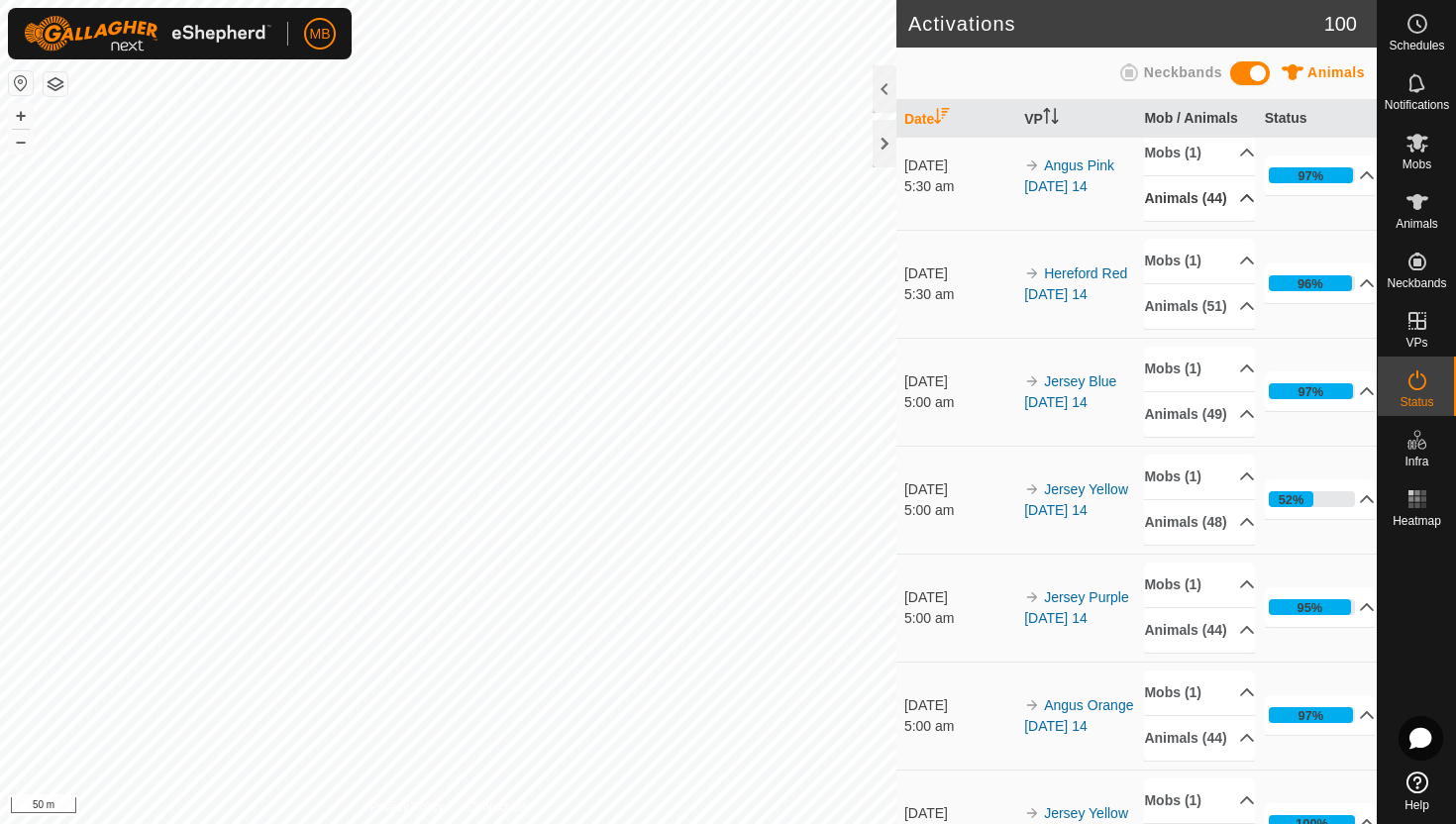 scroll, scrollTop: 364, scrollLeft: 0, axis: vertical 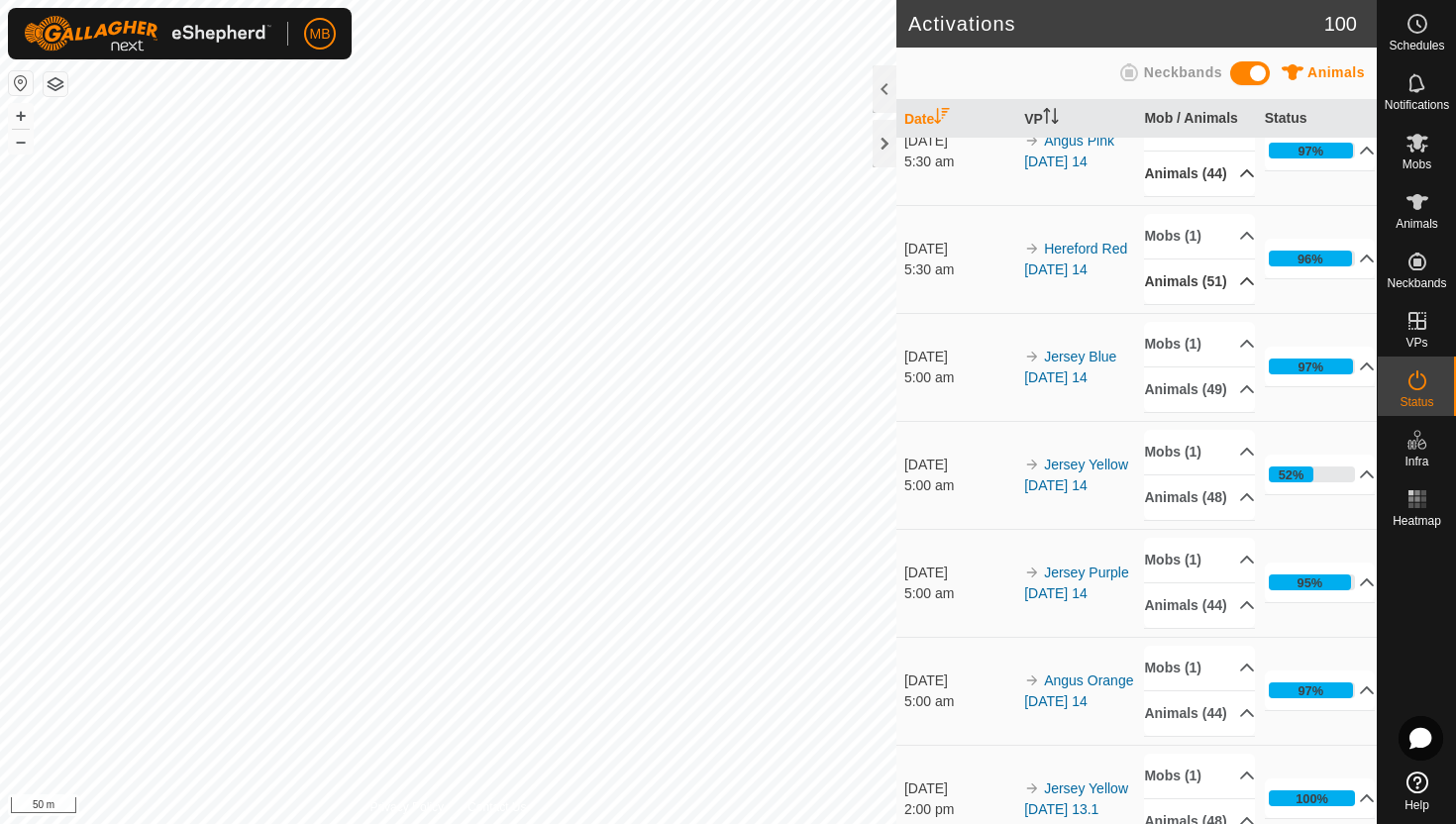 click on "Animals (51)" at bounding box center [1199, 281] 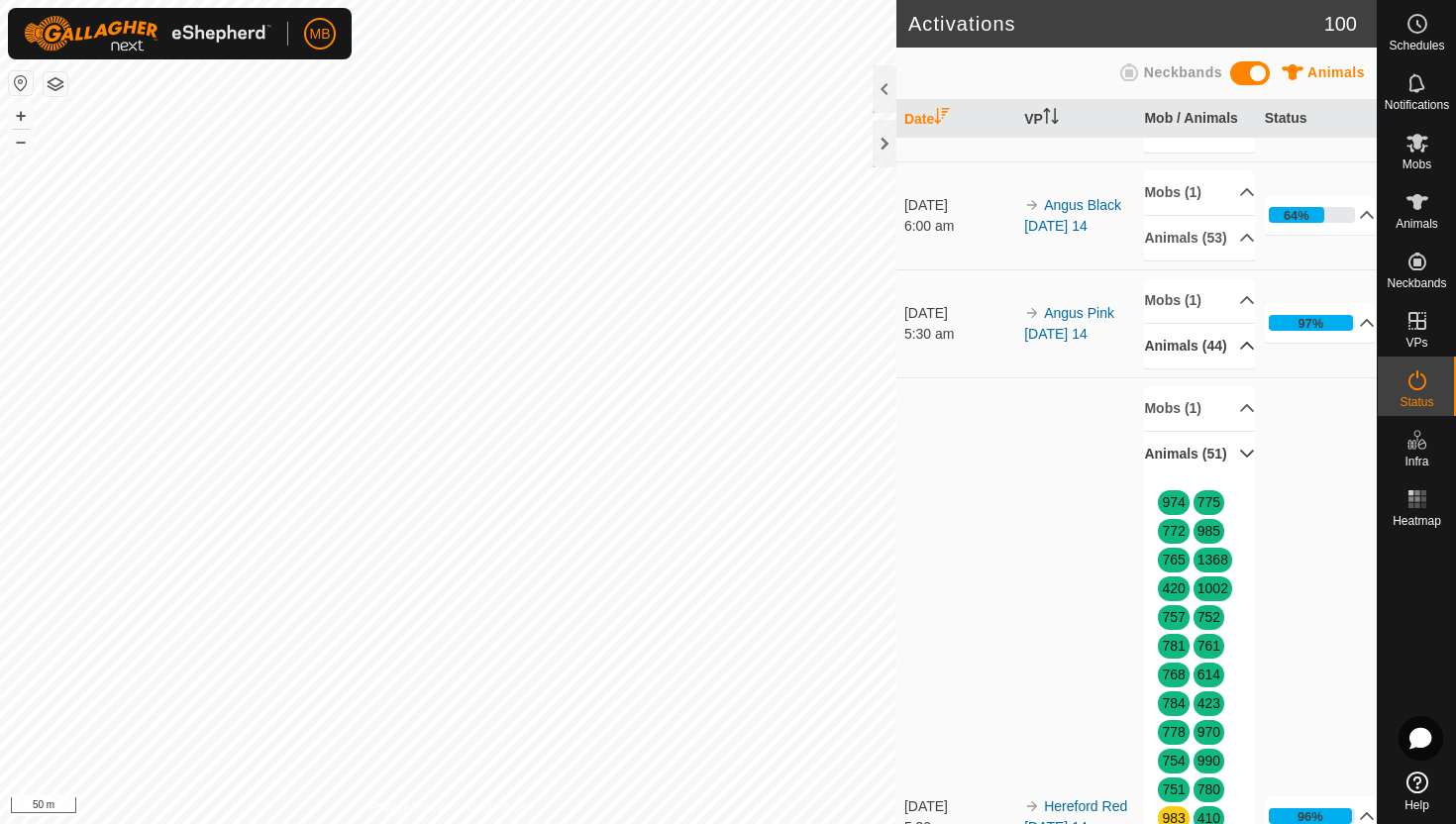 scroll, scrollTop: 177, scrollLeft: 0, axis: vertical 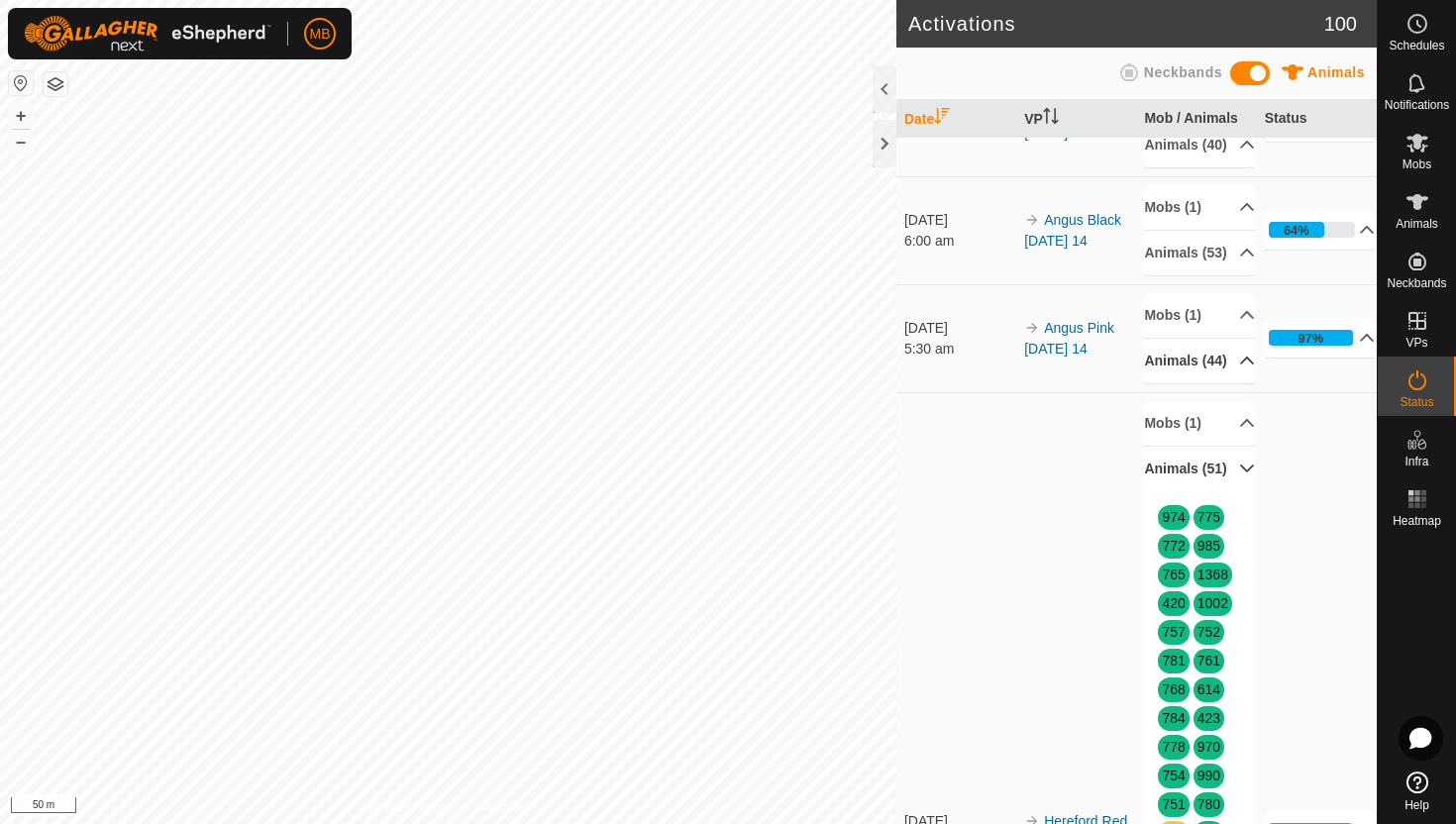 click on "Animals (51)" at bounding box center [1199, 468] 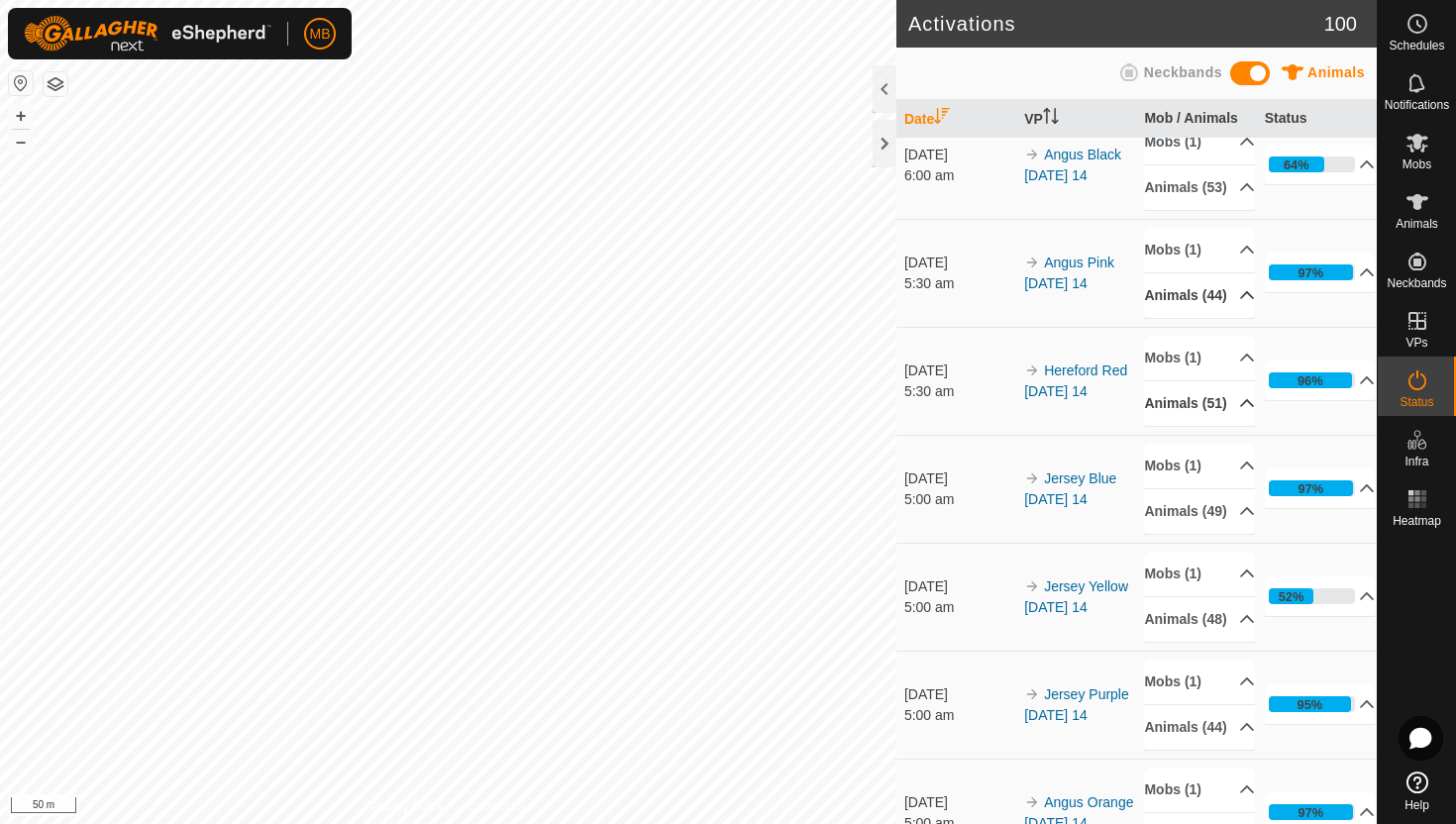 scroll, scrollTop: 258, scrollLeft: 0, axis: vertical 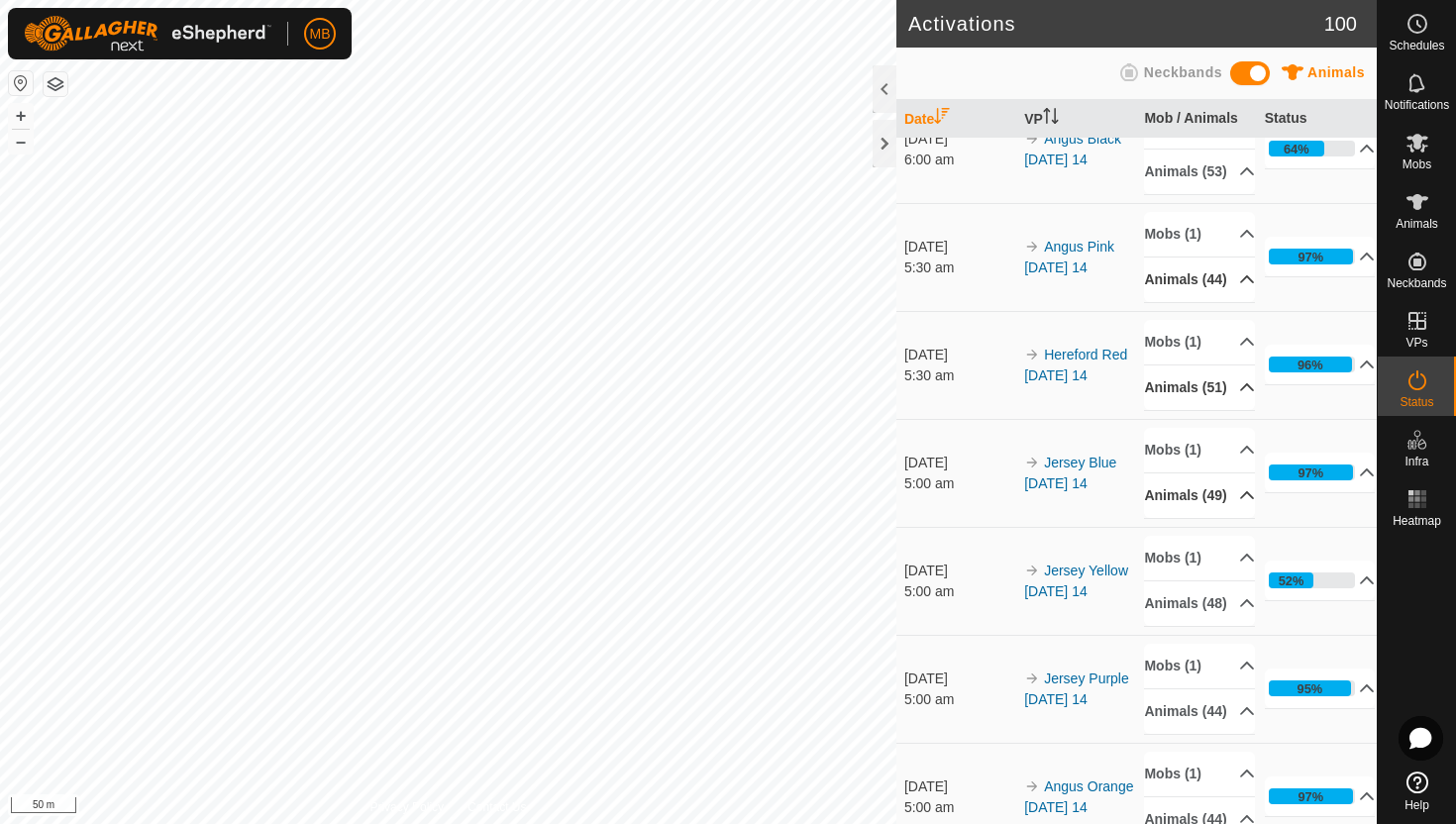 click on "Animals (49)" at bounding box center [1199, 495] 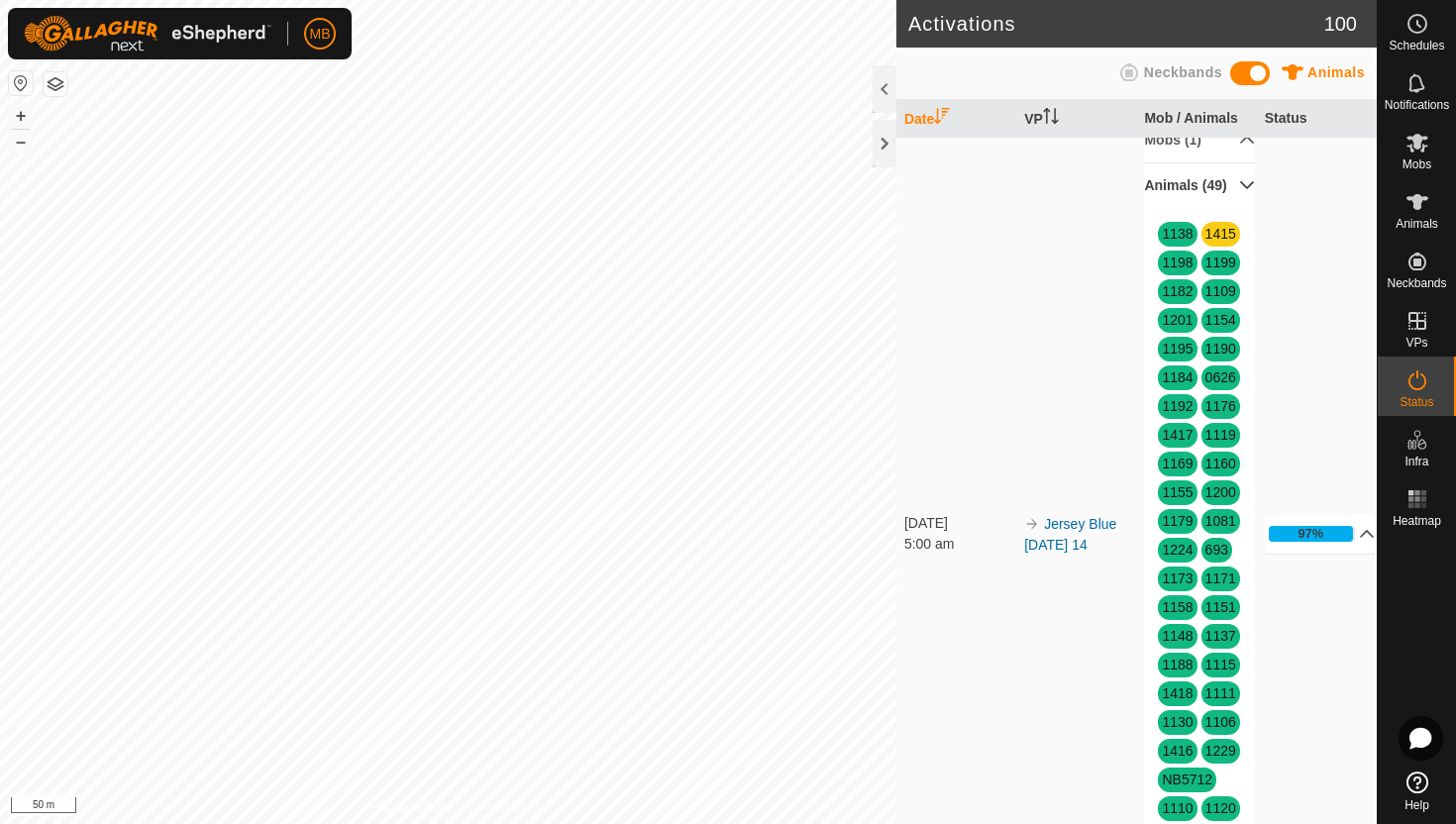 scroll, scrollTop: 547, scrollLeft: 0, axis: vertical 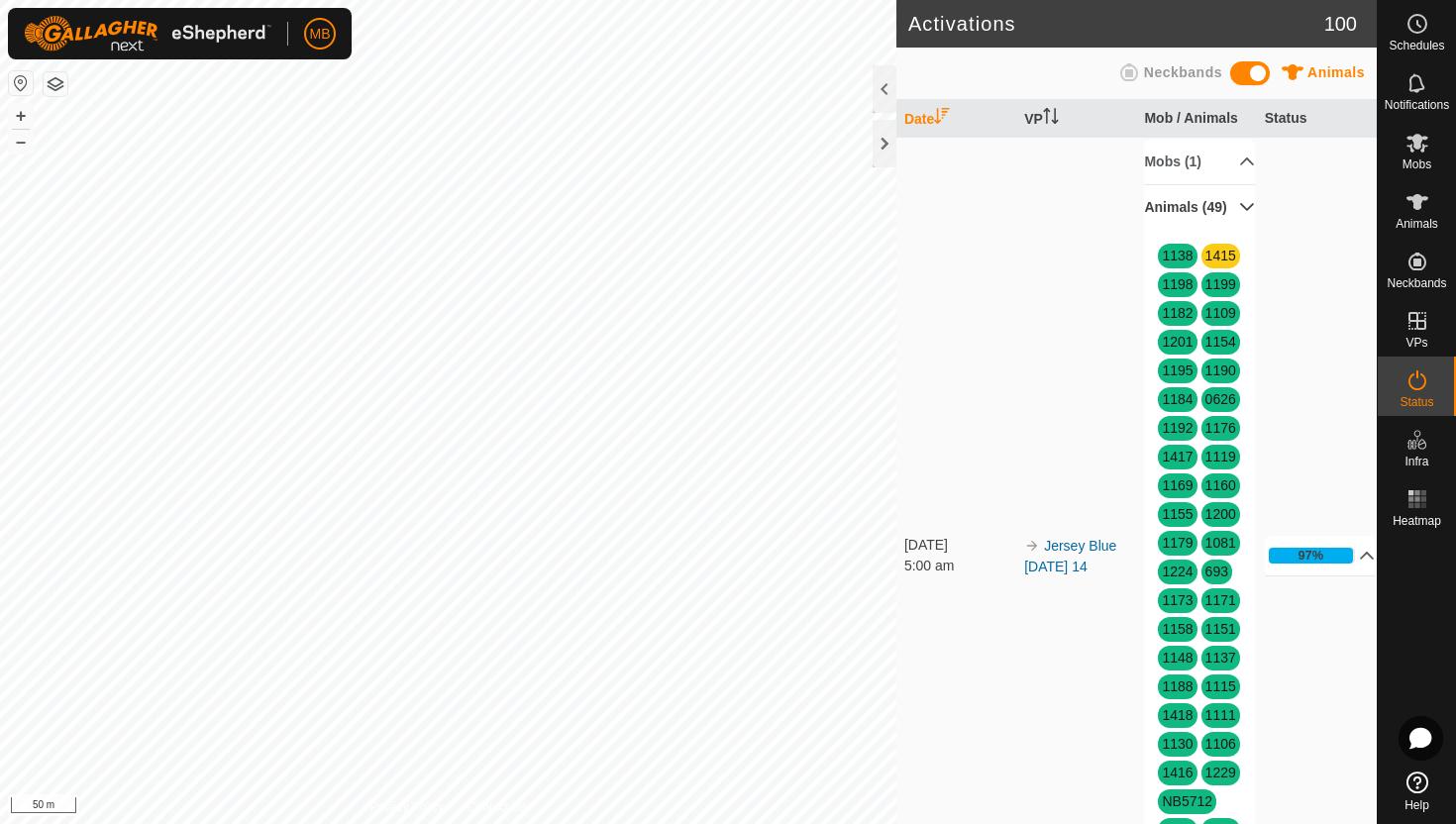 click on "Animals (49)" at bounding box center (1199, 207) 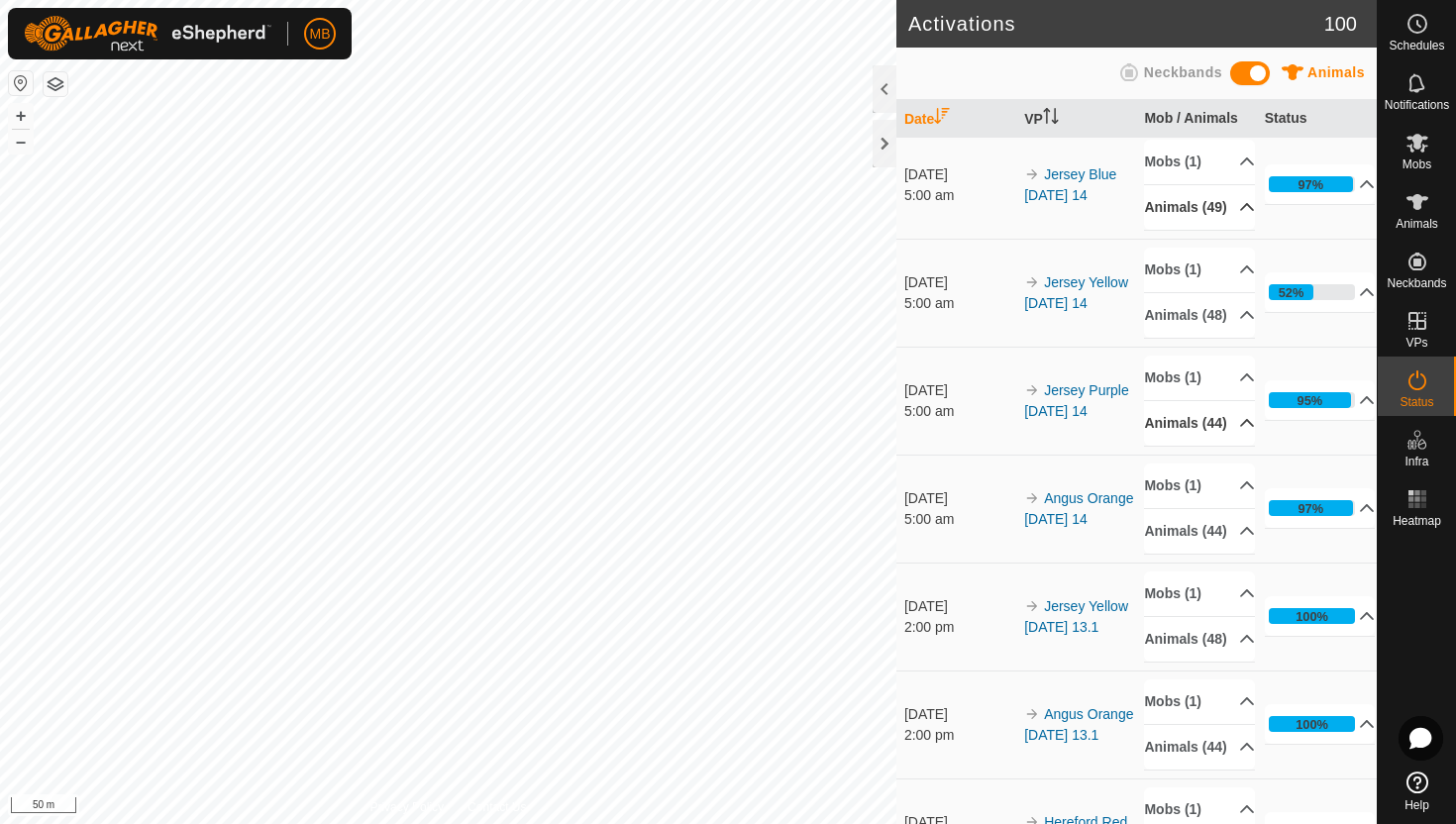 click on "Animals (44)" at bounding box center (1199, 423) 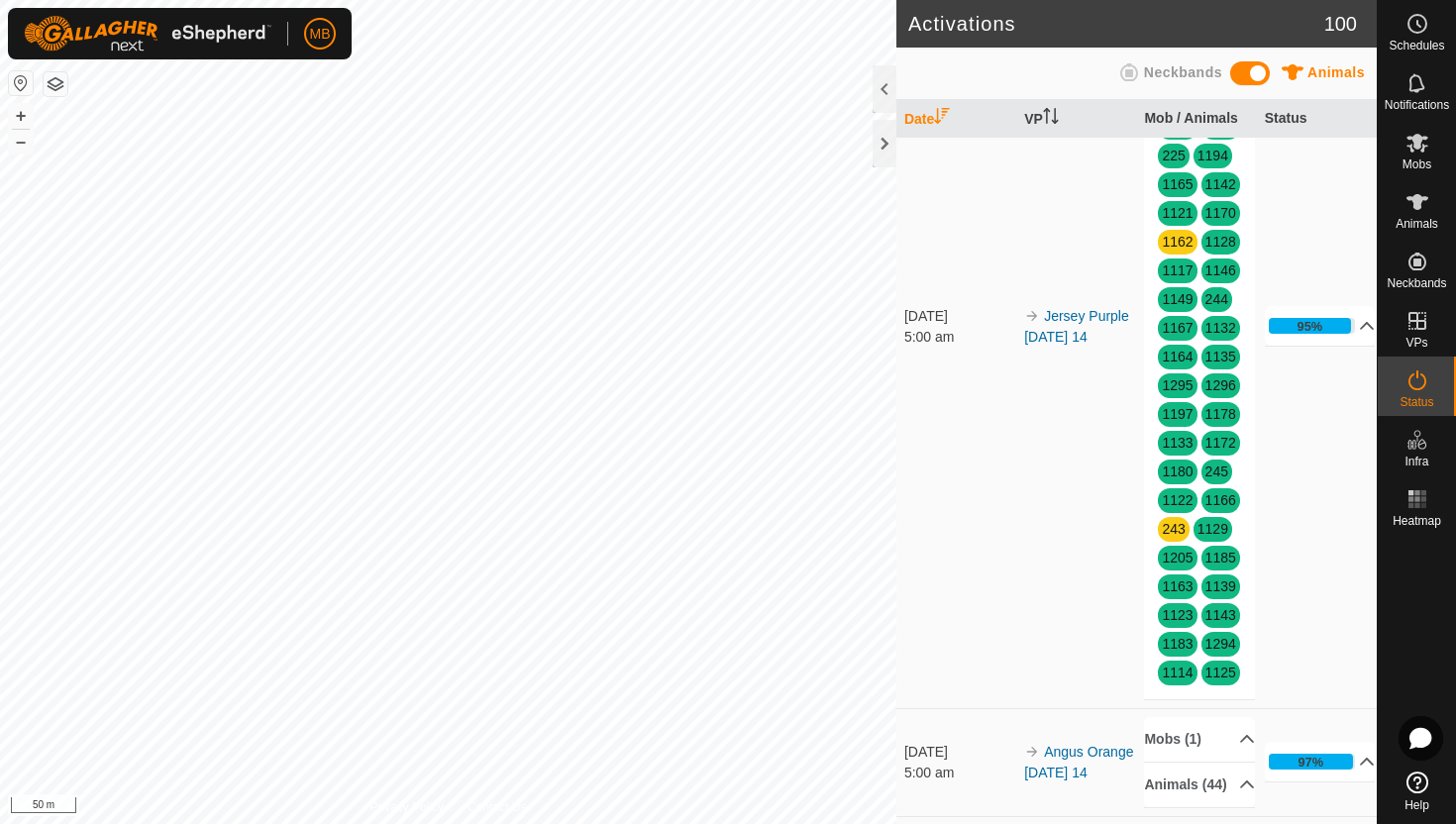 scroll, scrollTop: 967, scrollLeft: 0, axis: vertical 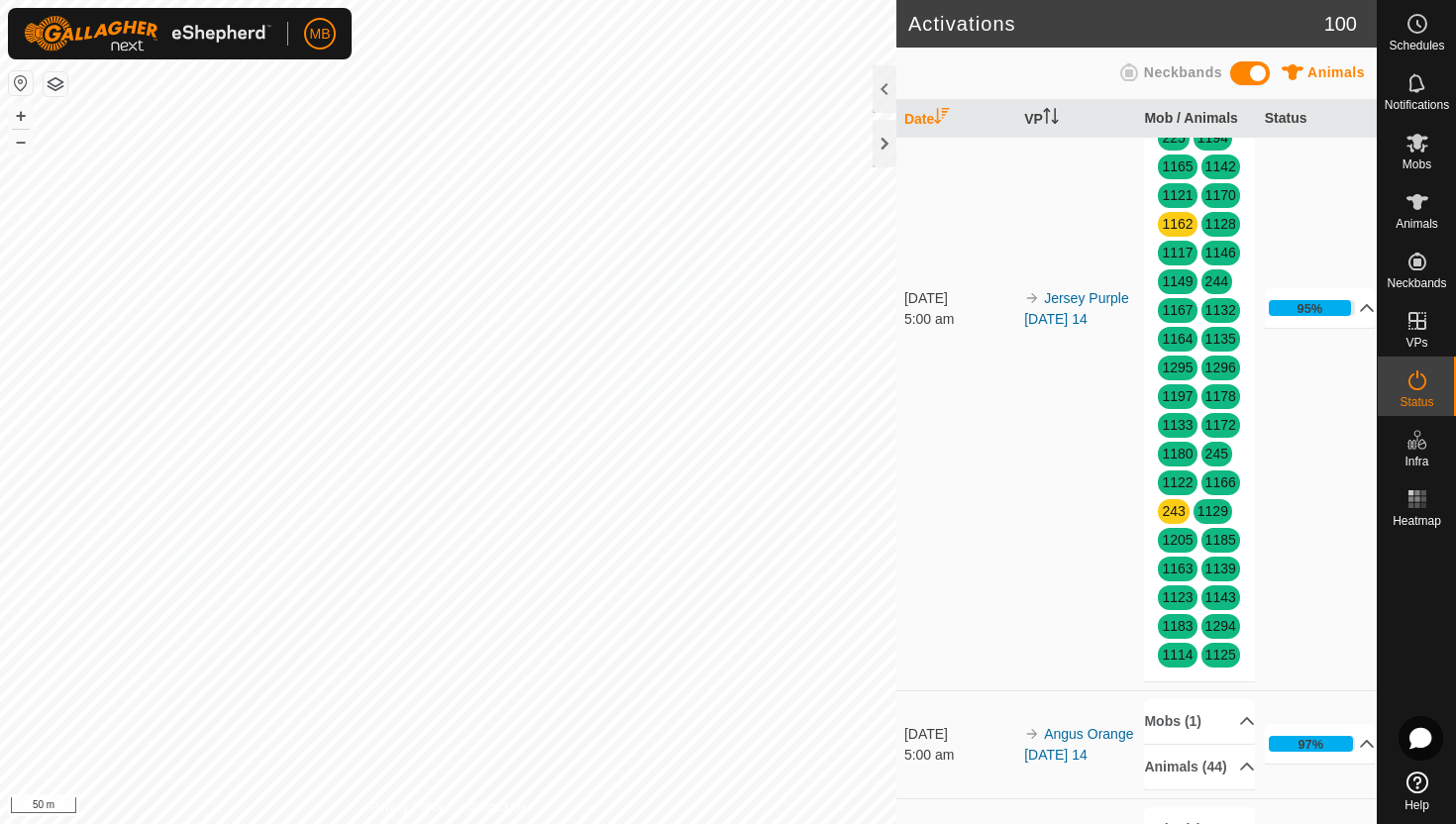 click on "Animals (44)" at bounding box center [1199, 3] 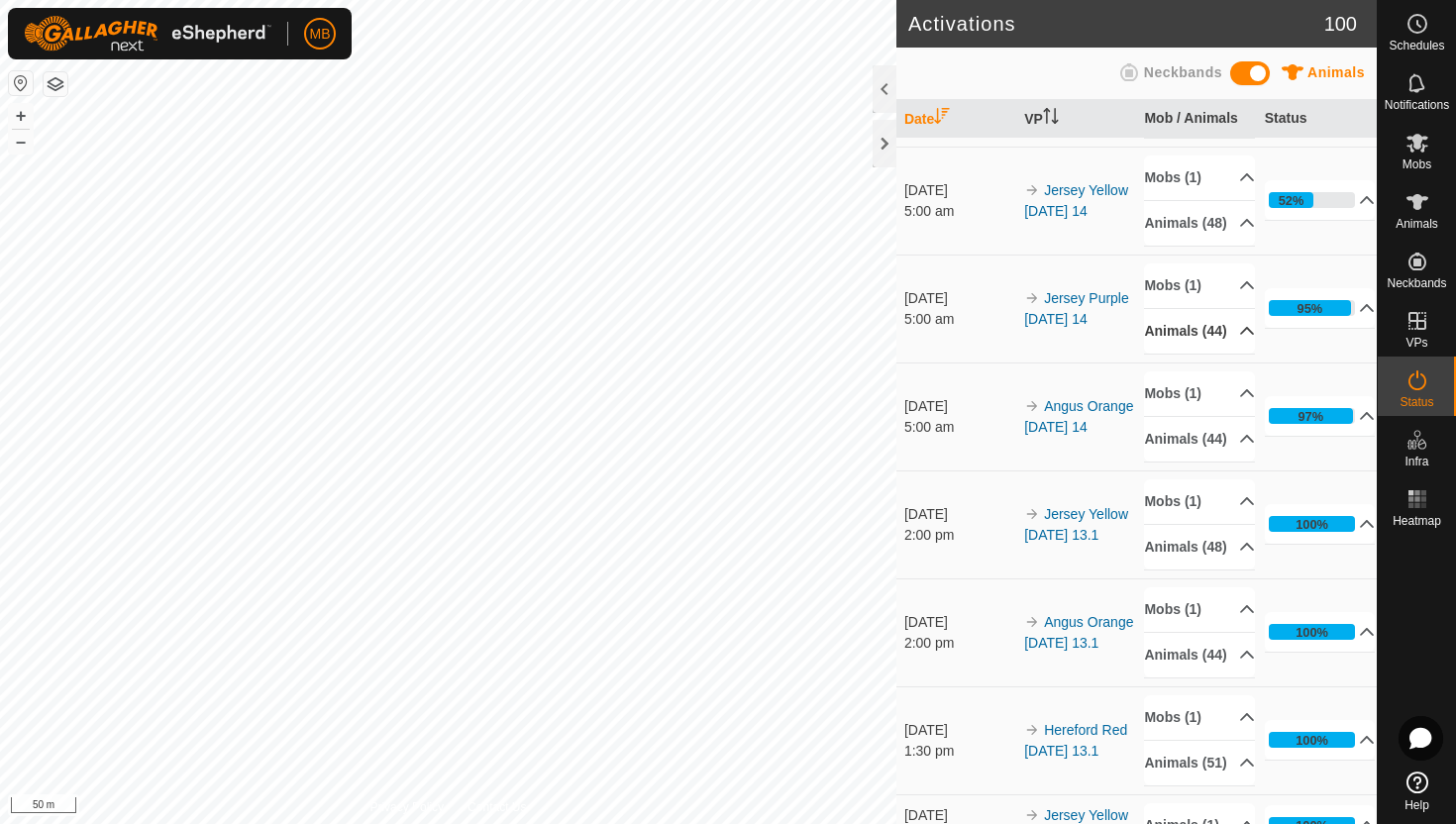 scroll, scrollTop: 0, scrollLeft: 0, axis: both 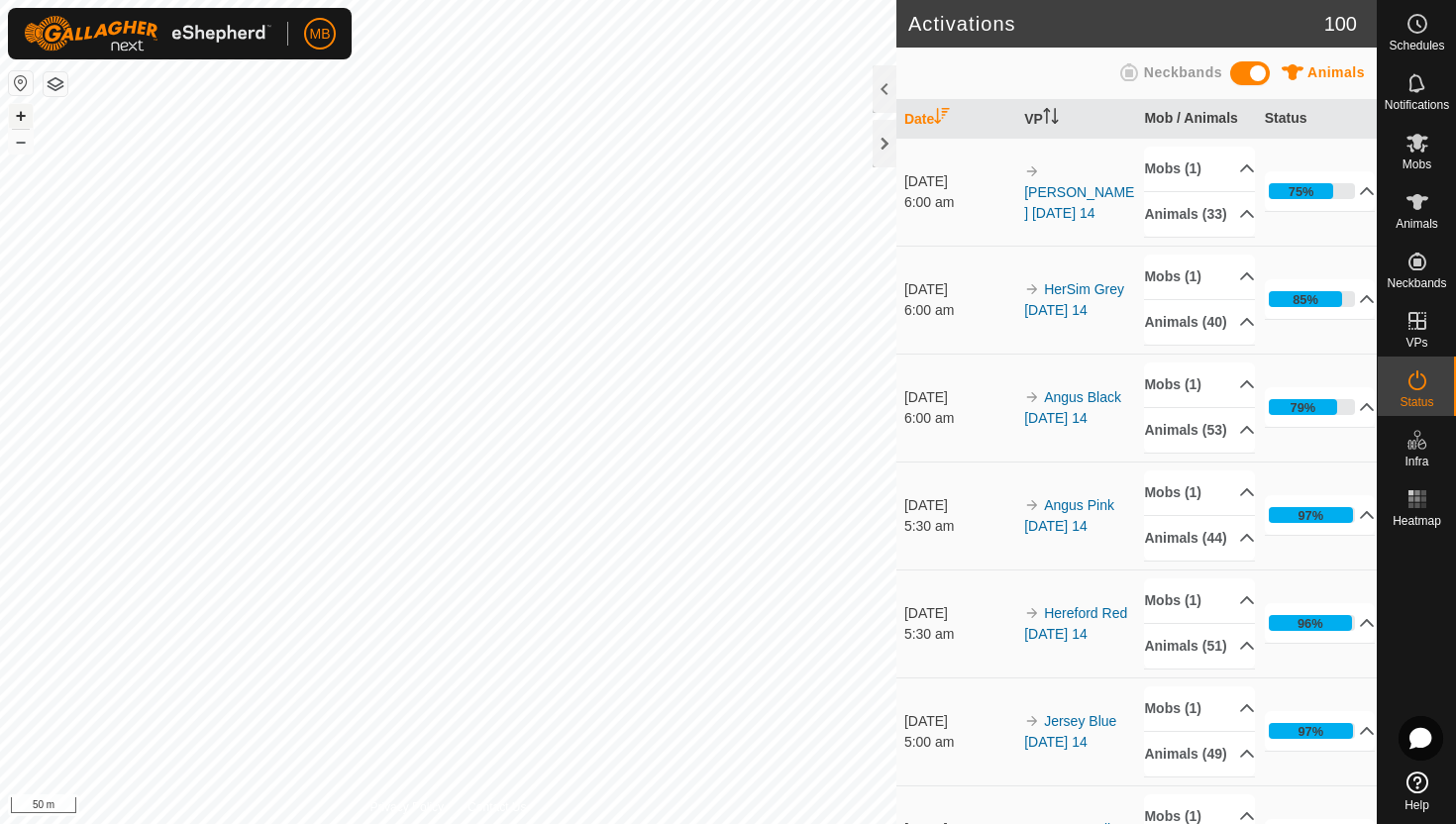 click on "+" at bounding box center [21, 116] 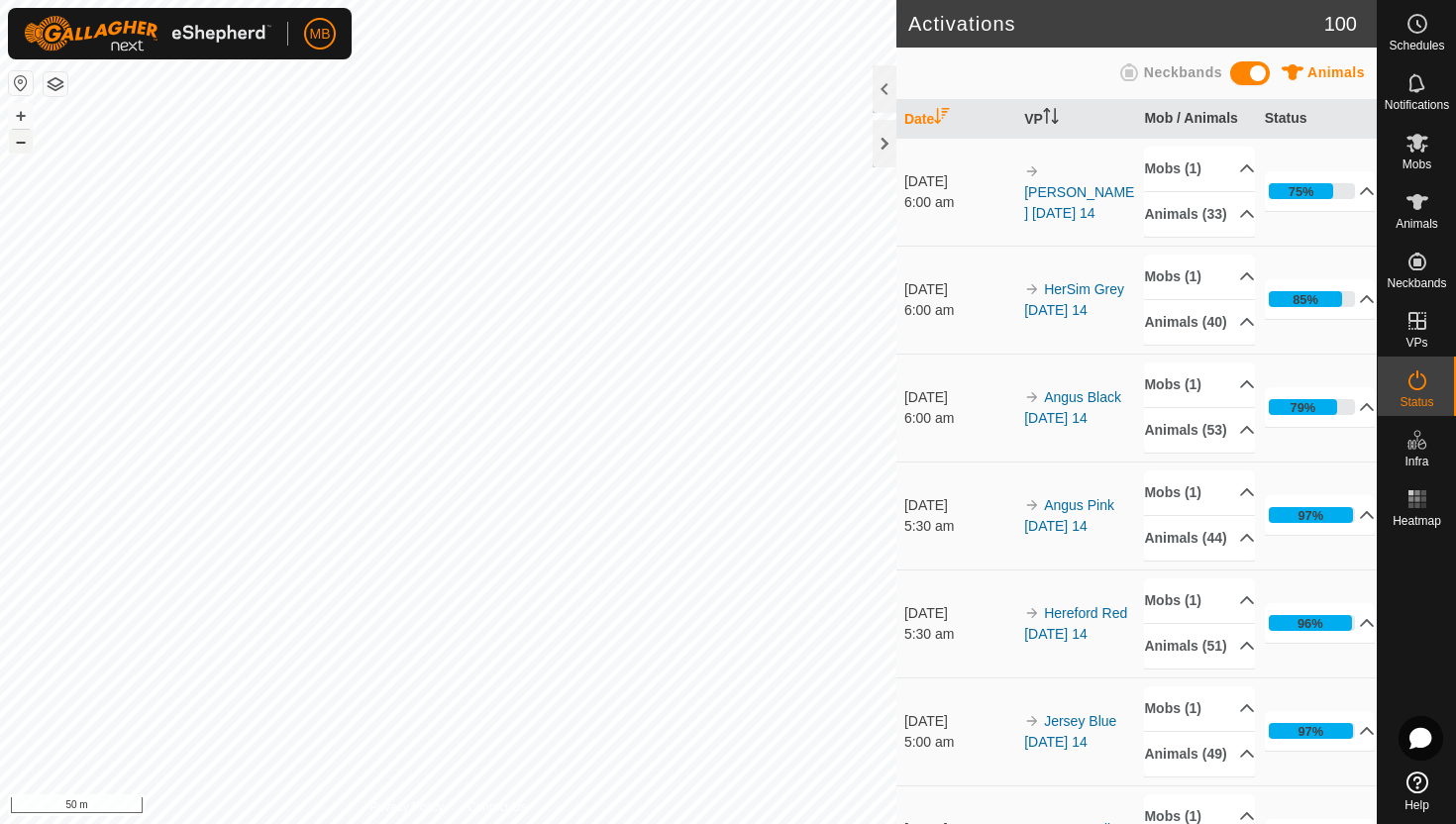 click on "–" at bounding box center (21, 142) 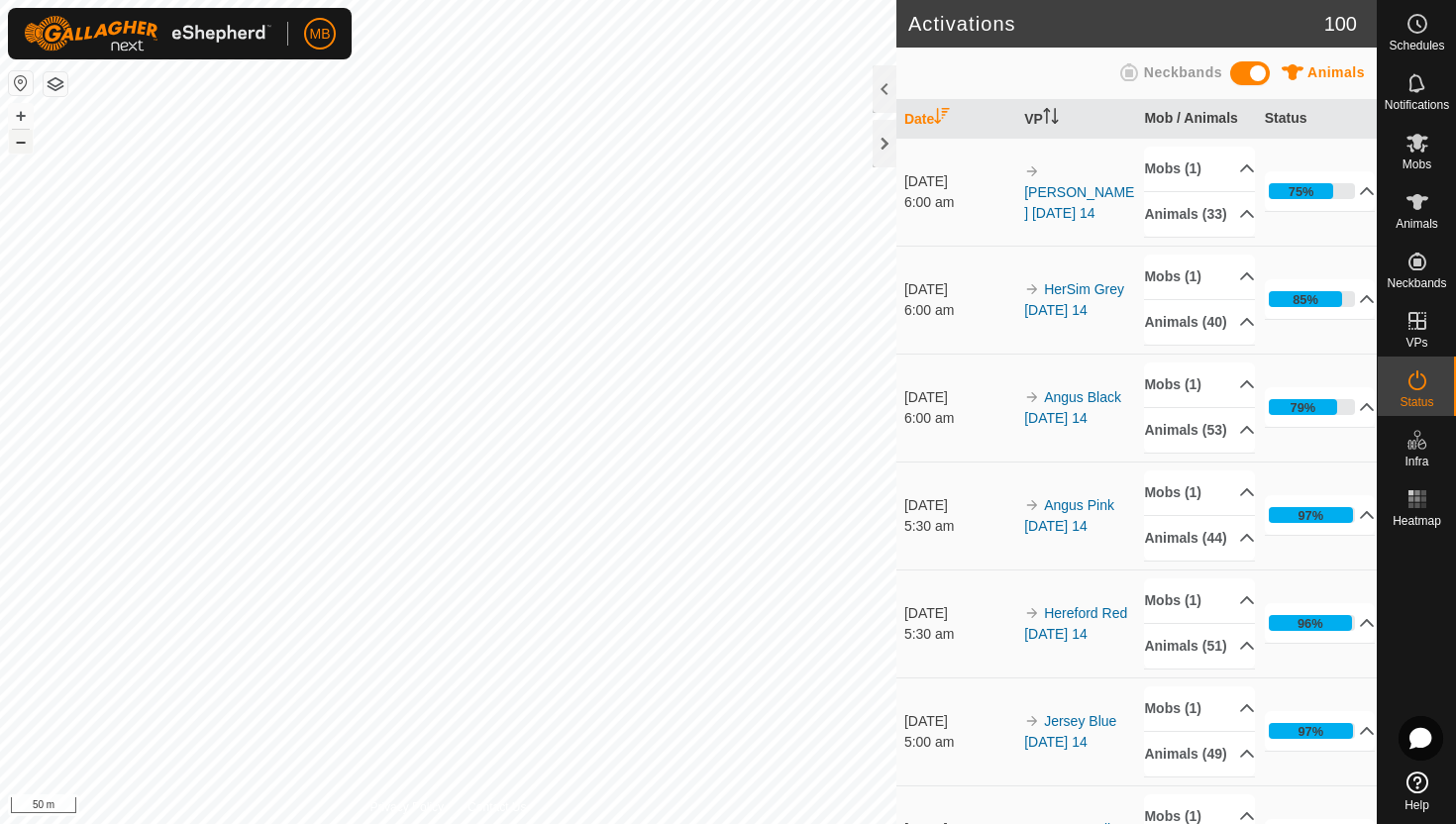 click on "–" at bounding box center [21, 142] 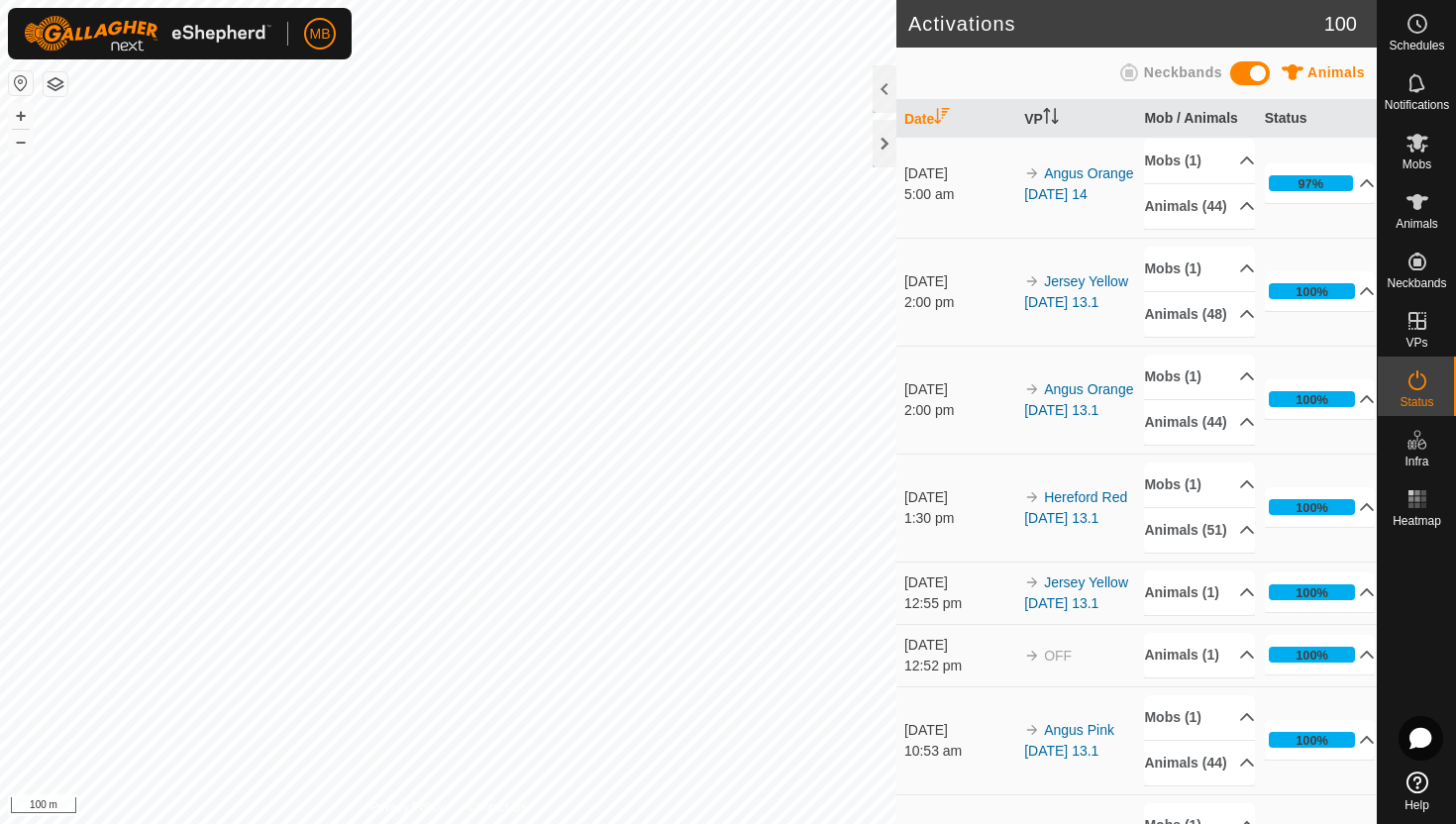 scroll, scrollTop: 874, scrollLeft: 0, axis: vertical 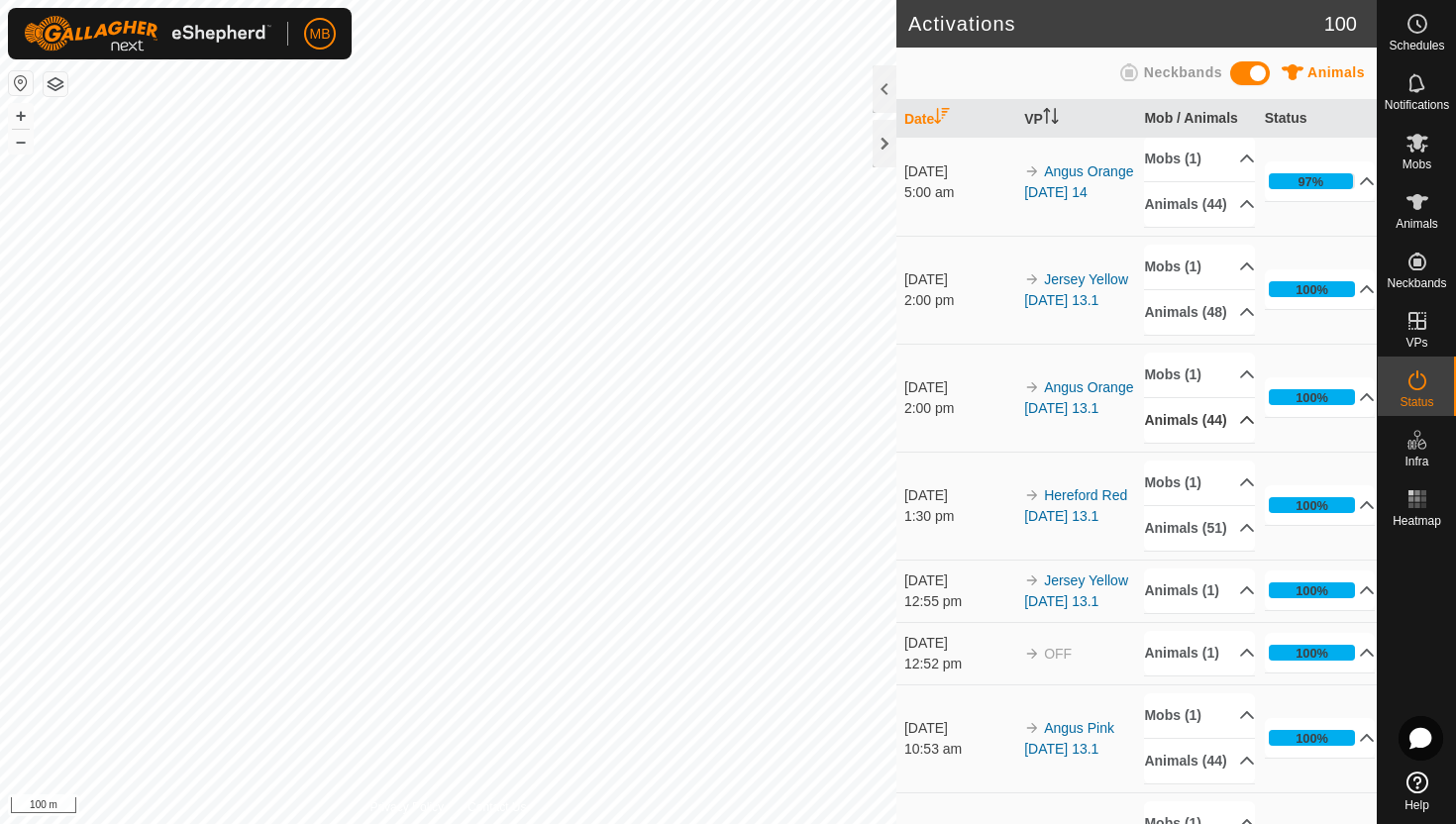 click on "Animals (44)" at bounding box center [1199, 420] 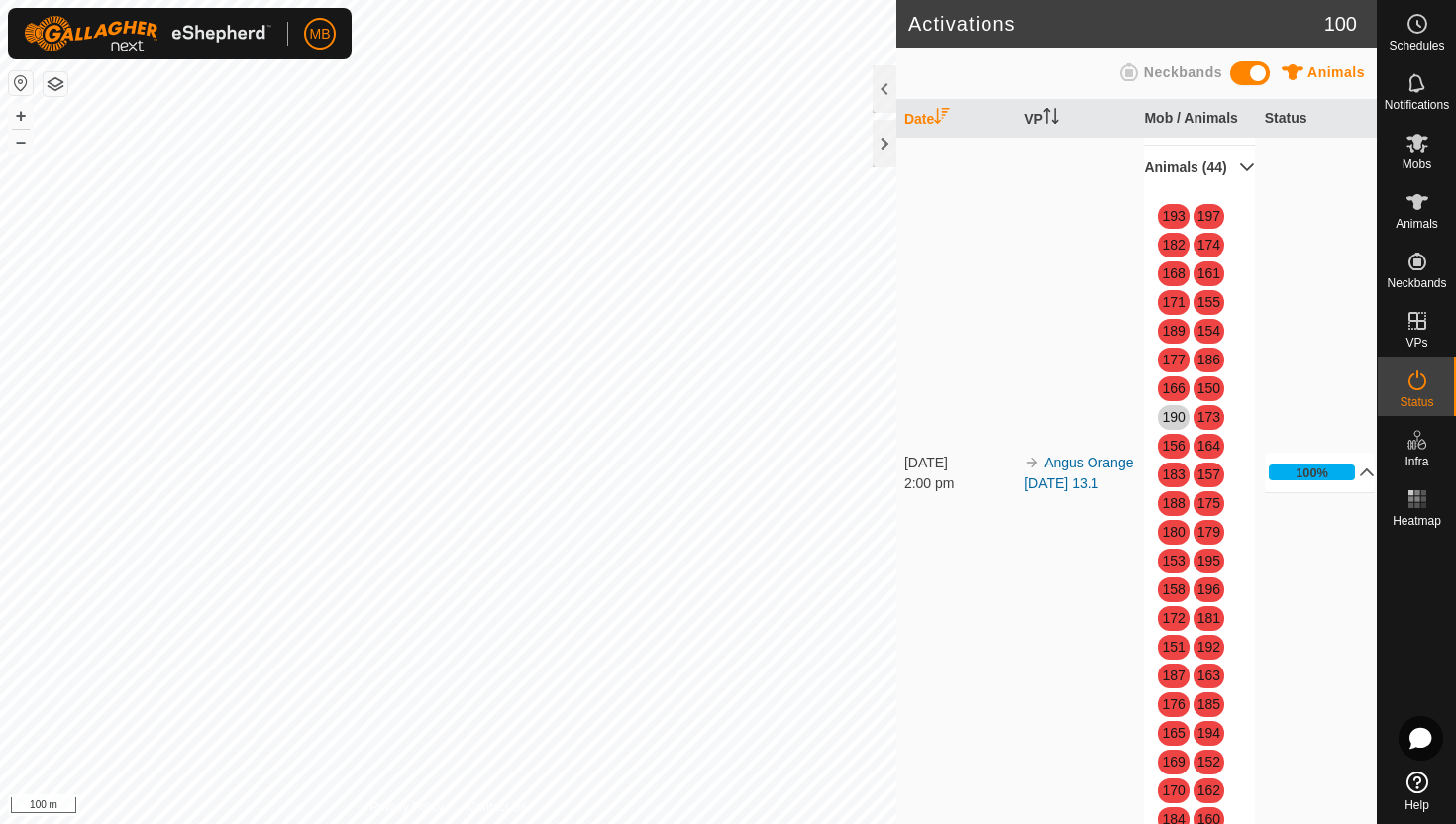 scroll, scrollTop: 1117, scrollLeft: 0, axis: vertical 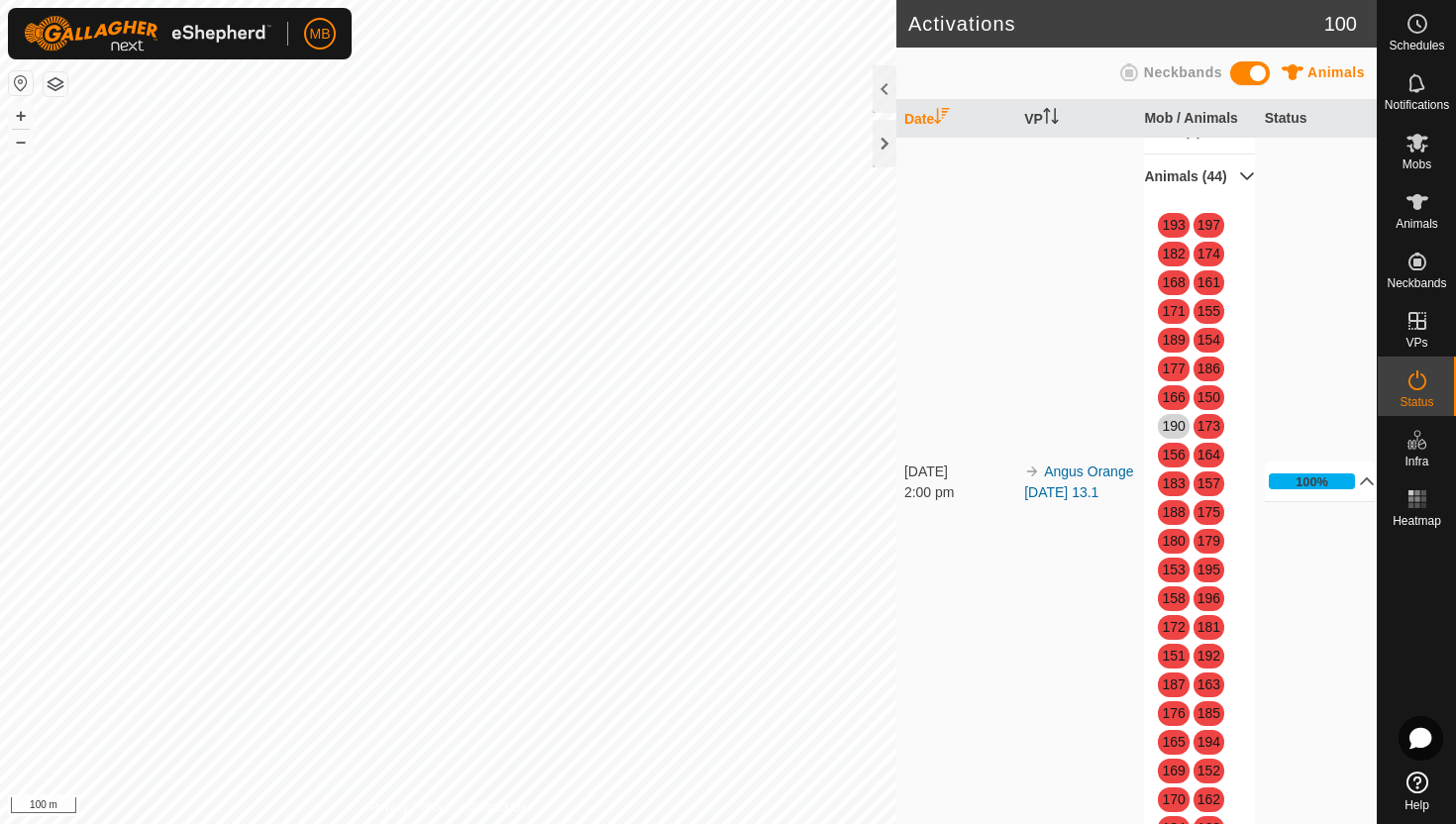 click on "Animals (44)" at bounding box center (1199, 176) 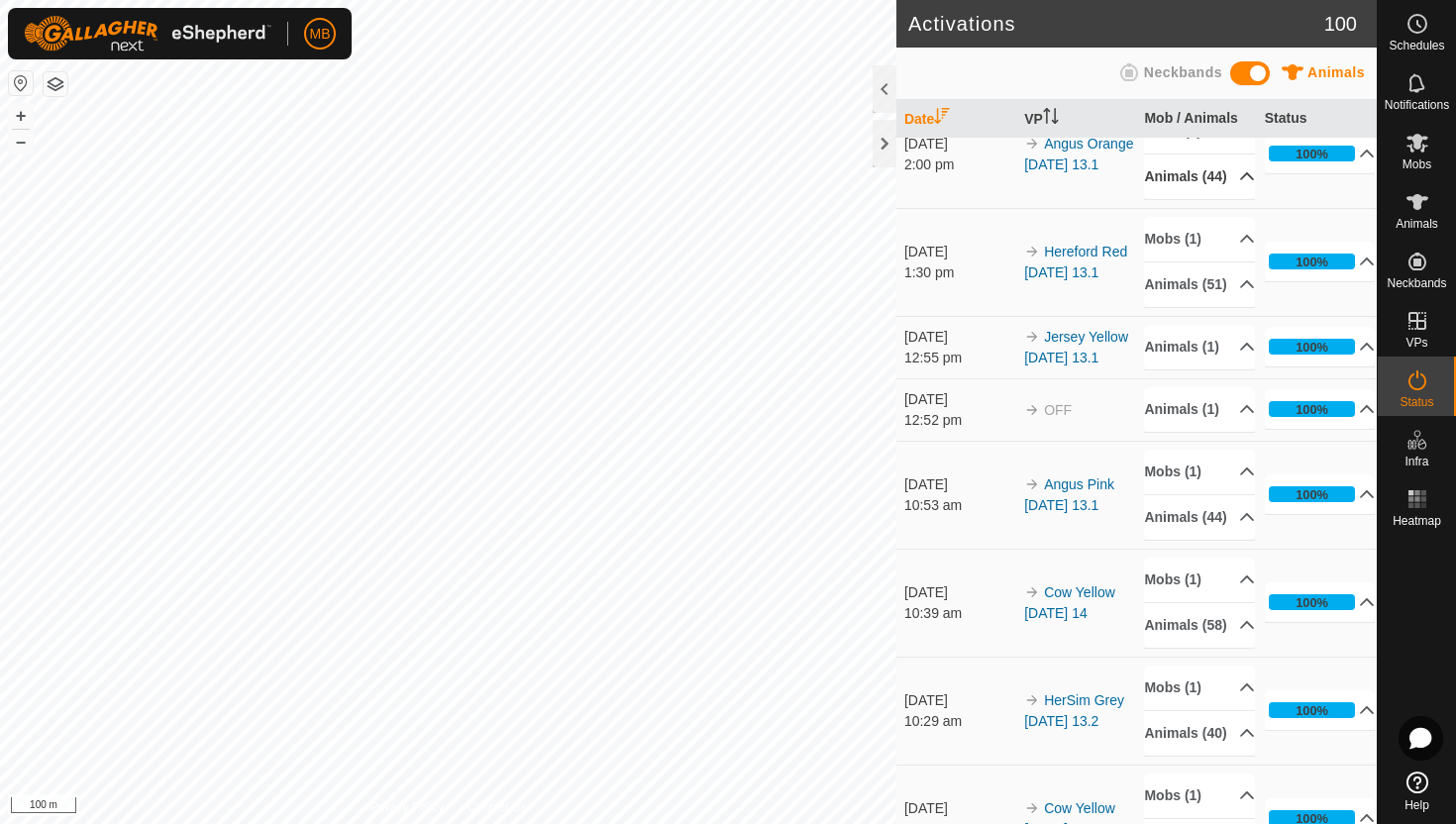 click on "Animals (48)" at bounding box center (1199, 68) 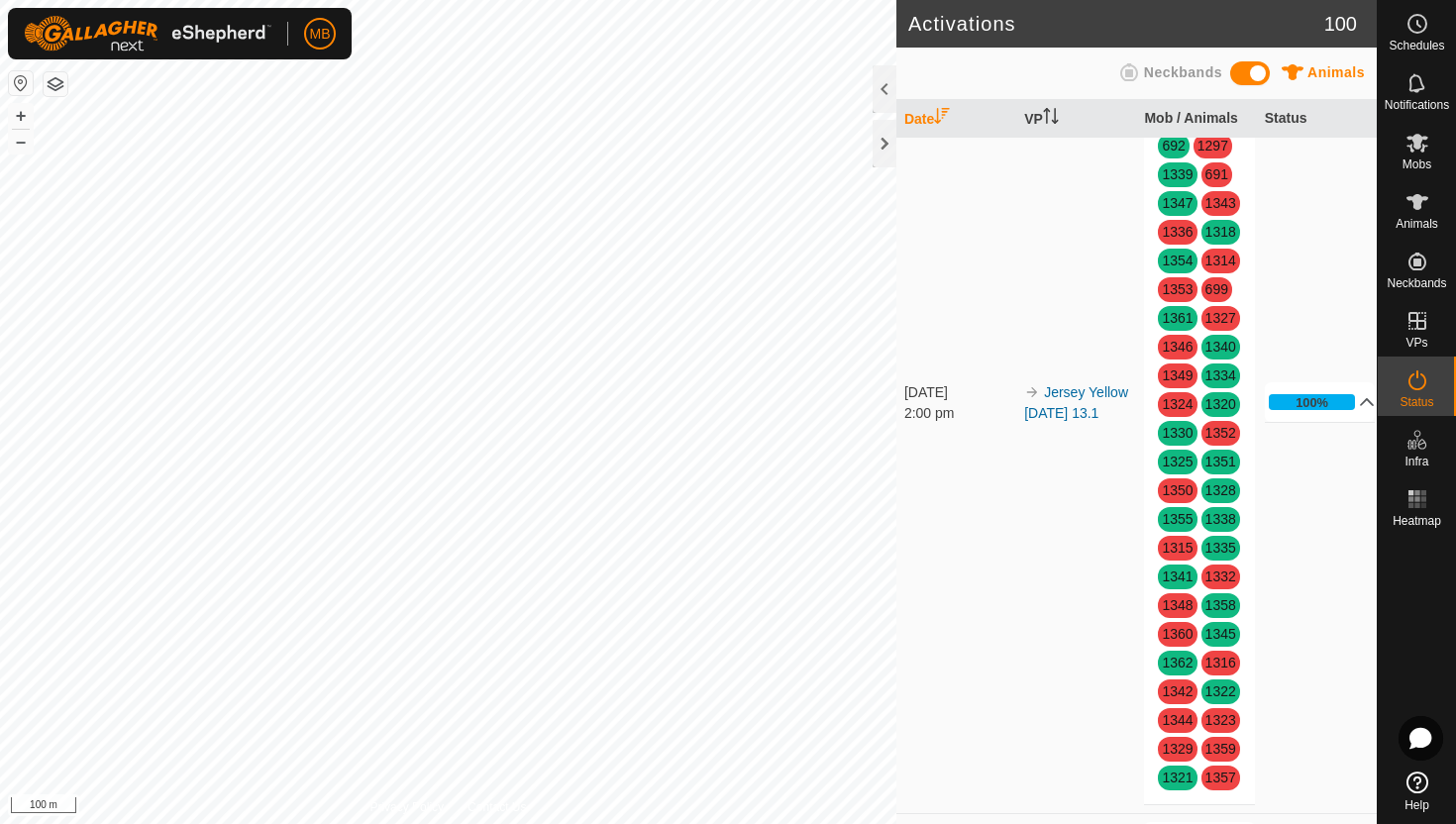 click on "Animals (48)" at bounding box center [1199, 68] 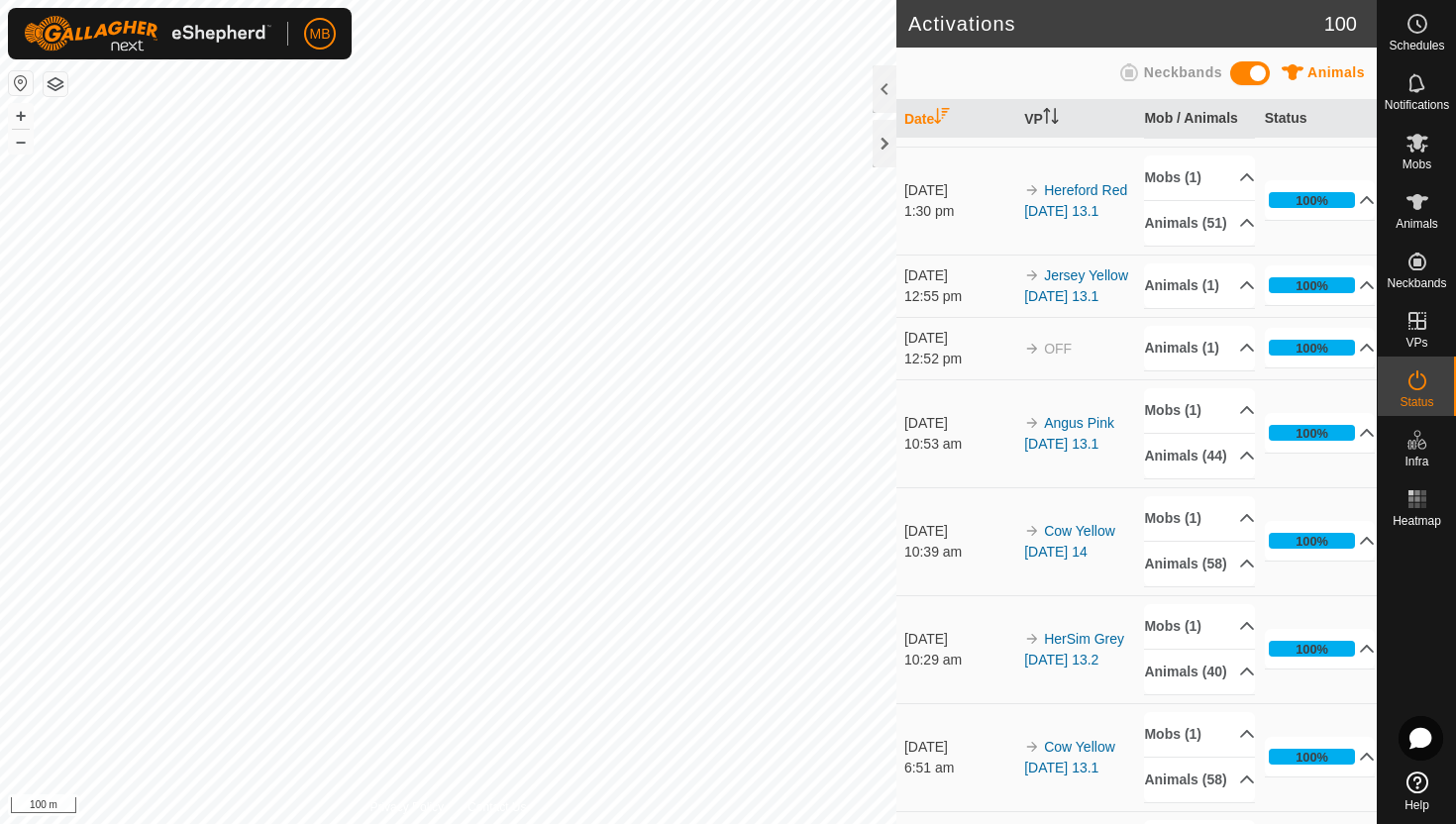 scroll, scrollTop: 1185, scrollLeft: 0, axis: vertical 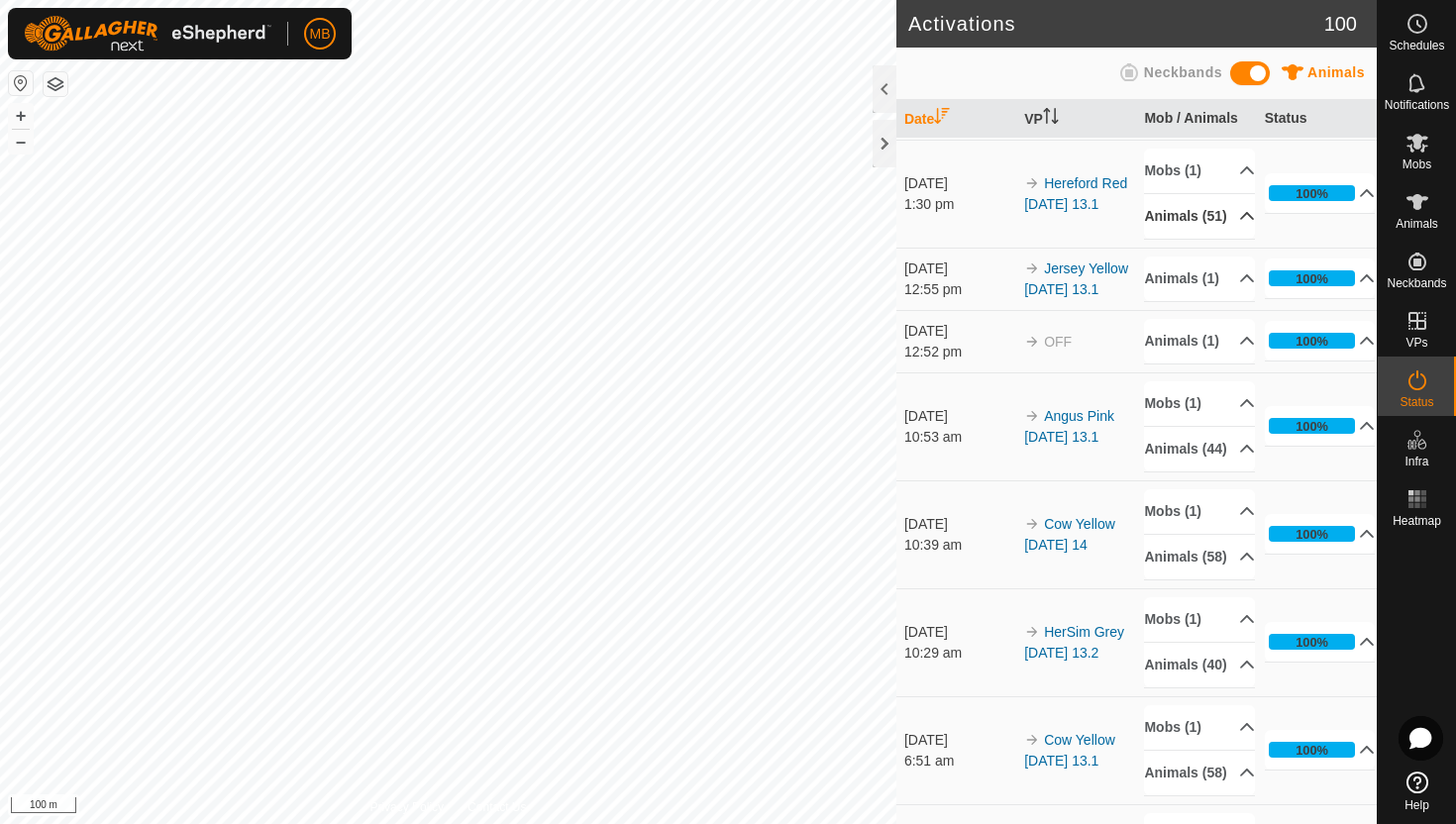 click on "Animals (51)" at bounding box center [1199, 216] 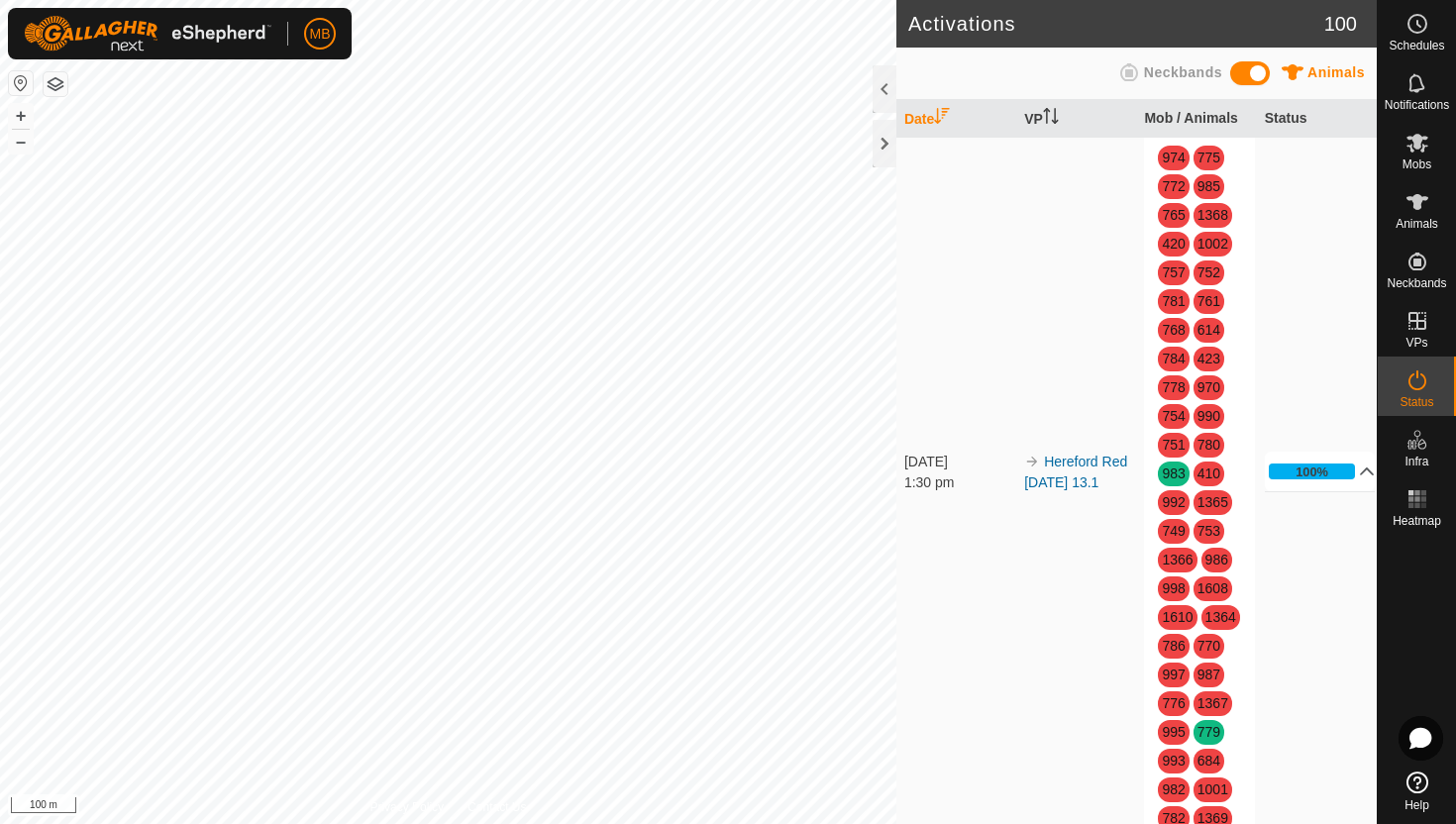 scroll, scrollTop: 1277, scrollLeft: 0, axis: vertical 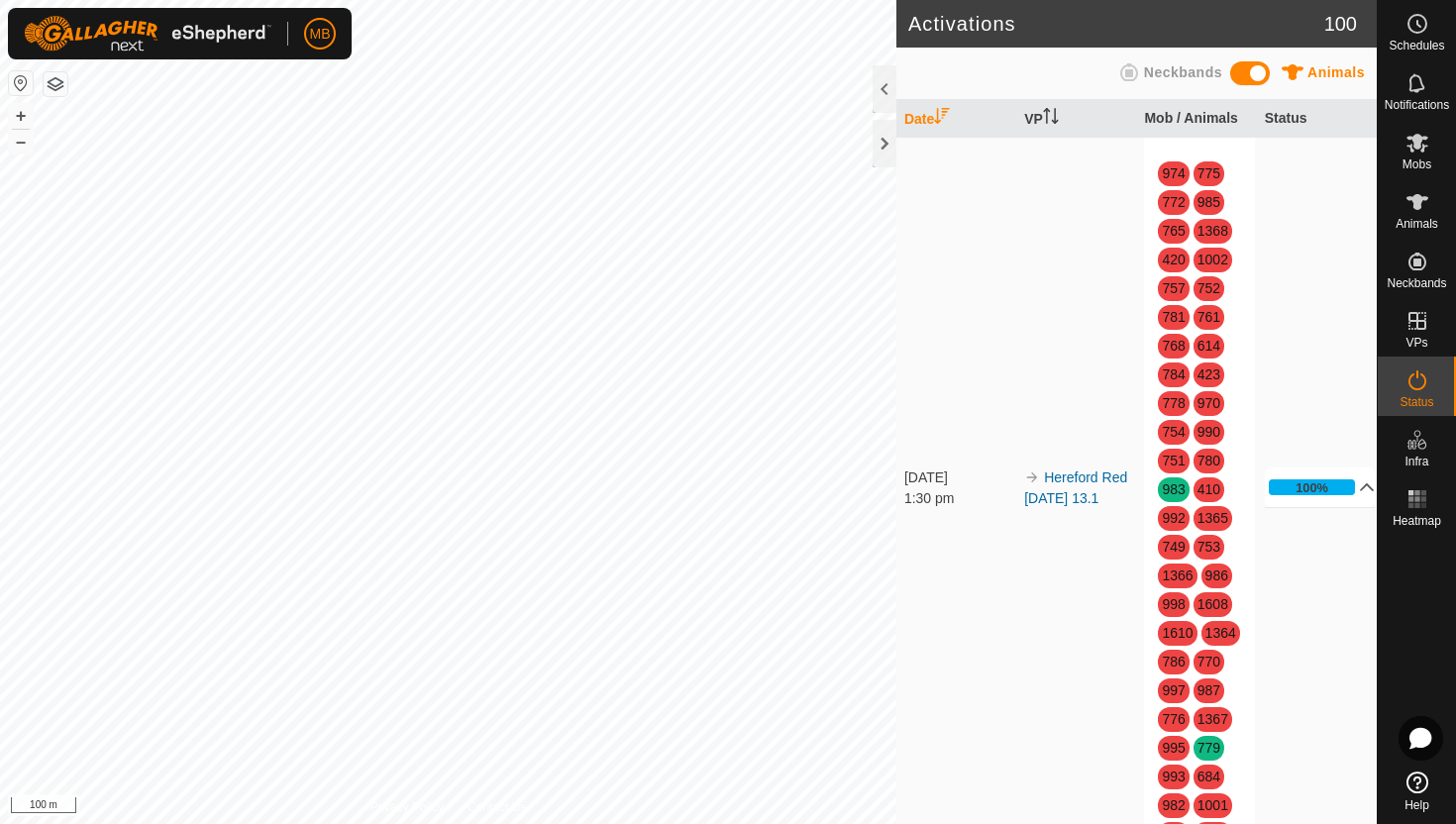 click on "Animals (51)" at bounding box center (1199, 125) 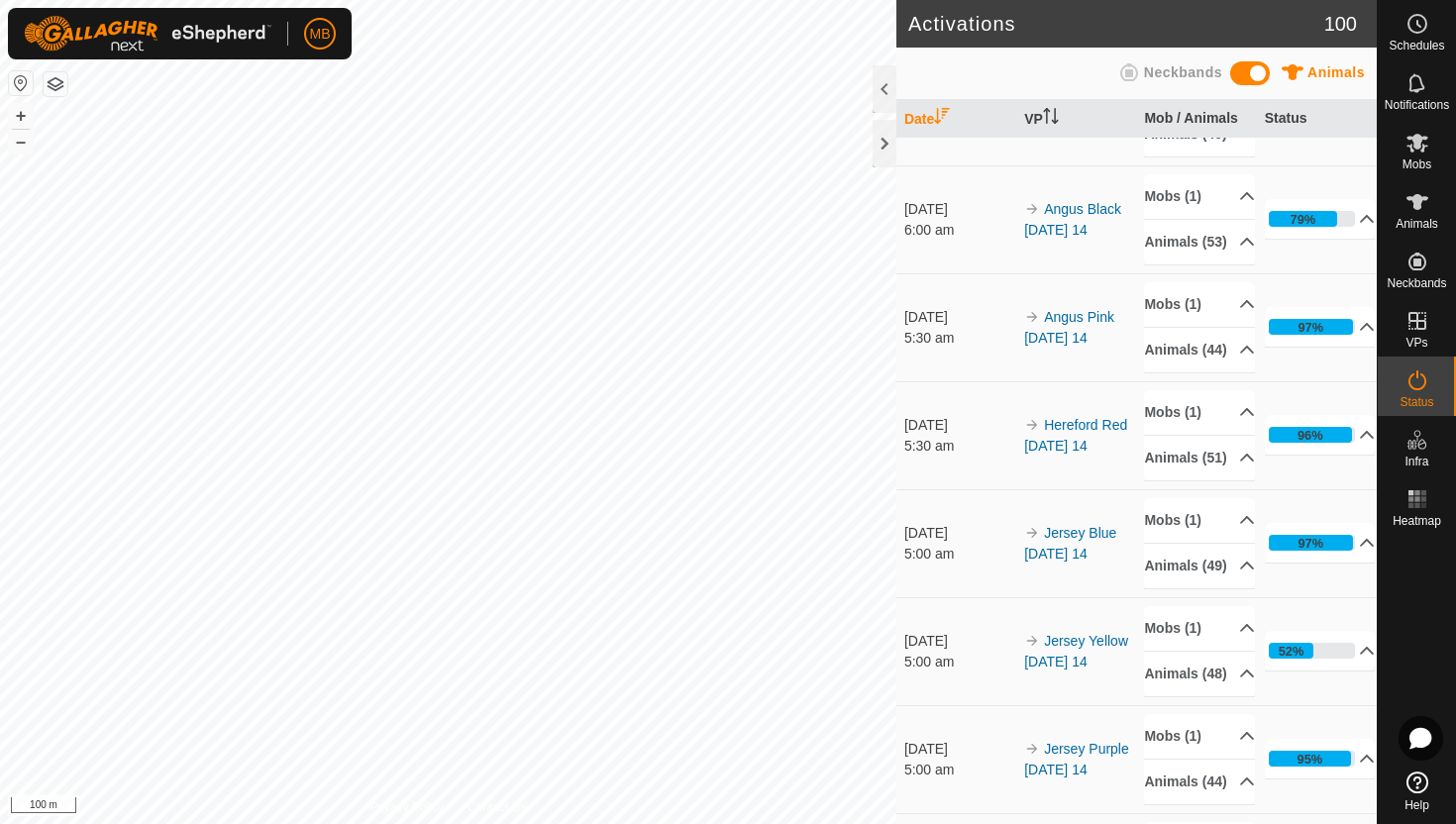 scroll, scrollTop: 0, scrollLeft: 0, axis: both 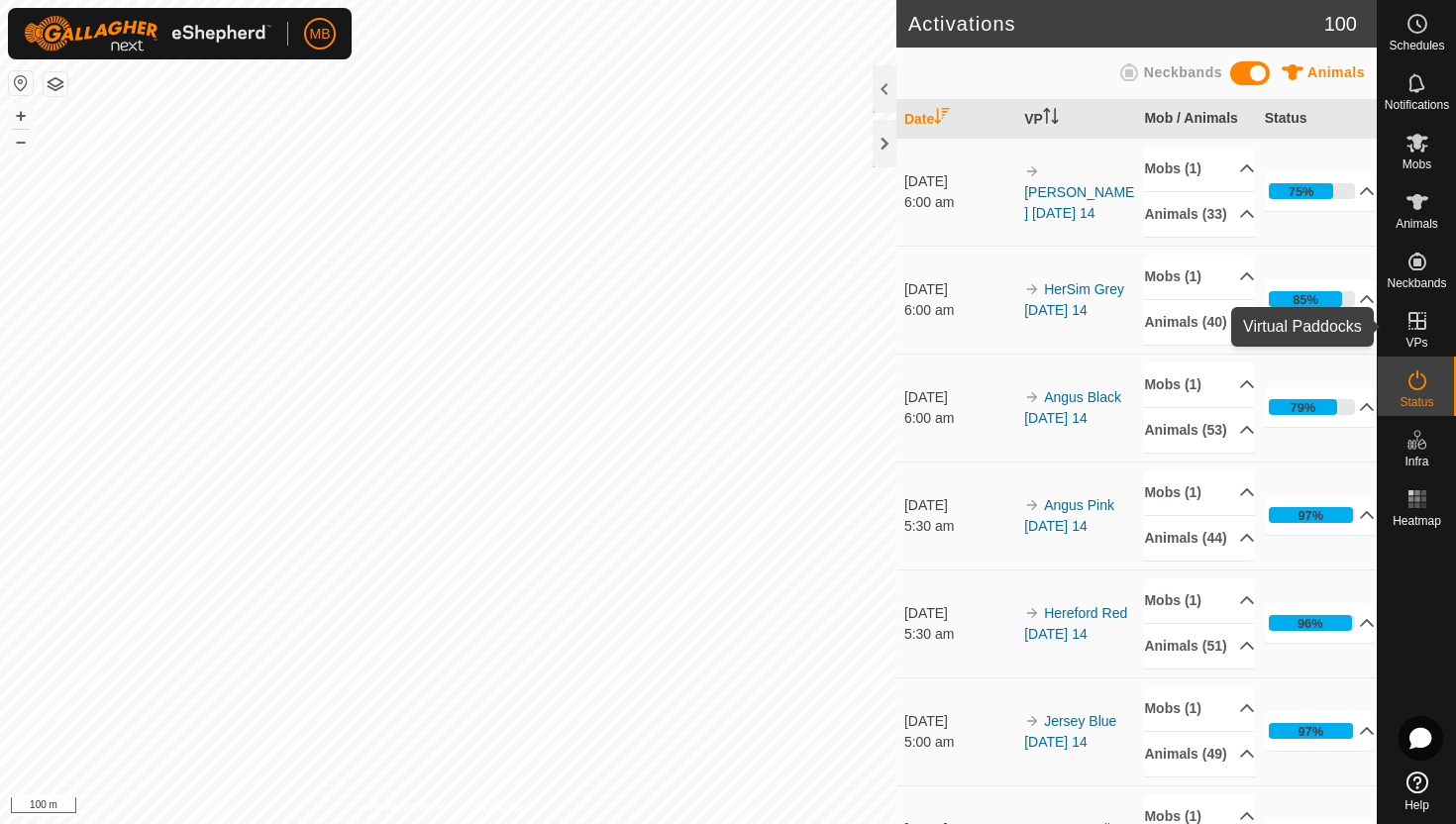 click 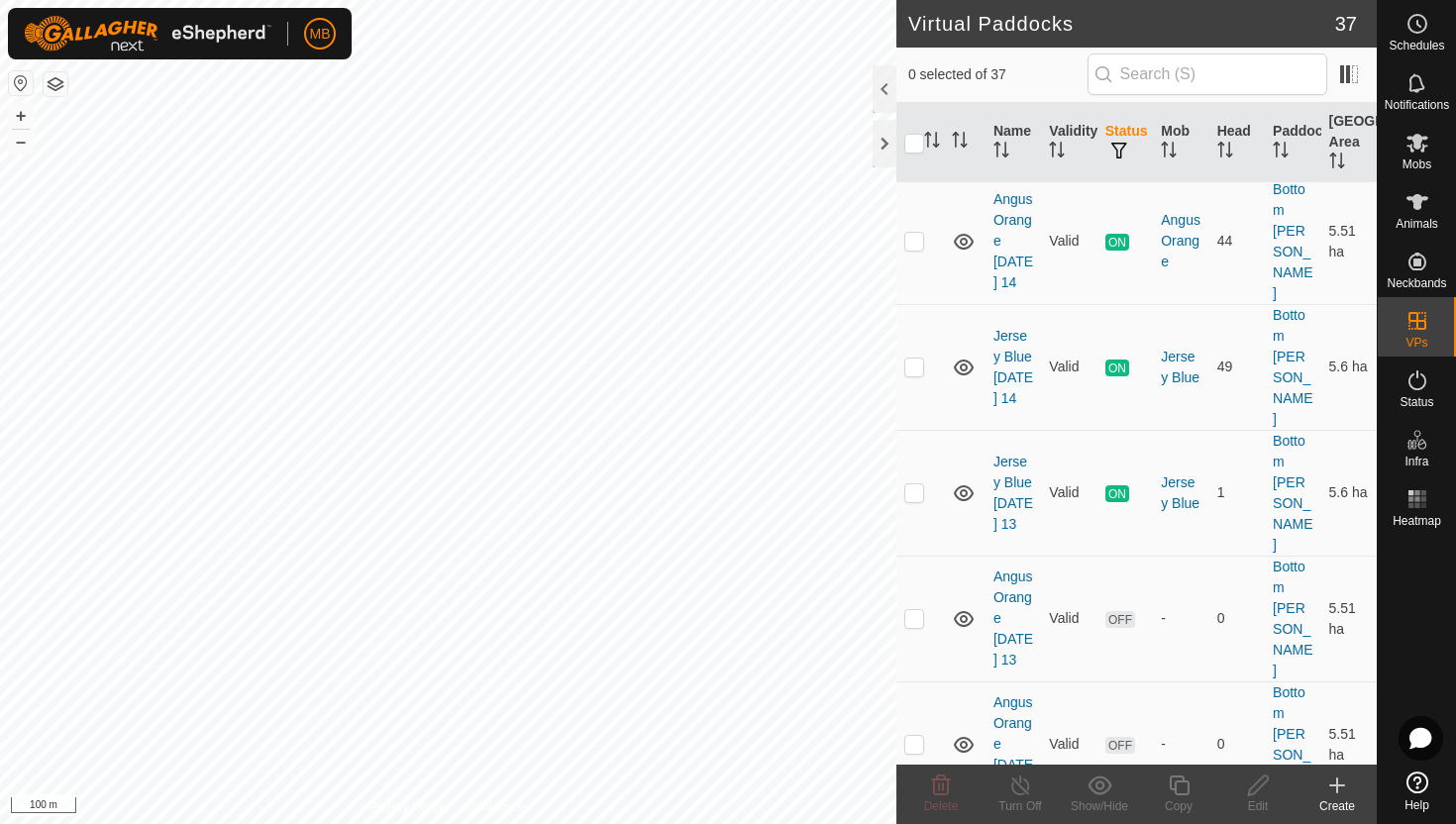 scroll, scrollTop: 172, scrollLeft: 0, axis: vertical 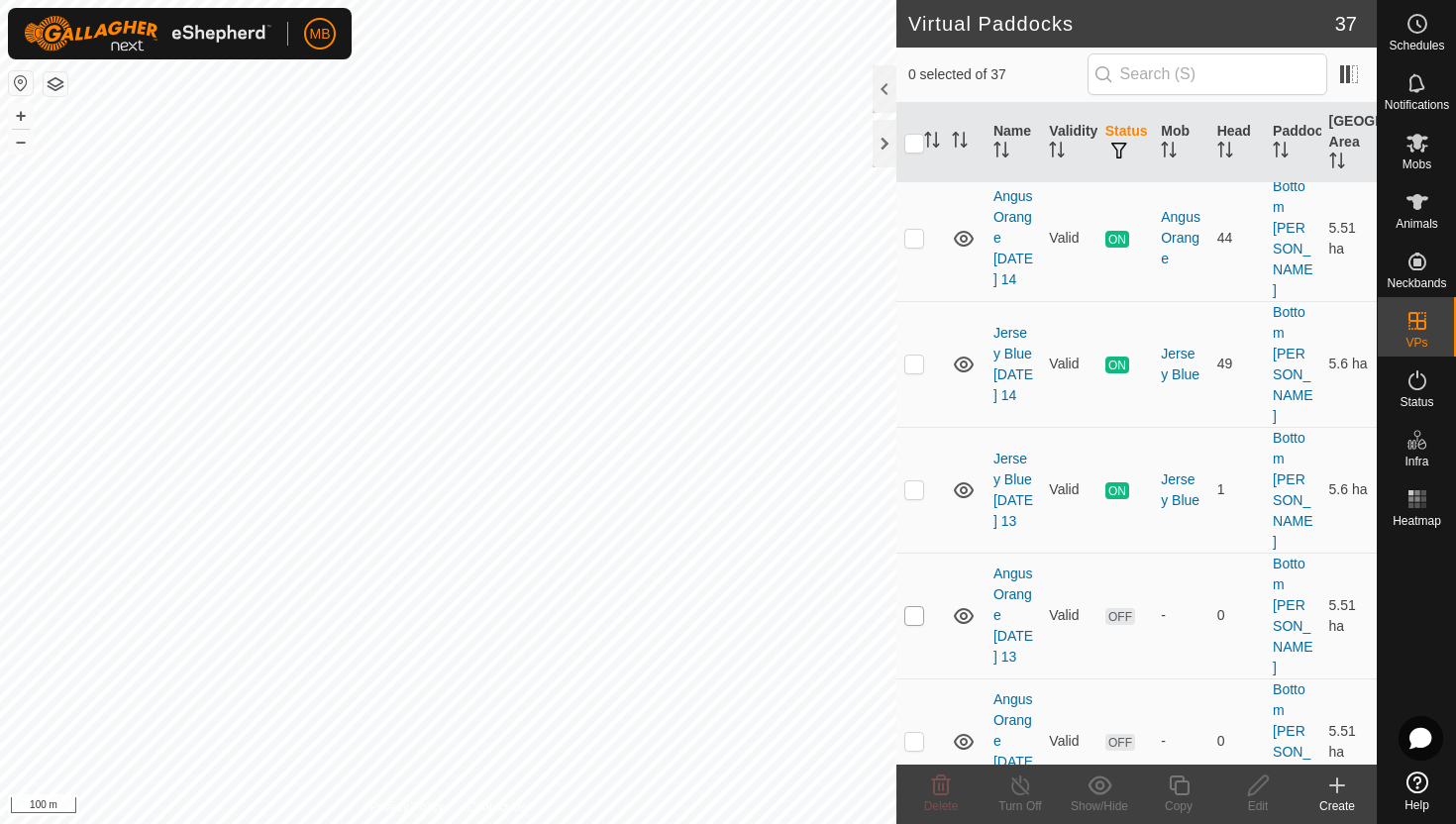 click at bounding box center [914, 616] 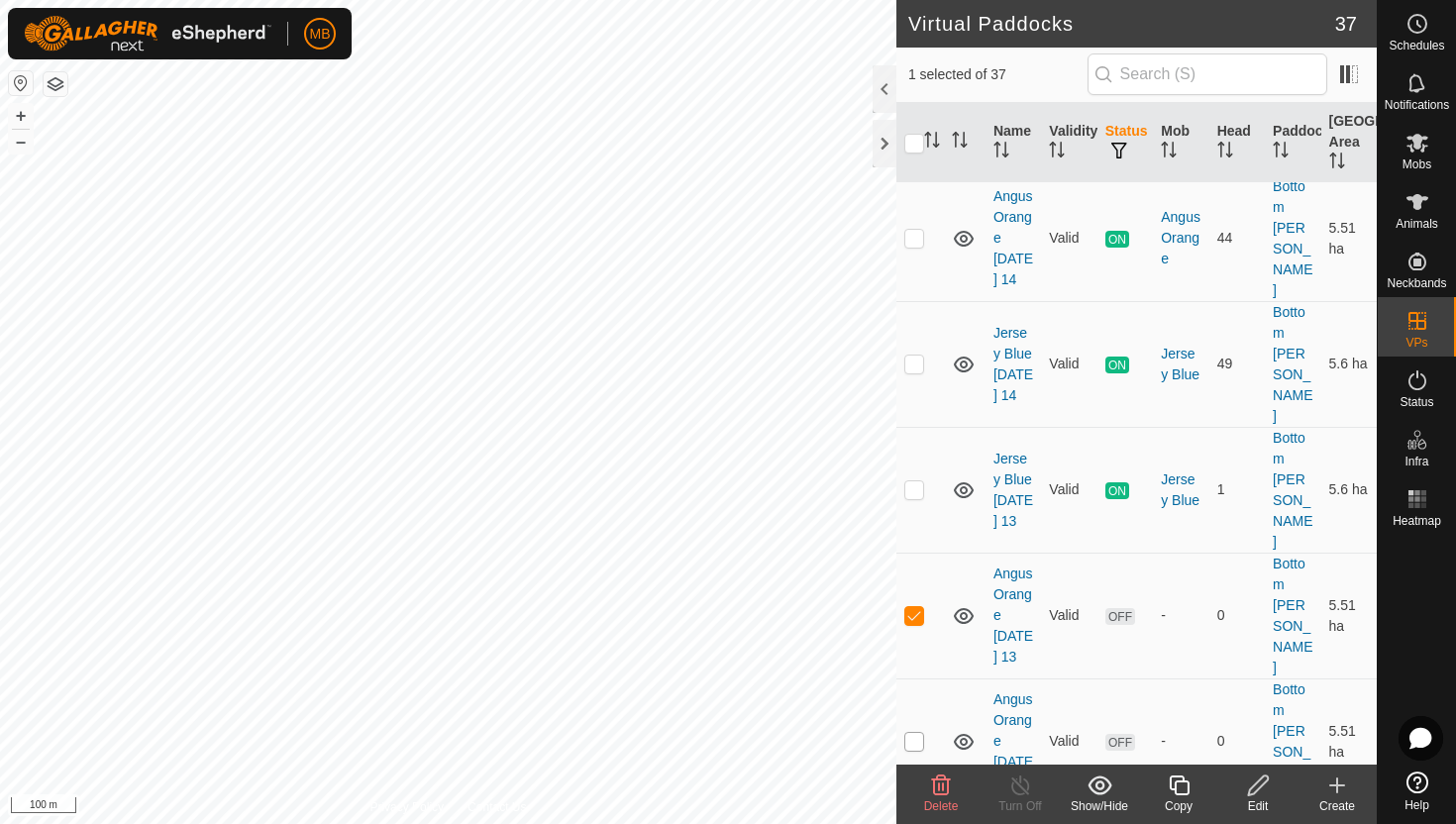 click at bounding box center [914, 742] 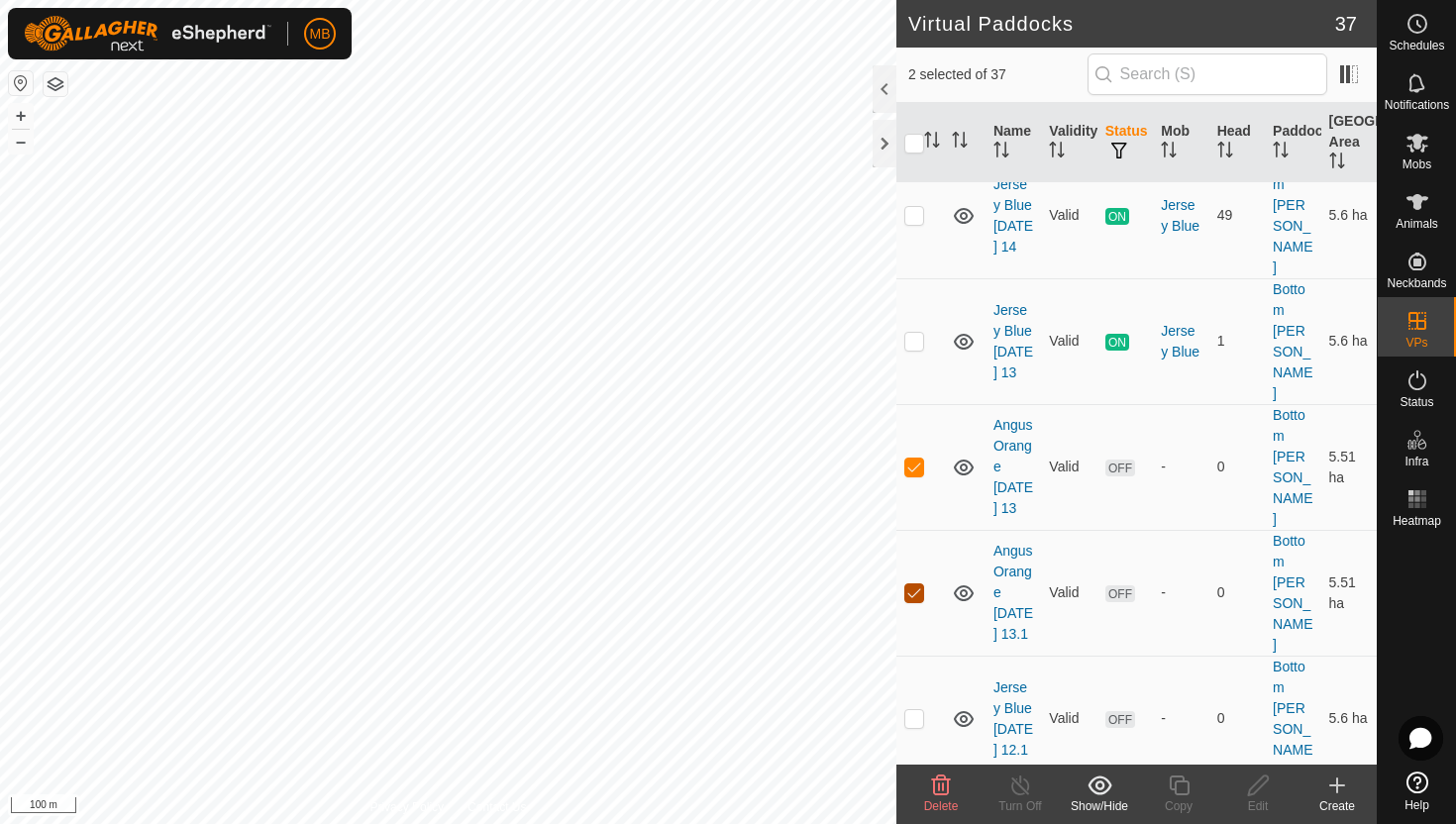scroll, scrollTop: 323, scrollLeft: 0, axis: vertical 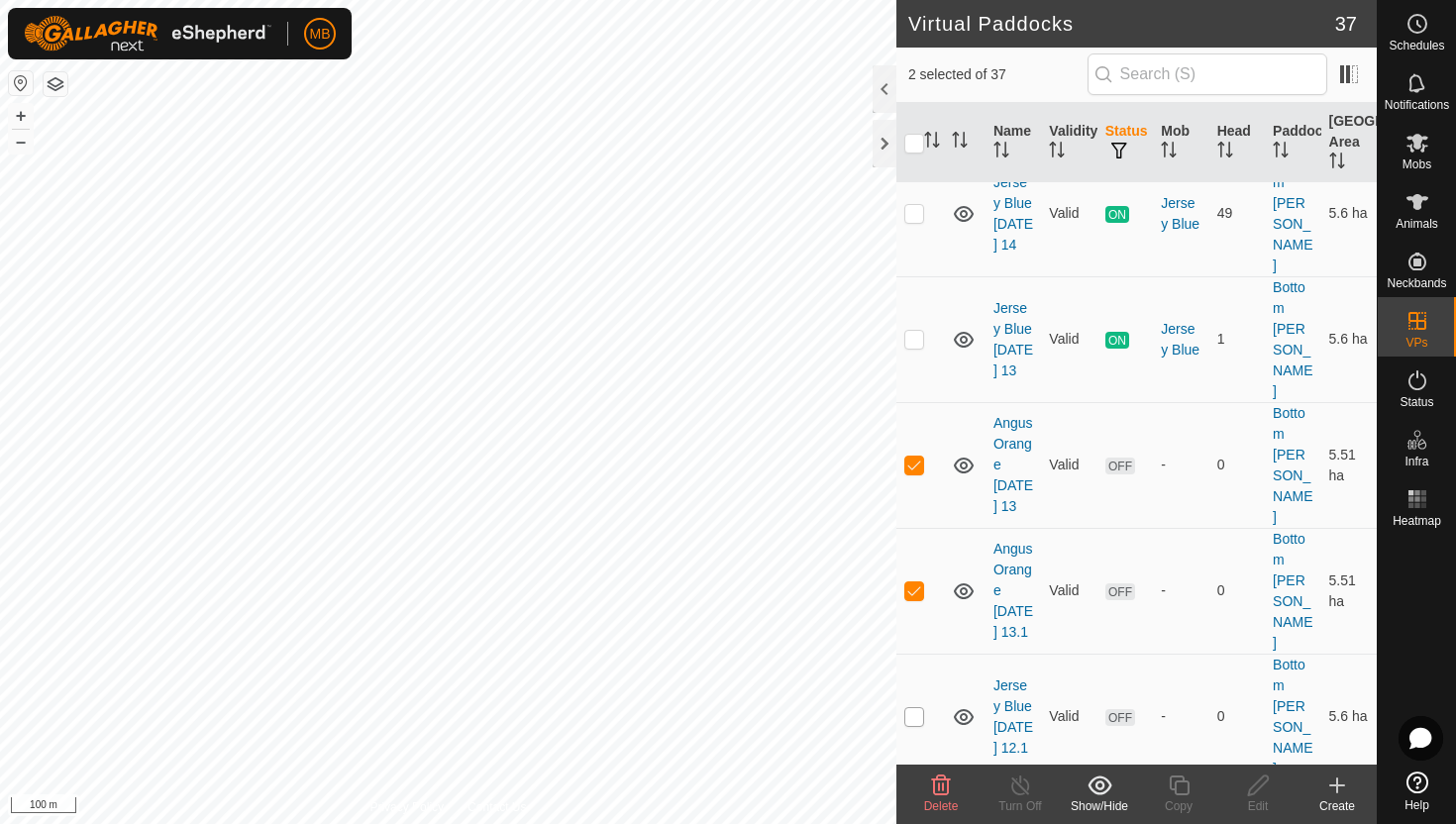 click at bounding box center [914, 717] 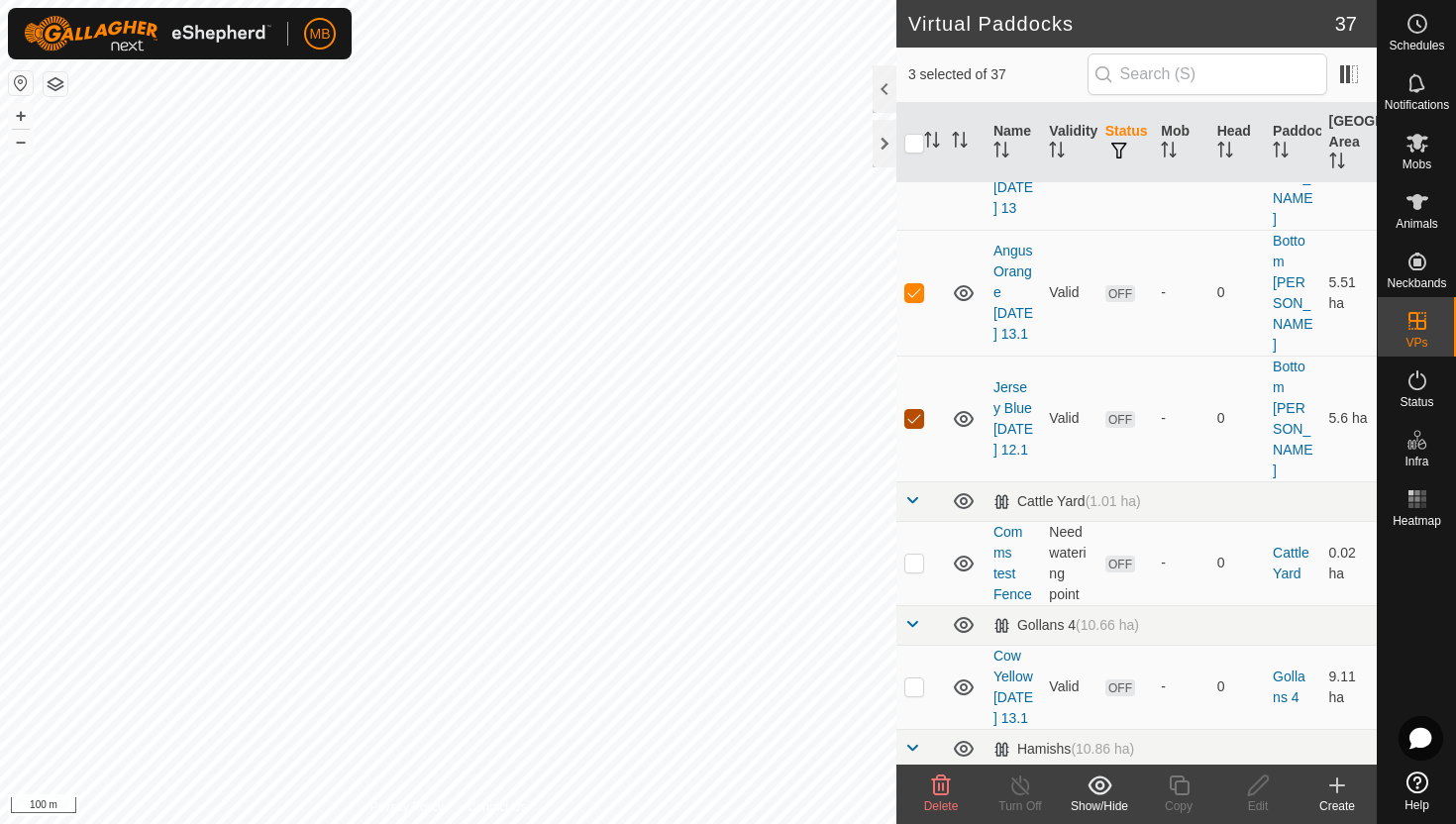 scroll, scrollTop: 624, scrollLeft: 0, axis: vertical 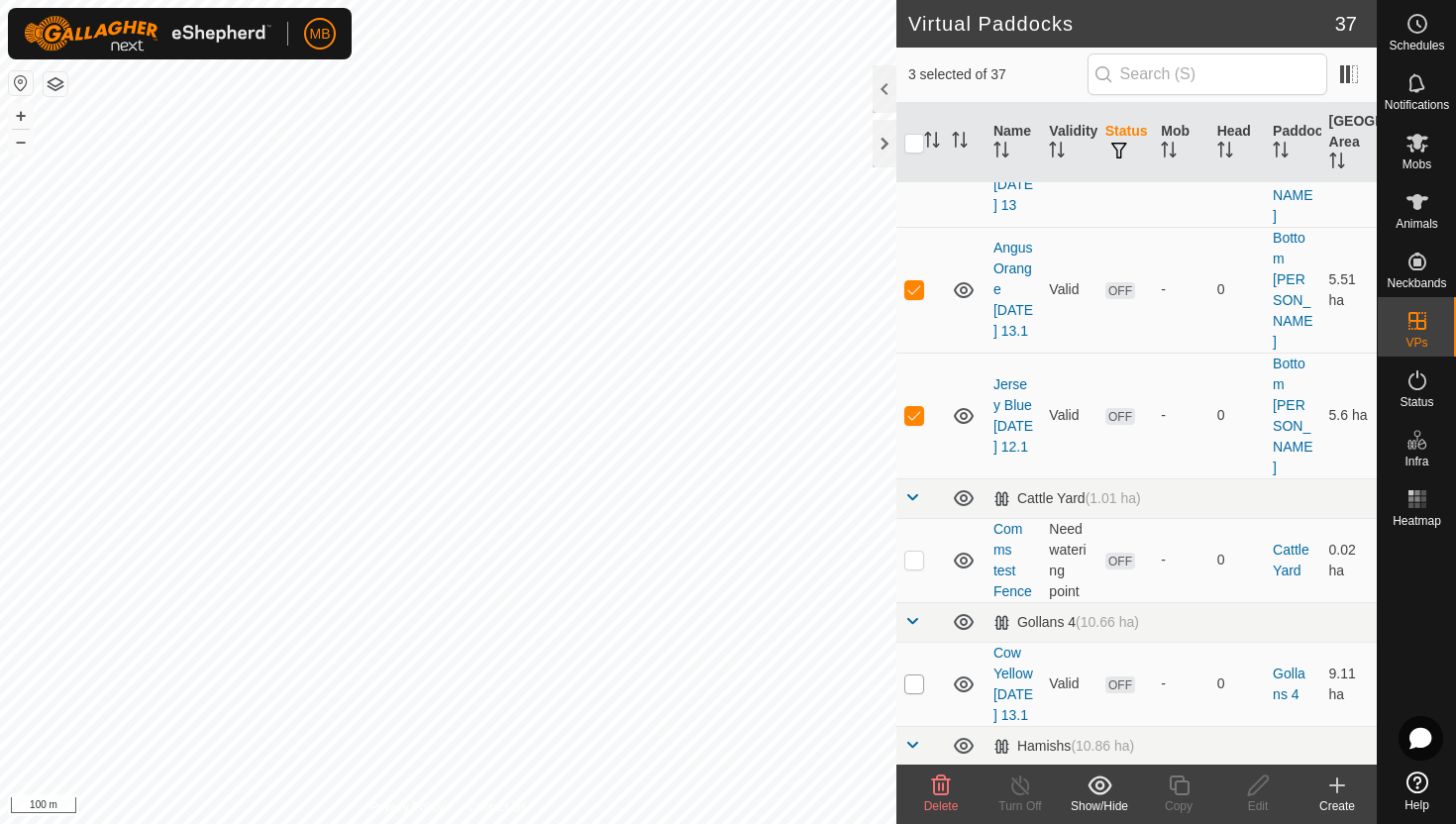 click at bounding box center [914, 684] 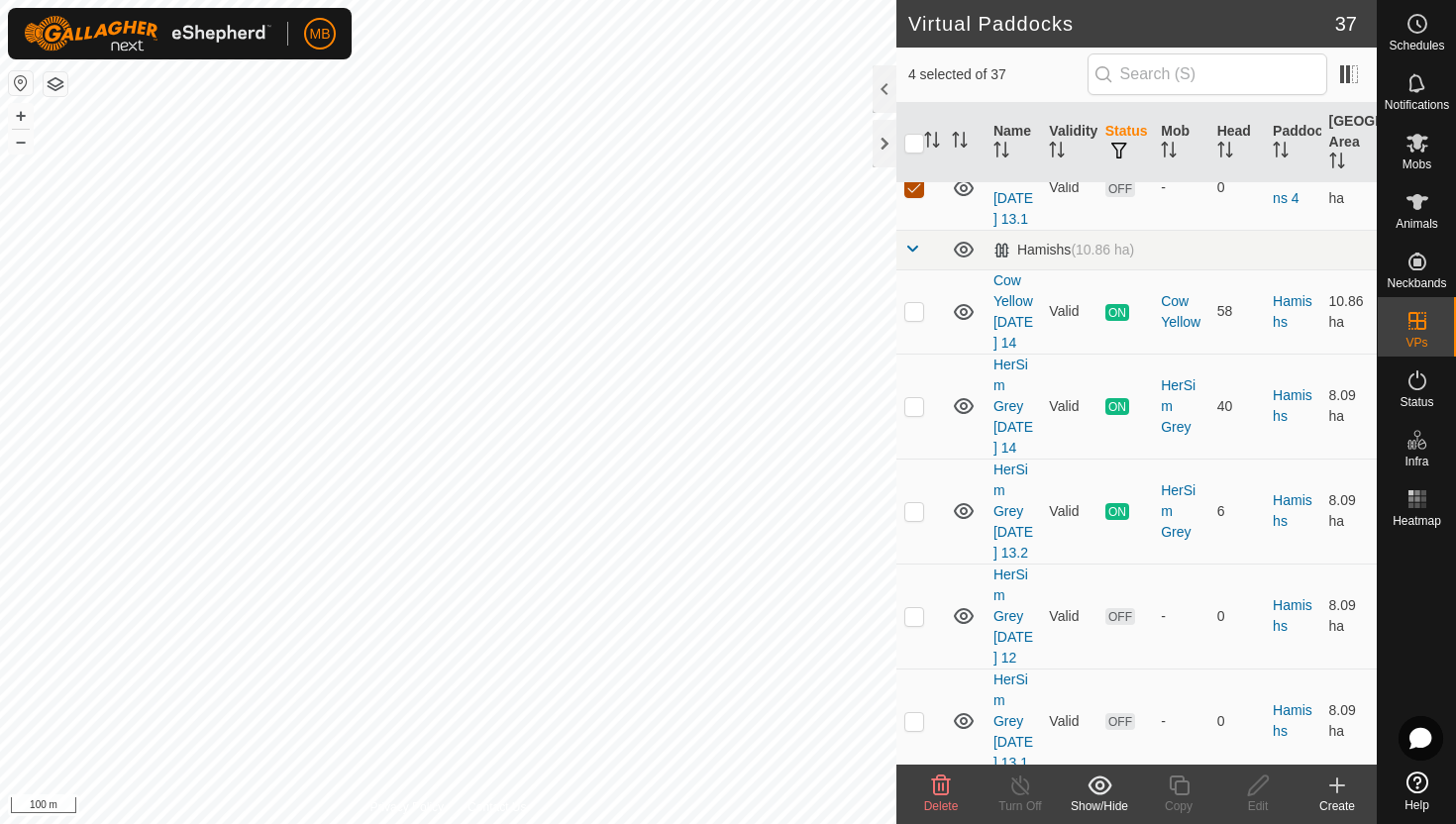 scroll, scrollTop: 1122, scrollLeft: 0, axis: vertical 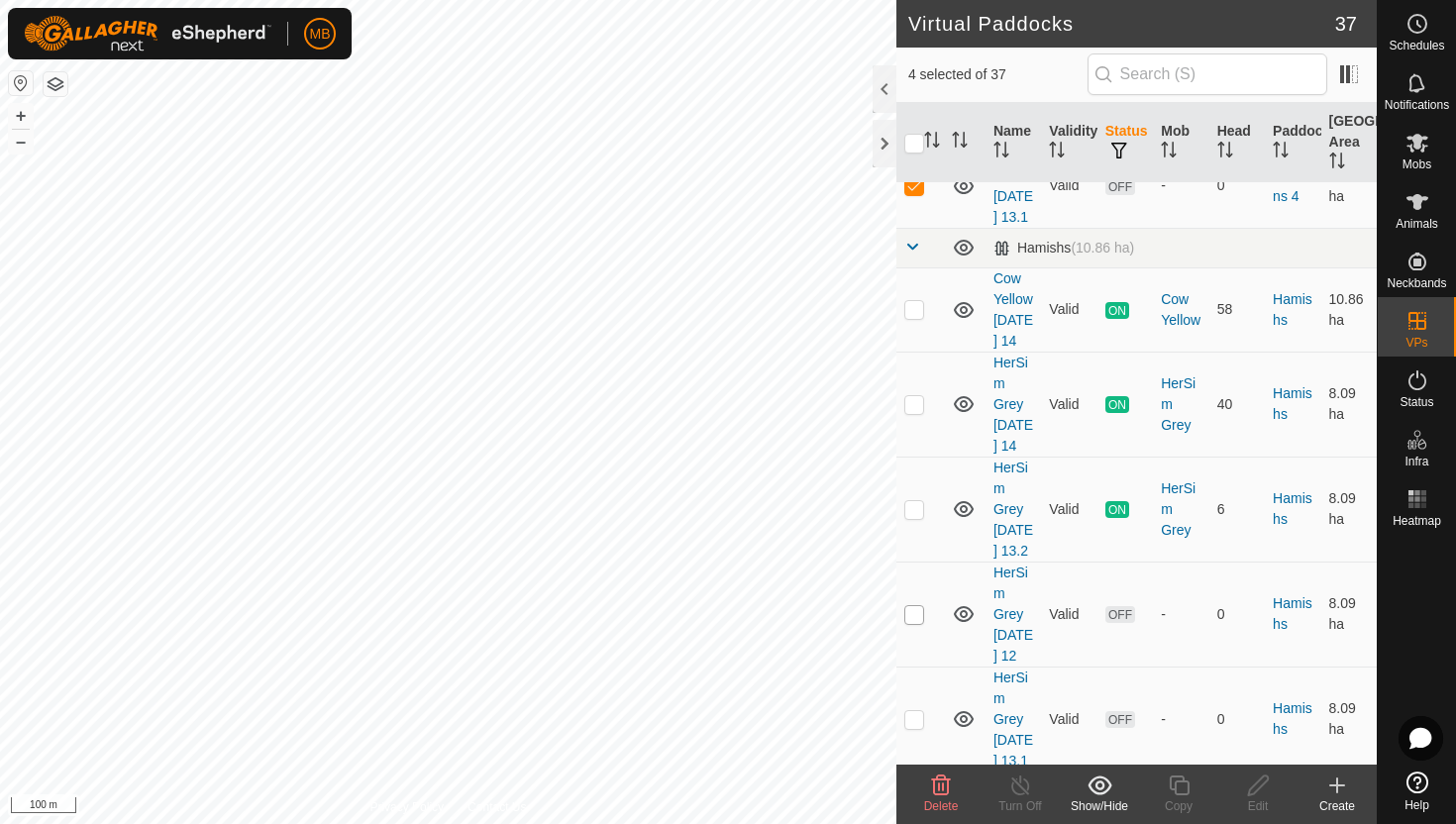 click at bounding box center (914, 615) 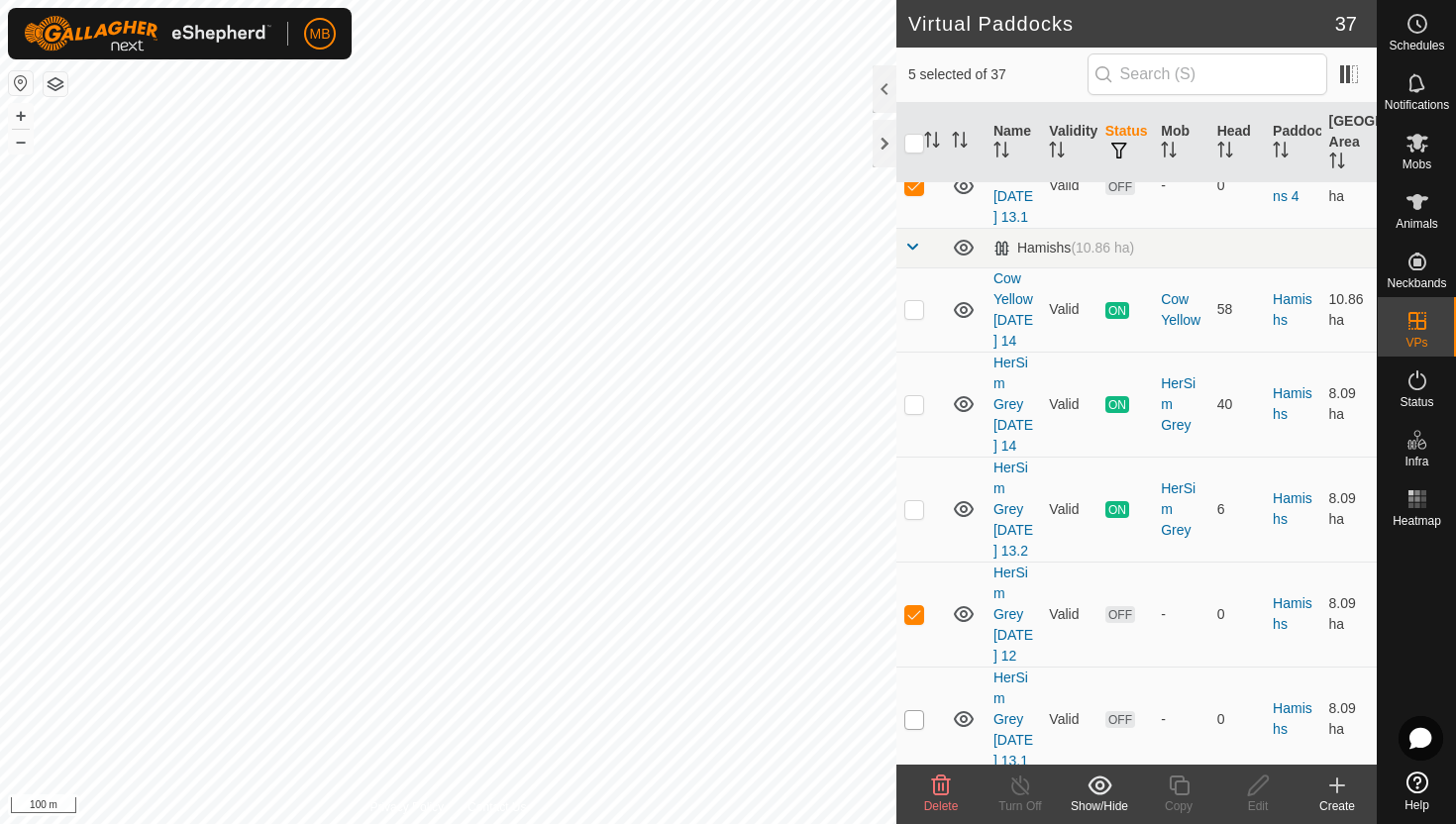 click at bounding box center [914, 720] 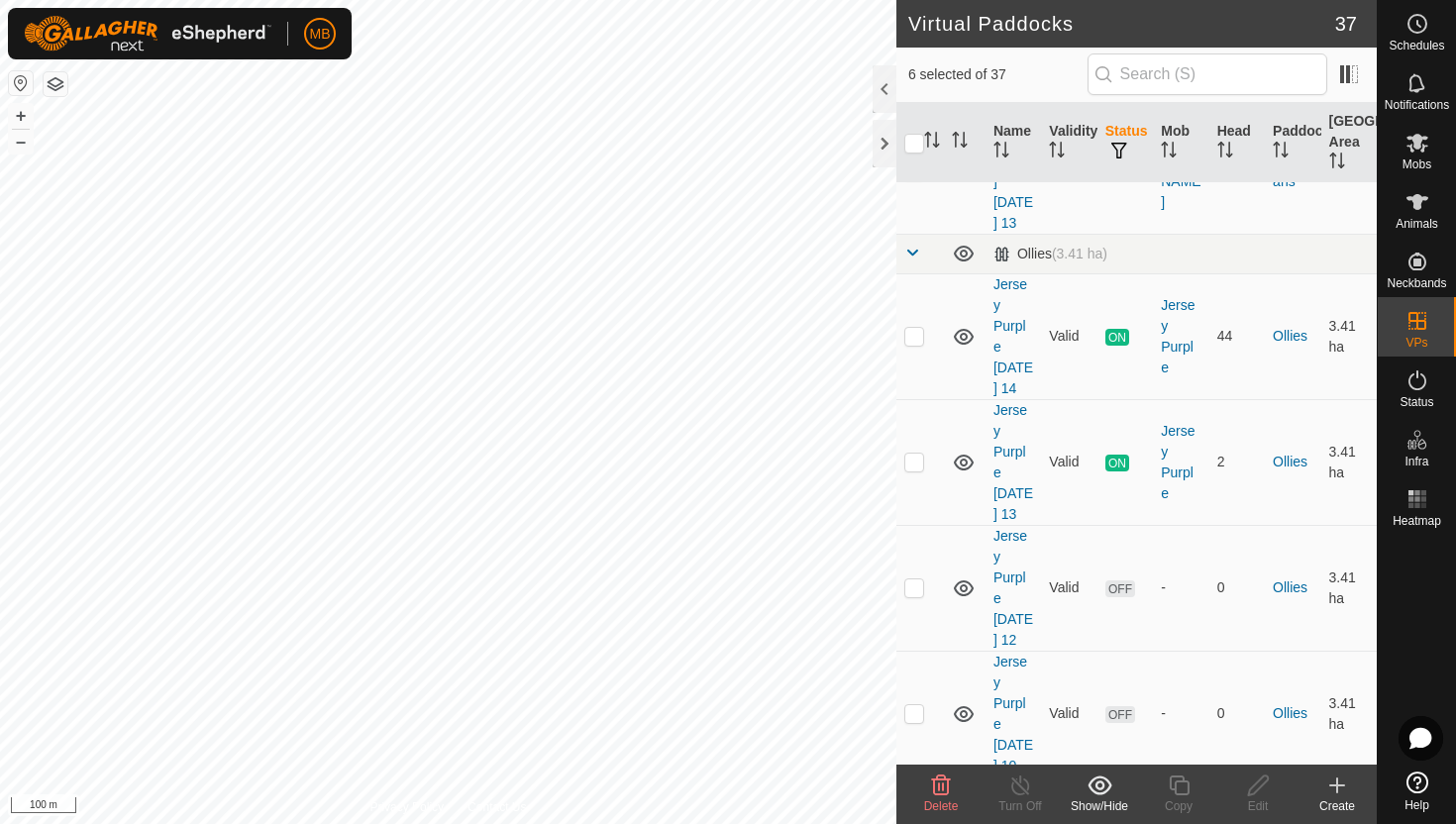 scroll, scrollTop: 1953, scrollLeft: 0, axis: vertical 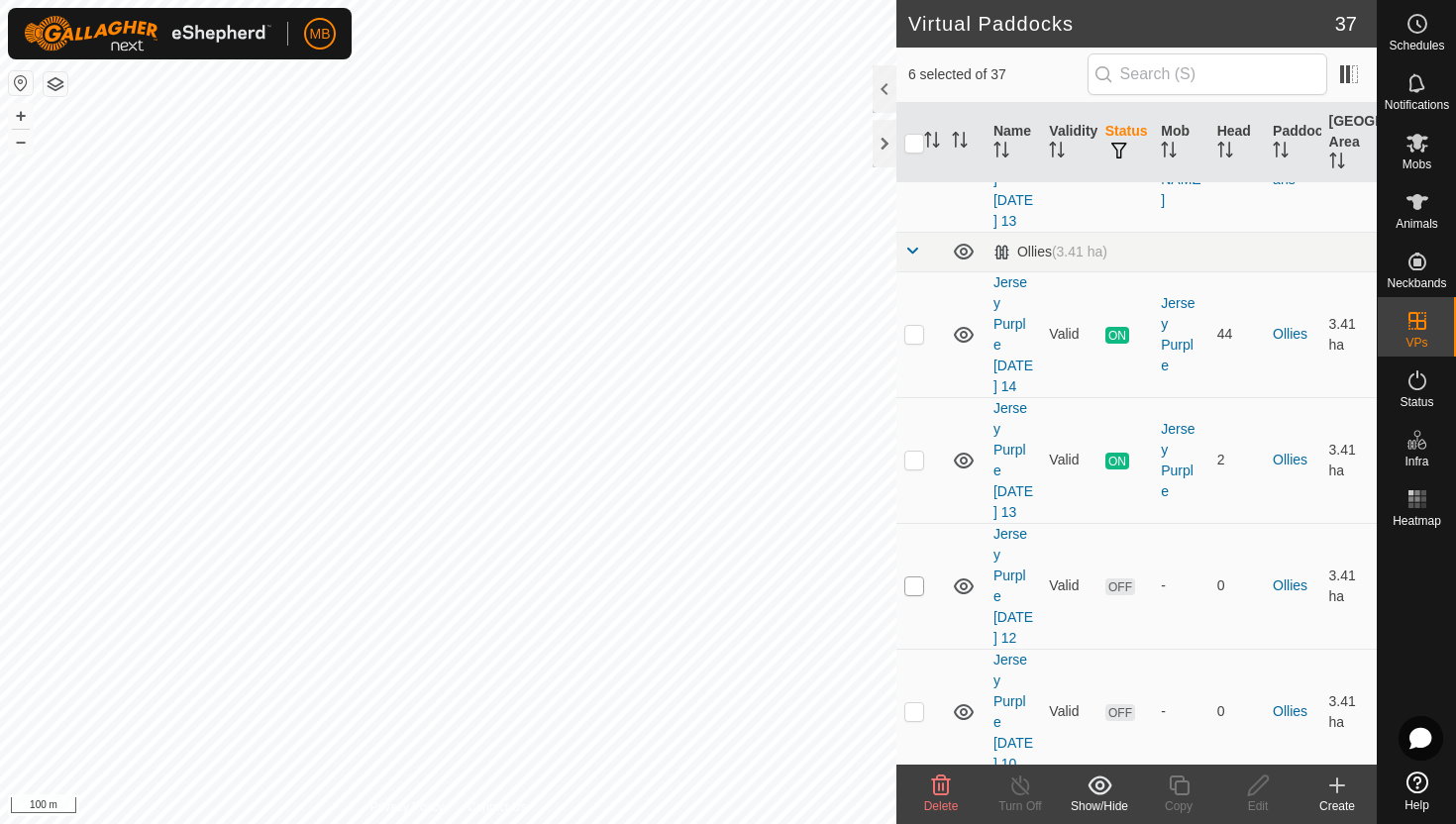 click at bounding box center [914, 586] 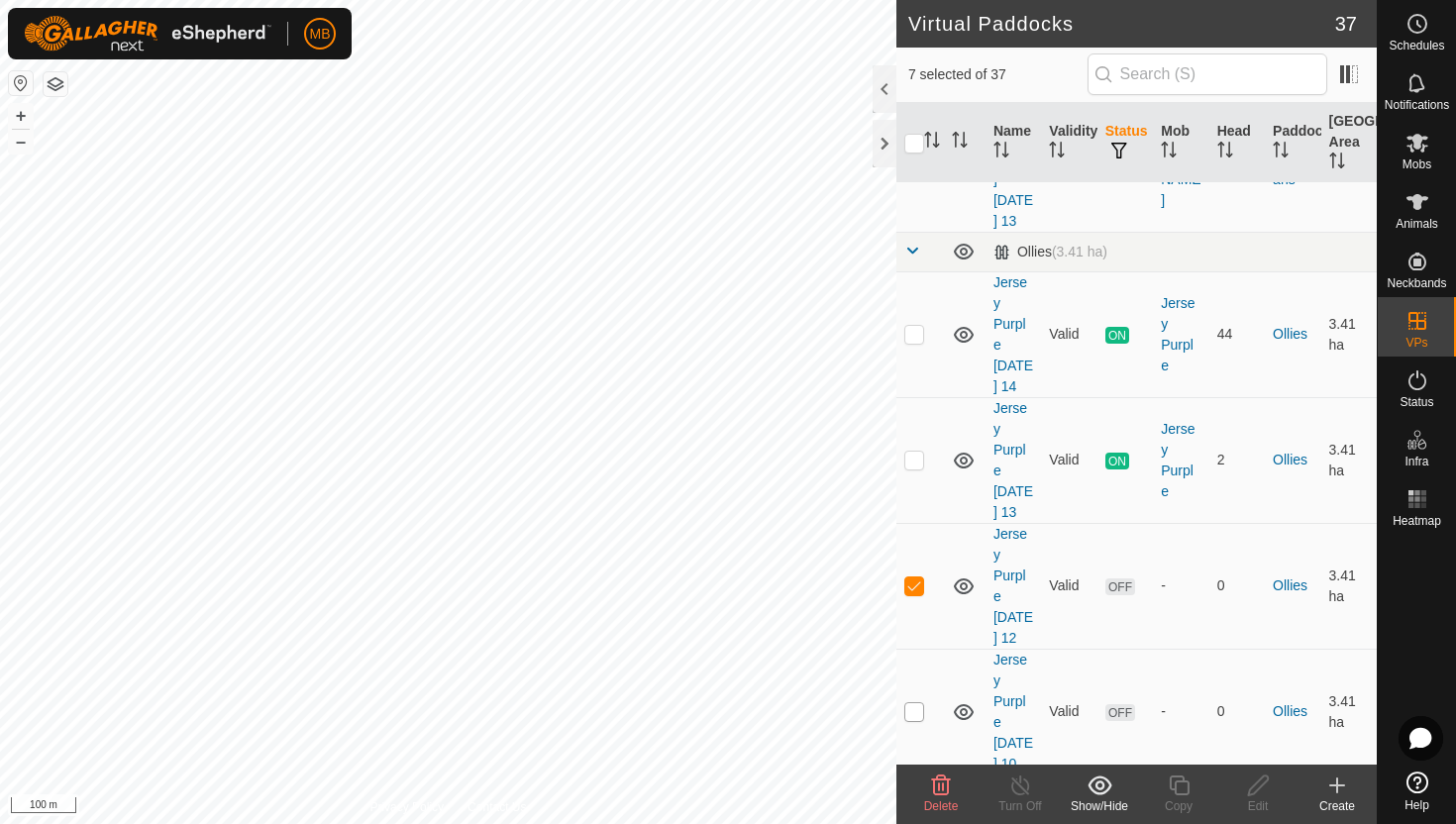 click at bounding box center (914, 712) 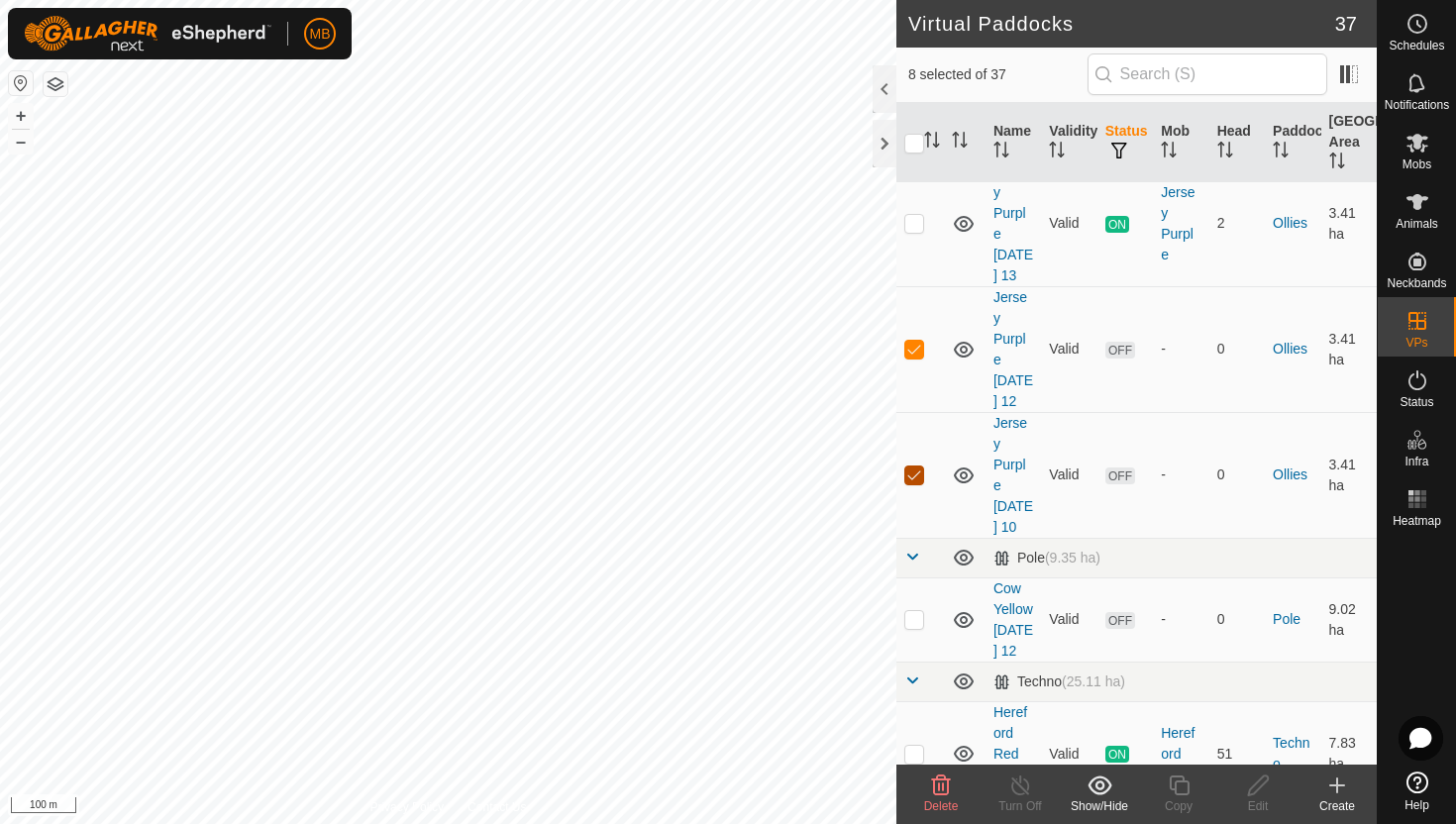 scroll, scrollTop: 2191, scrollLeft: 0, axis: vertical 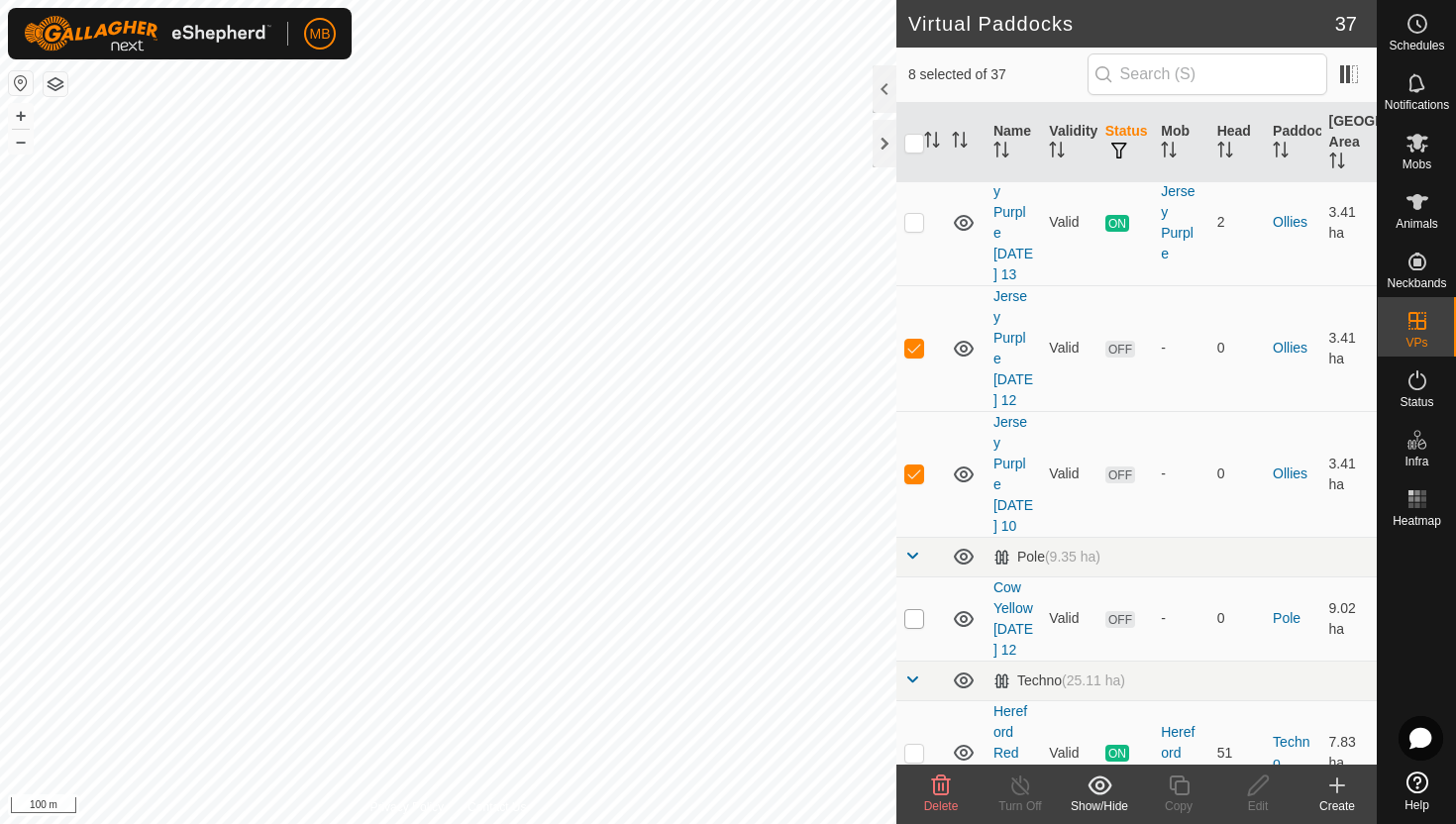 click at bounding box center (914, 619) 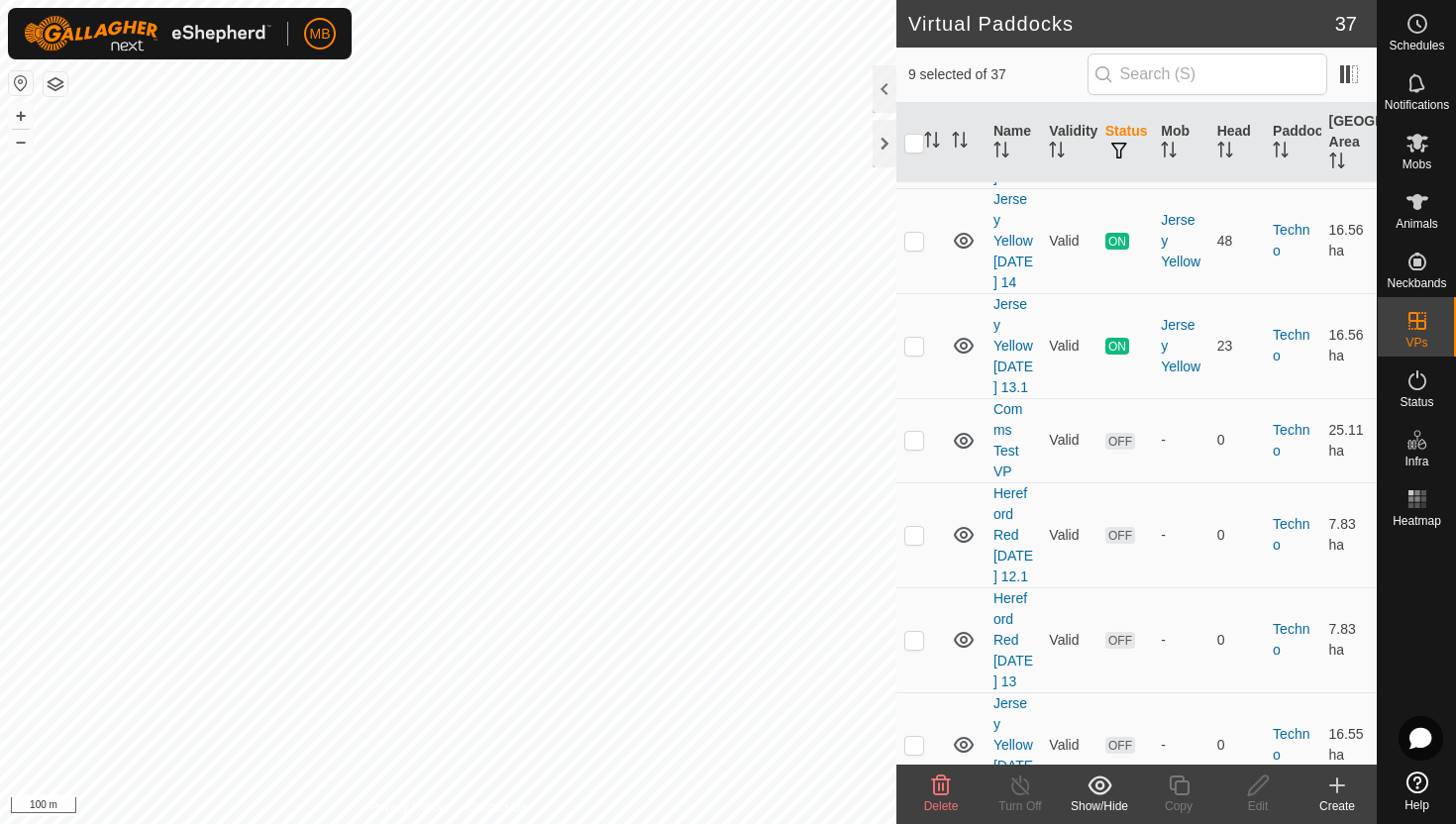 scroll, scrollTop: 2917, scrollLeft: 0, axis: vertical 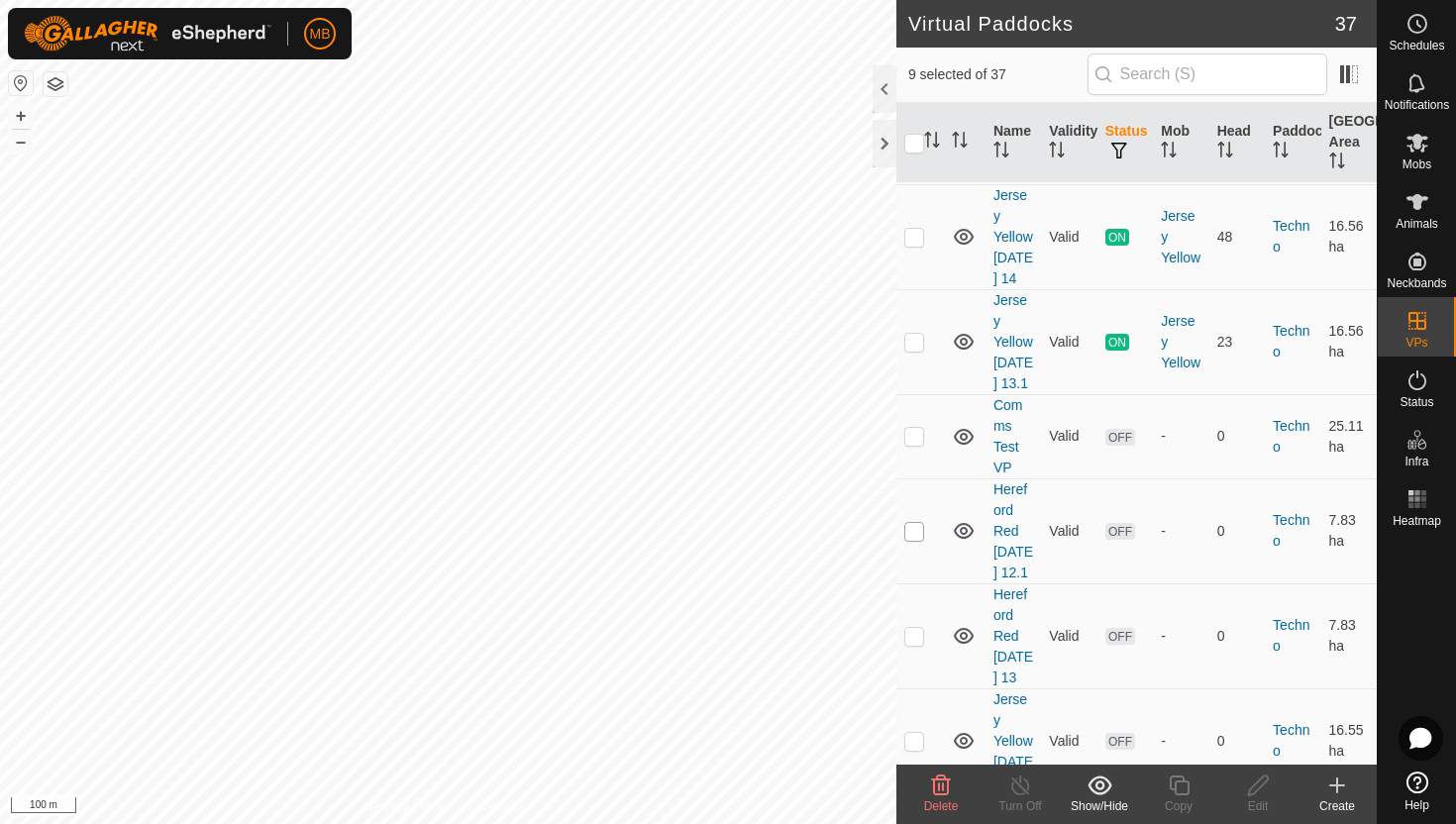 click at bounding box center (914, 532) 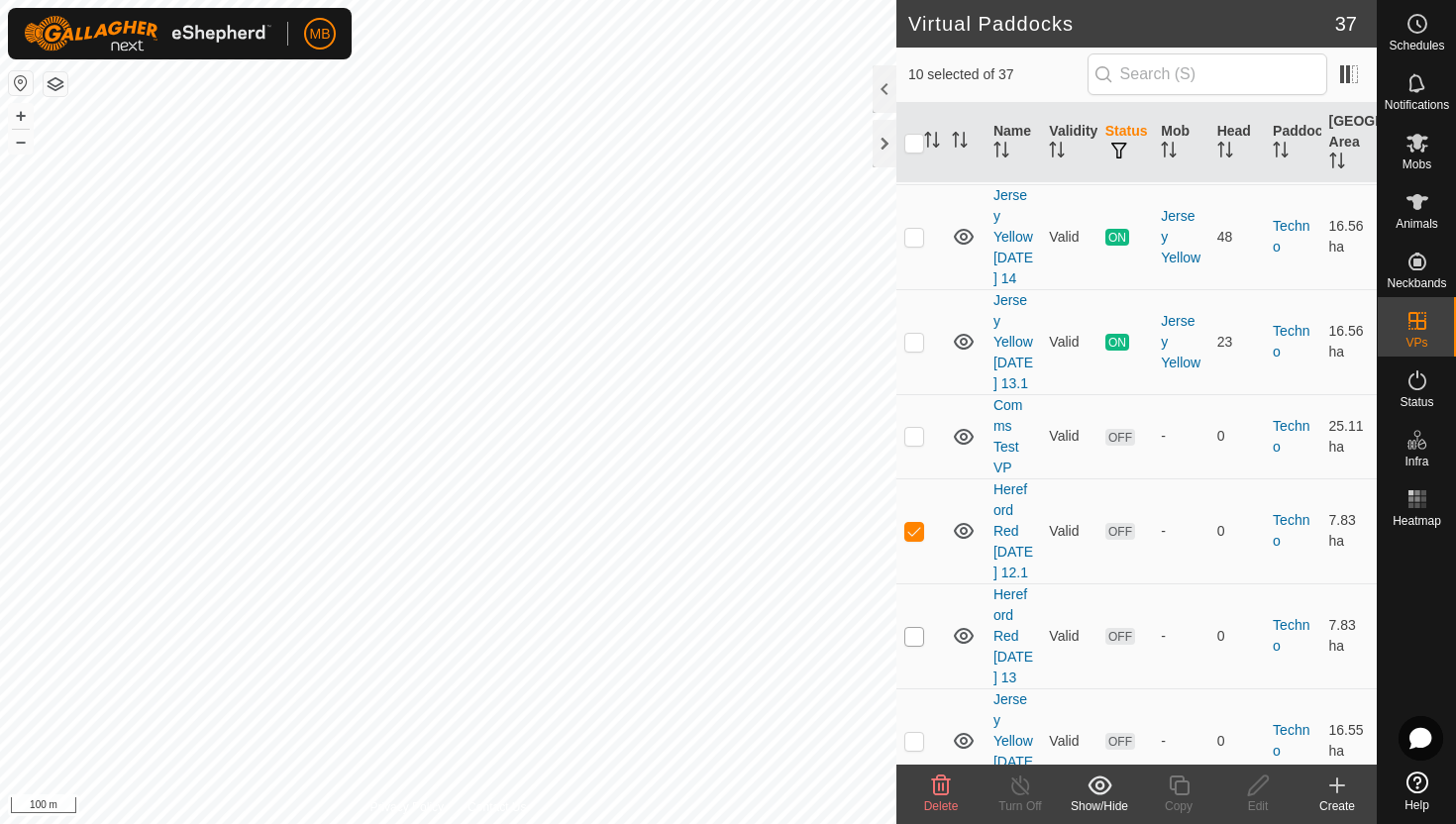 click at bounding box center [914, 637] 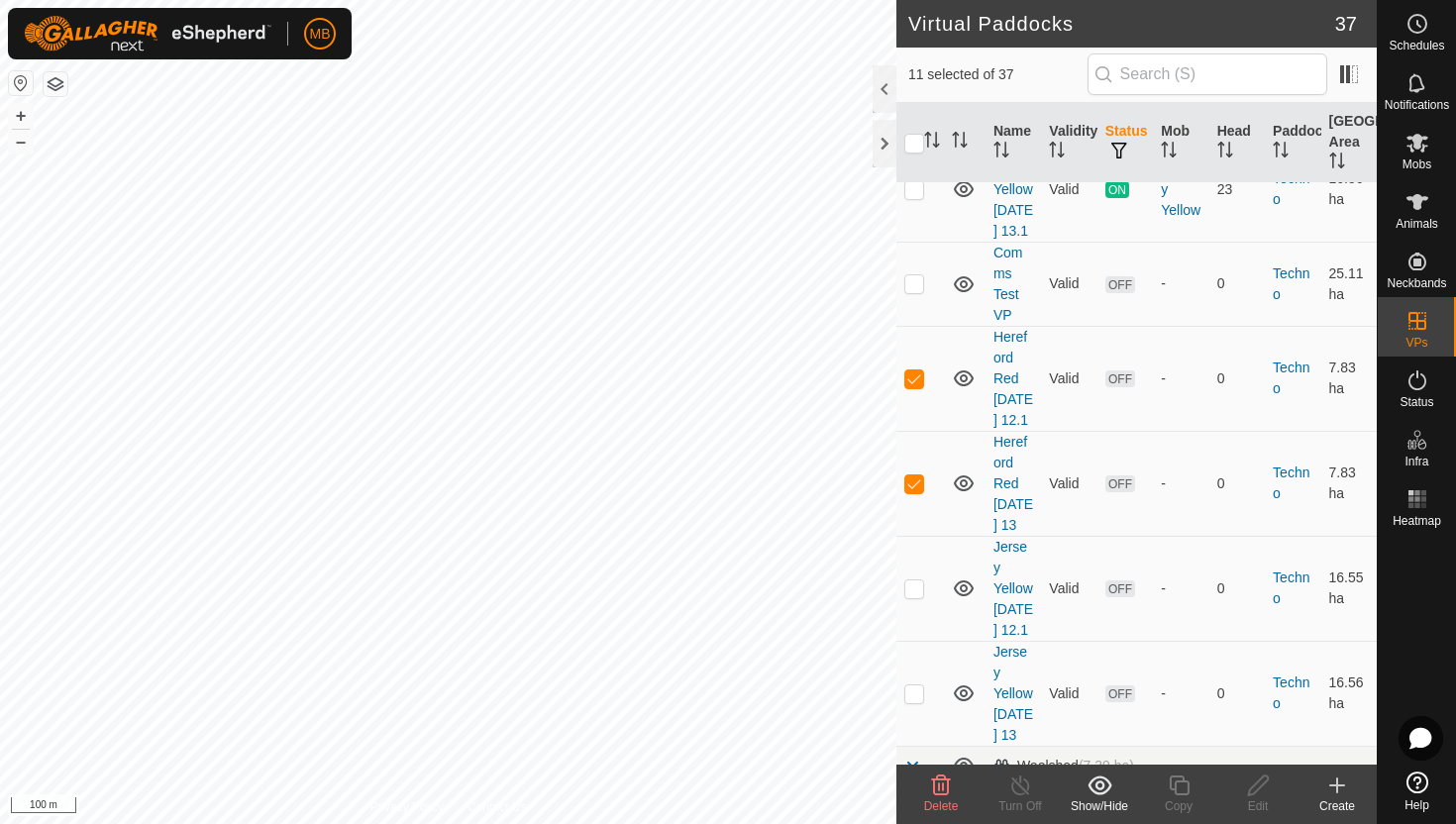 scroll, scrollTop: 3070, scrollLeft: 0, axis: vertical 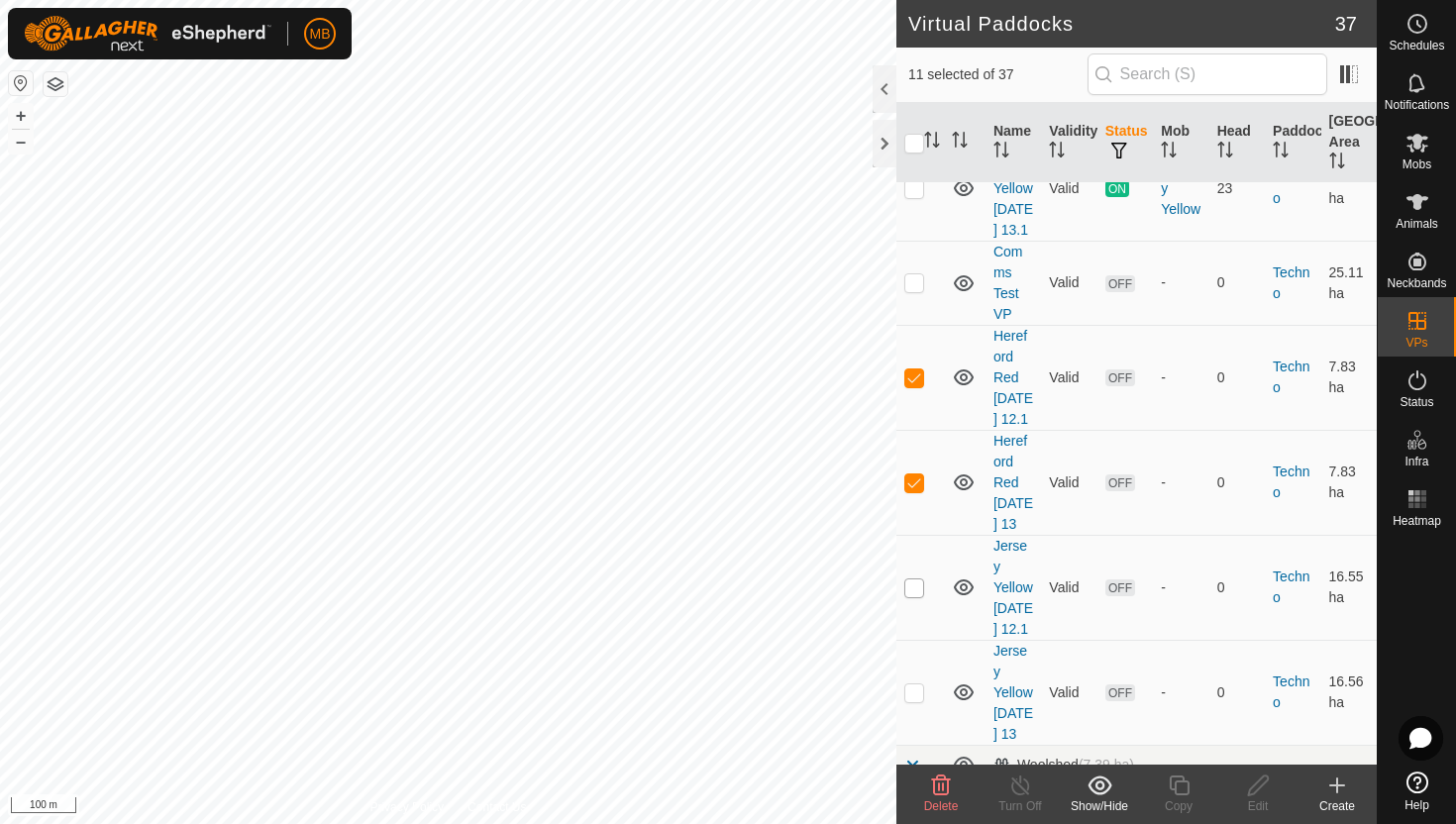 click at bounding box center [914, 588] 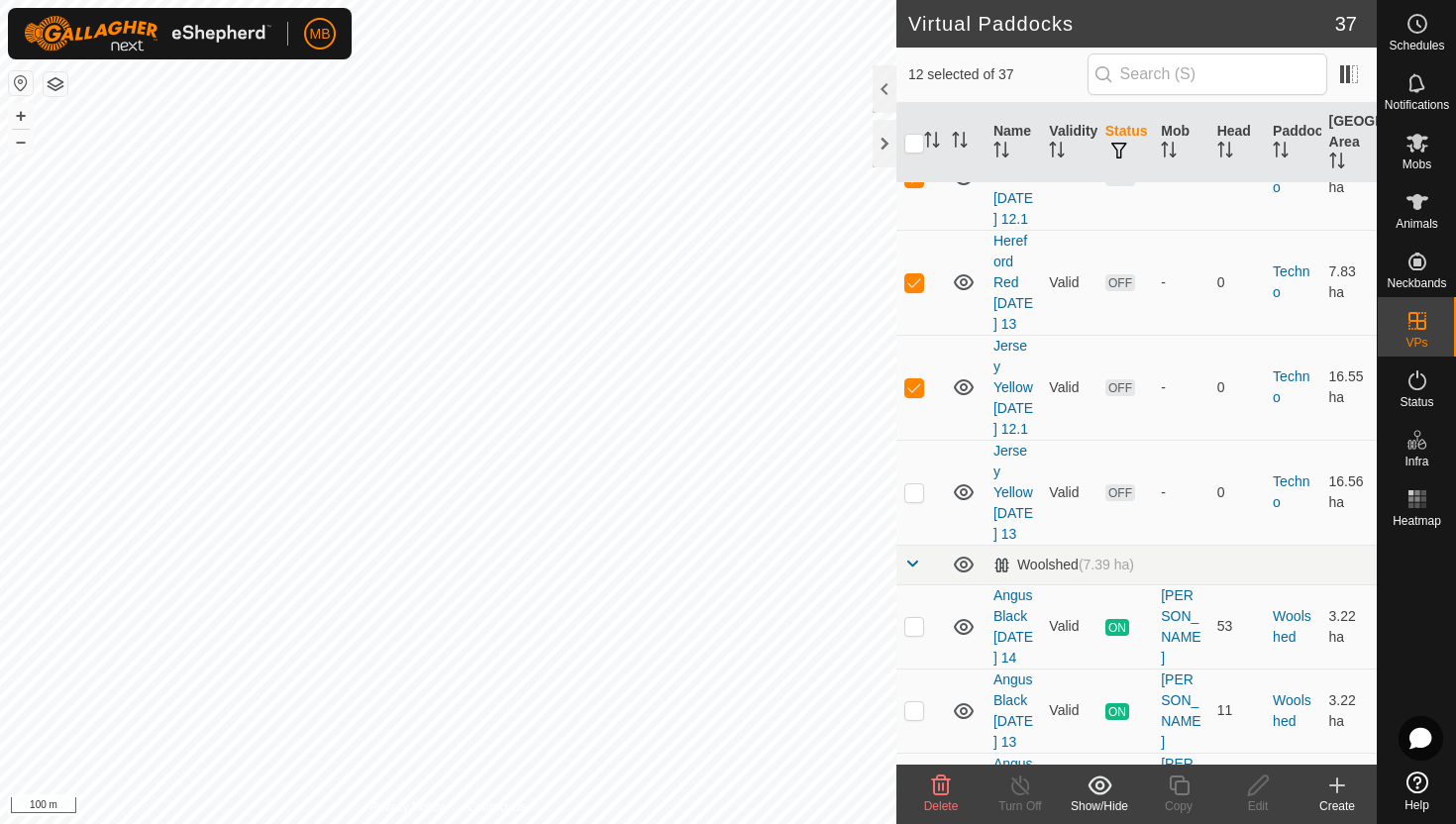 scroll, scrollTop: 3277, scrollLeft: 0, axis: vertical 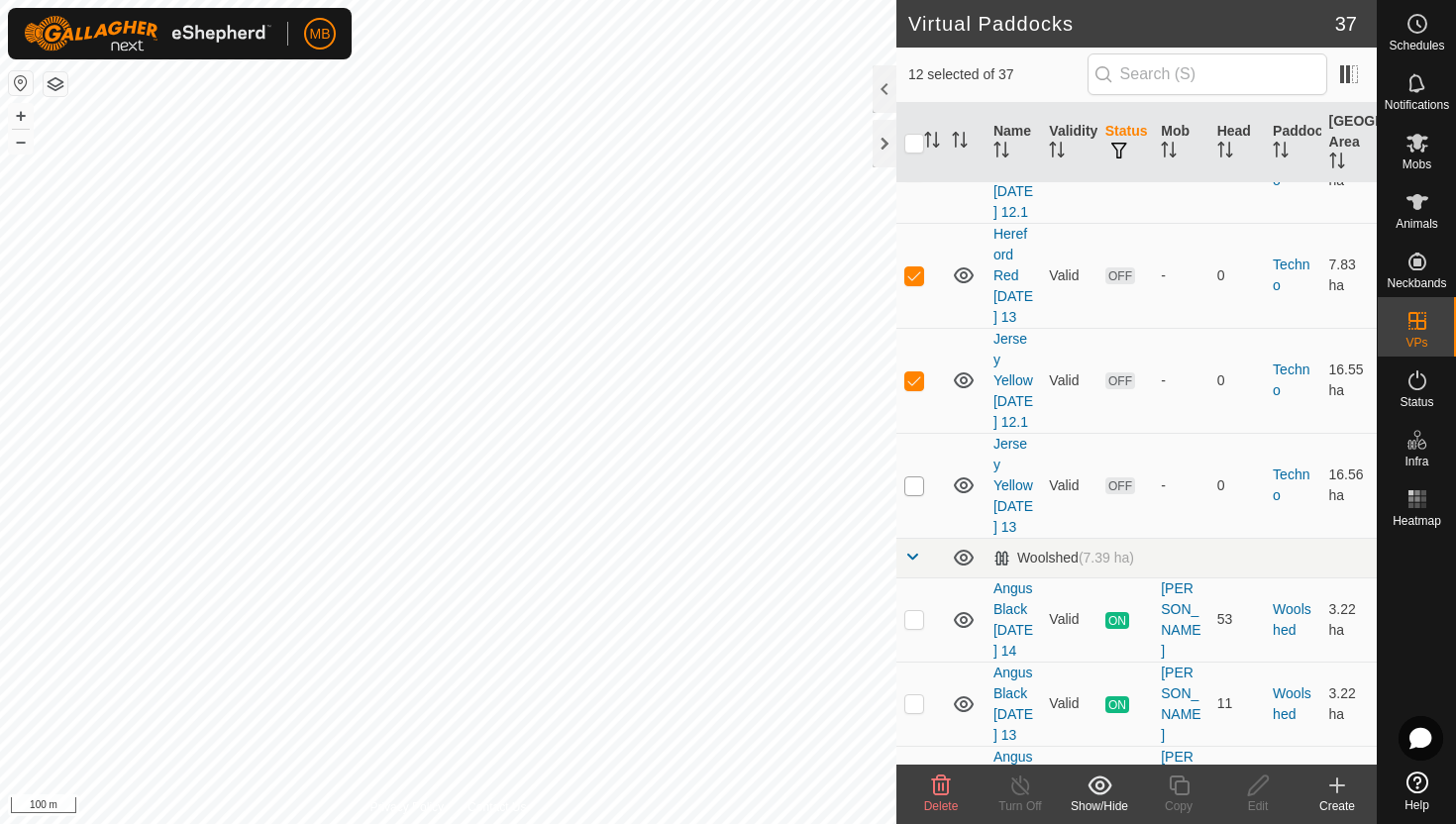 click at bounding box center (914, 486) 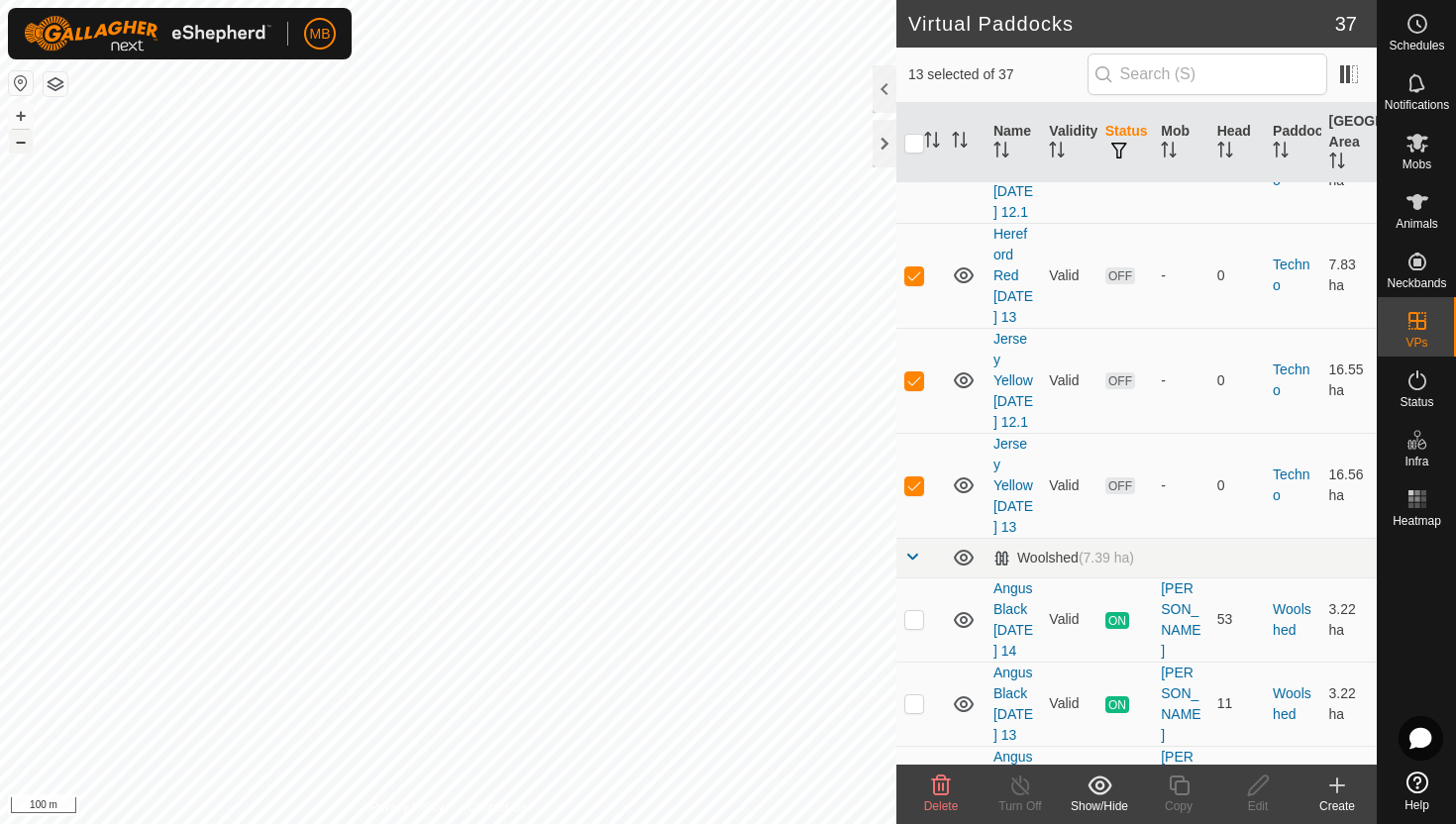 click on "–" at bounding box center (21, 142) 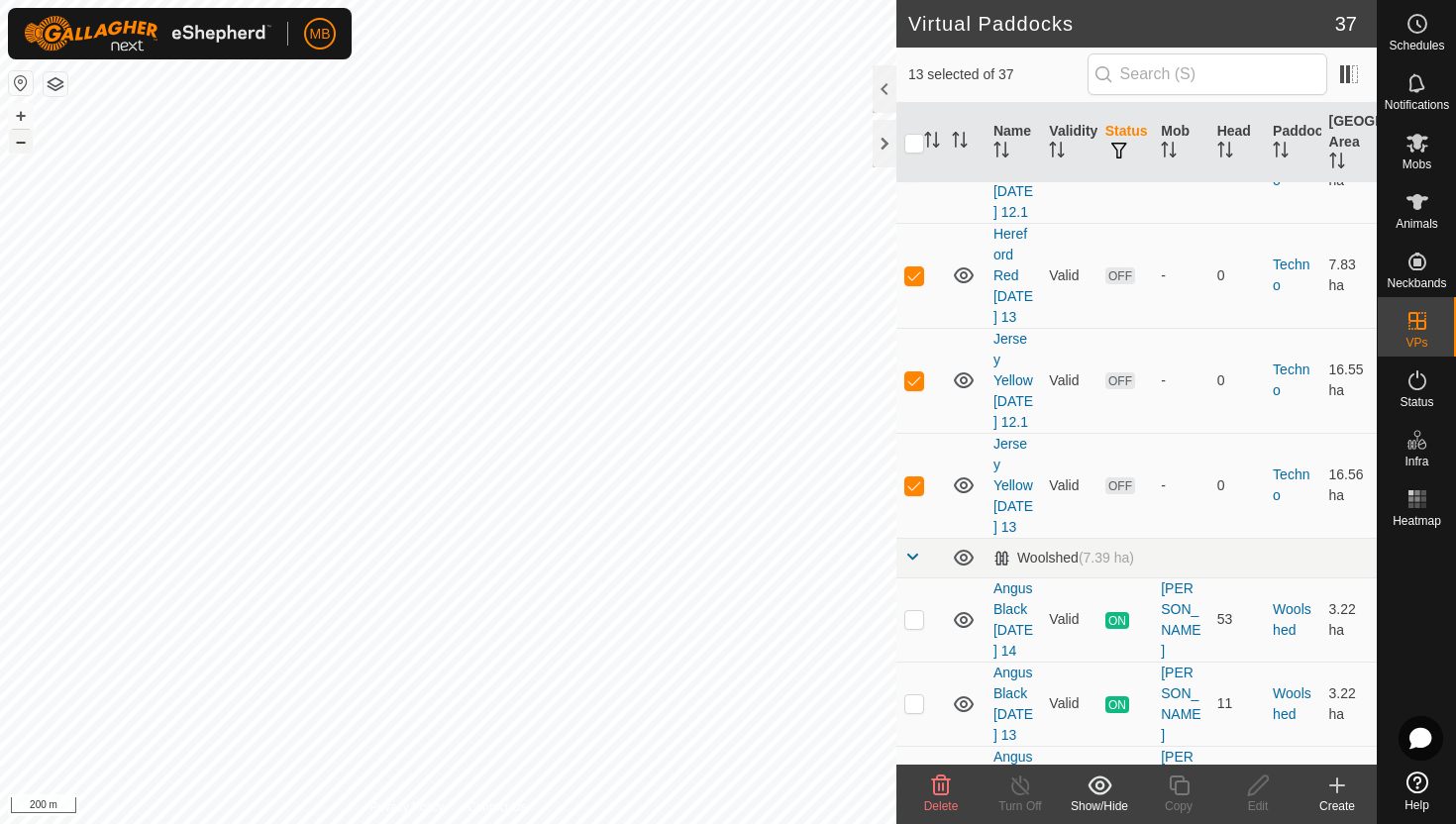 click on "–" at bounding box center [21, 142] 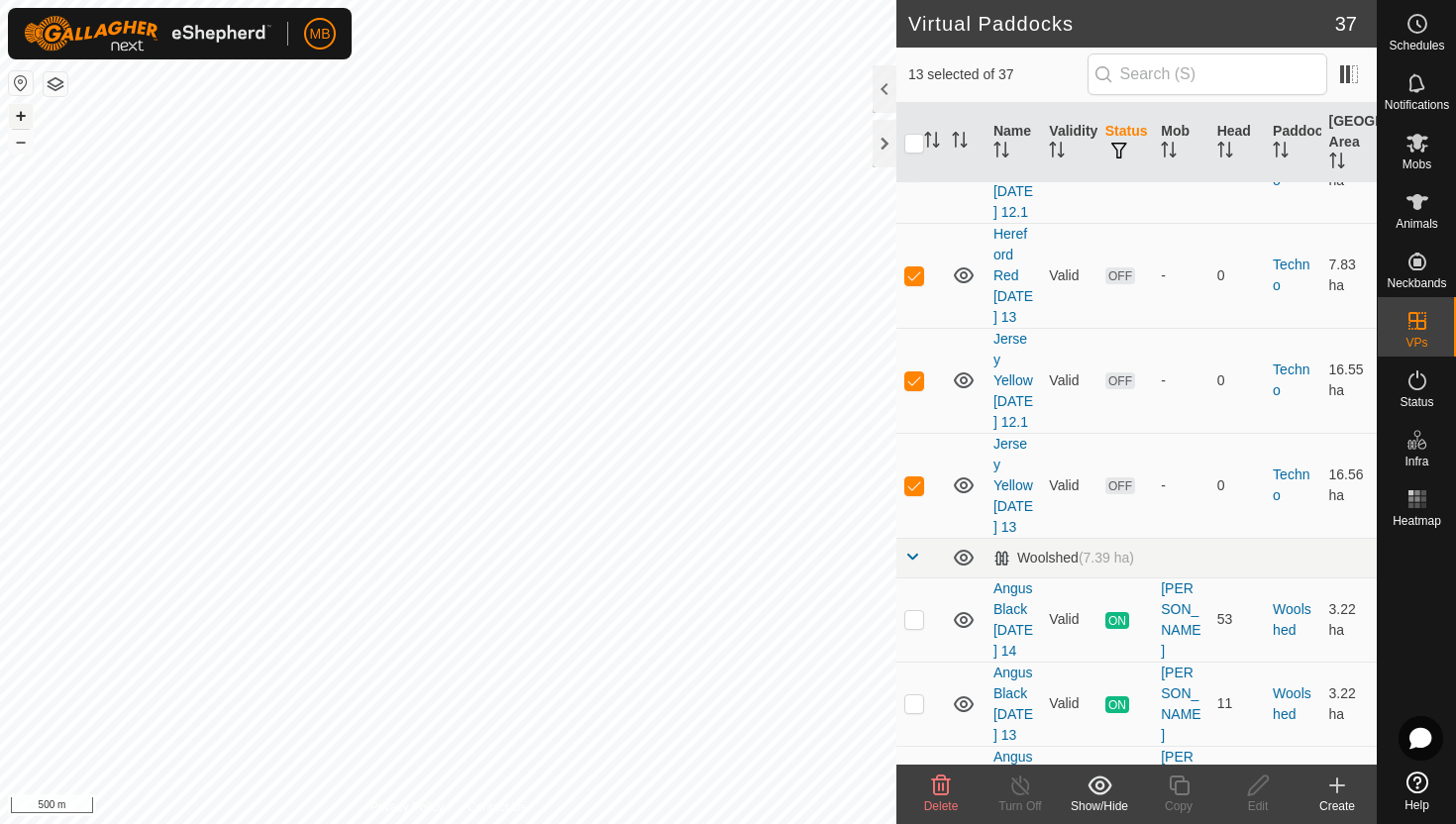 click on "+" at bounding box center (21, 116) 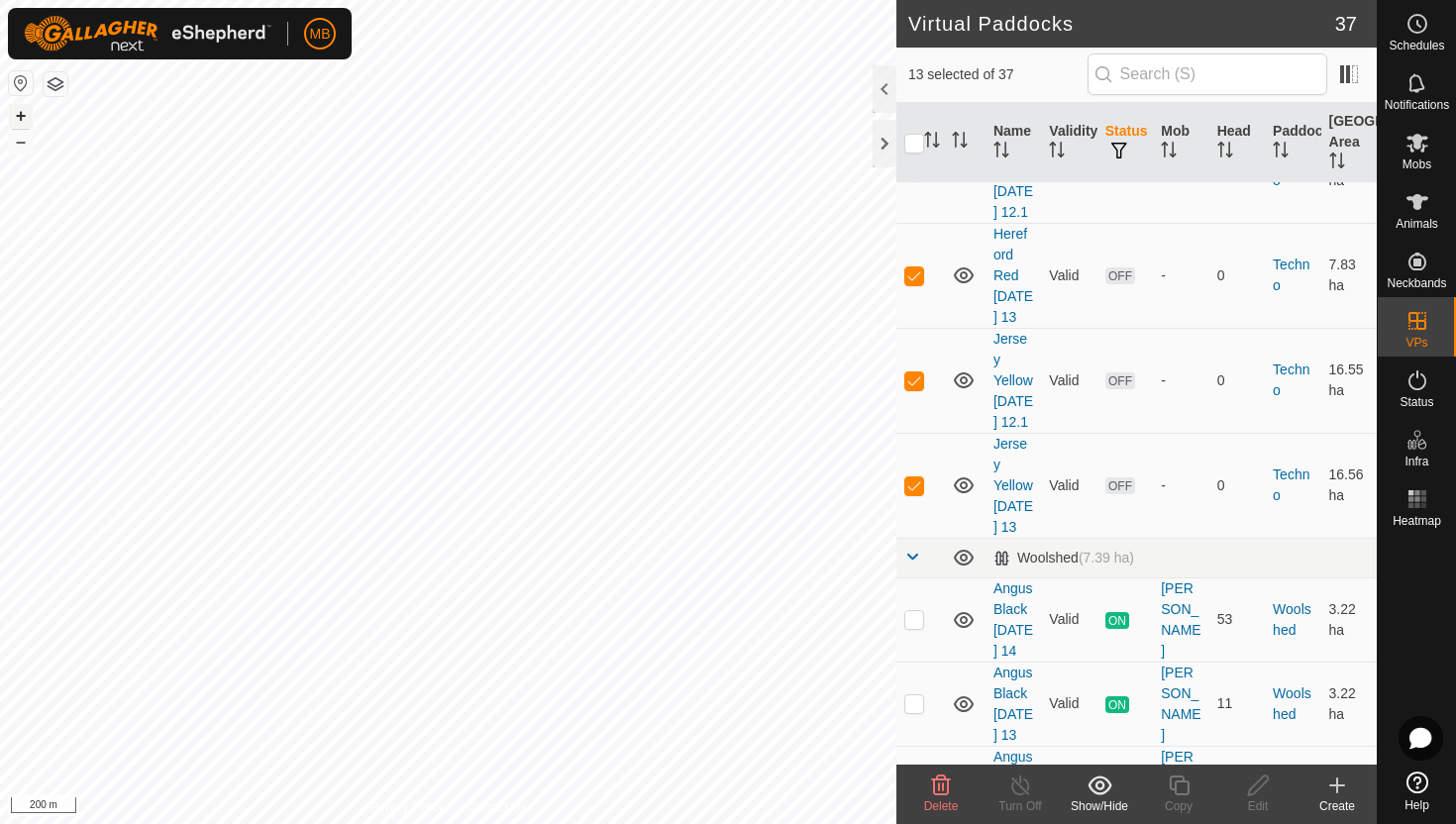 click on "+" at bounding box center [21, 116] 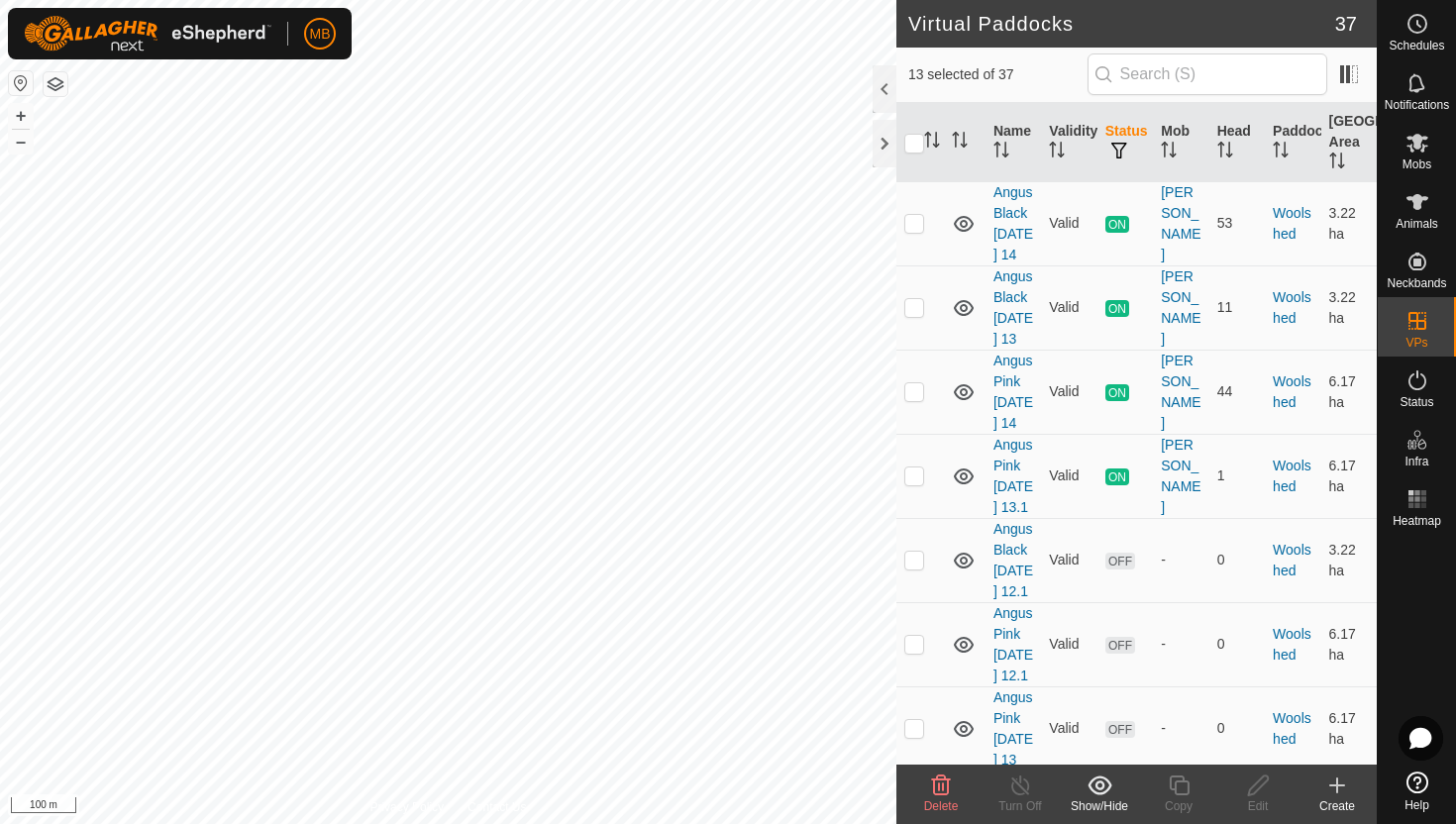 scroll, scrollTop: 3679, scrollLeft: 0, axis: vertical 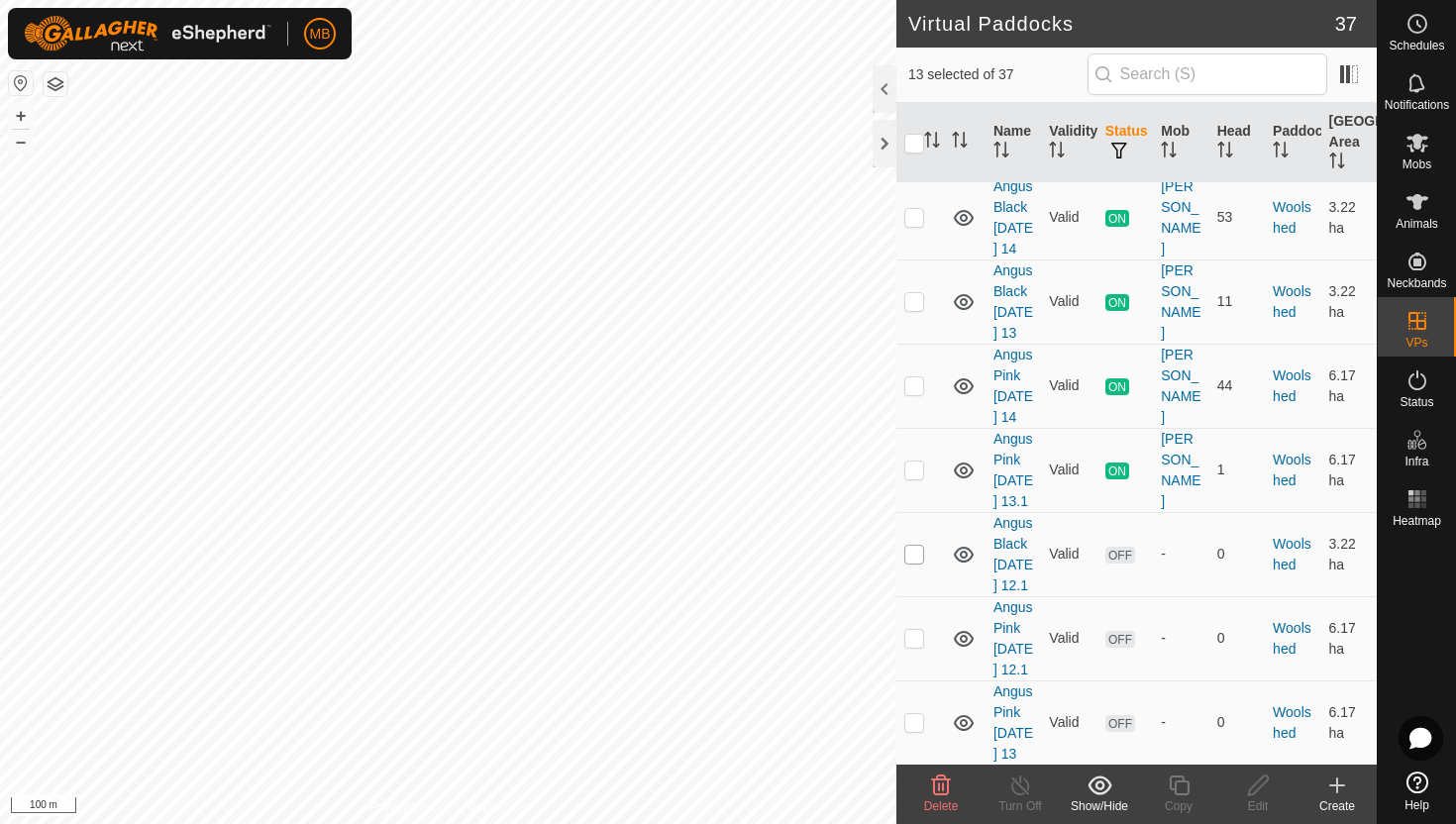 click at bounding box center [914, 555] 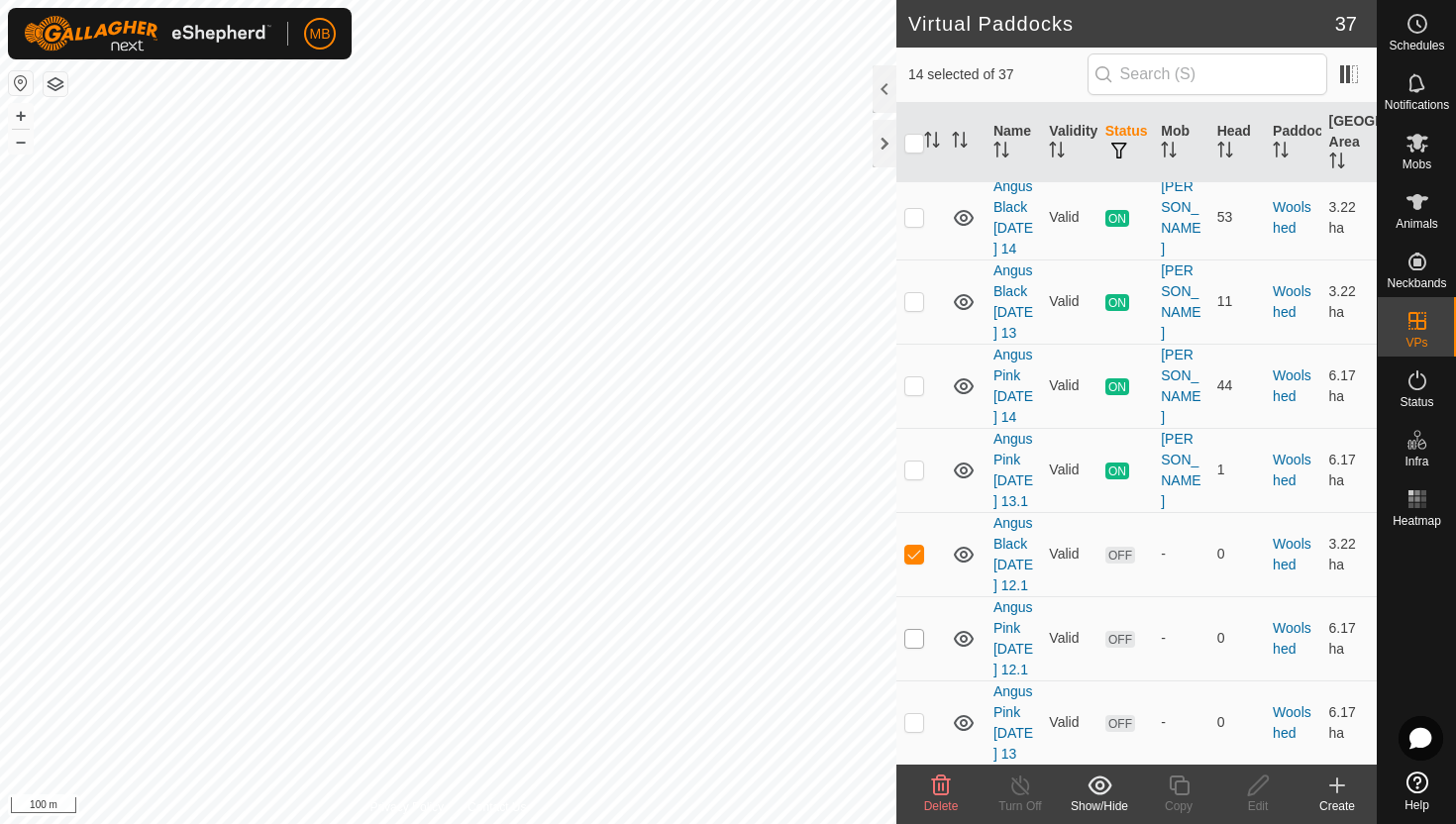 click at bounding box center [914, 639] 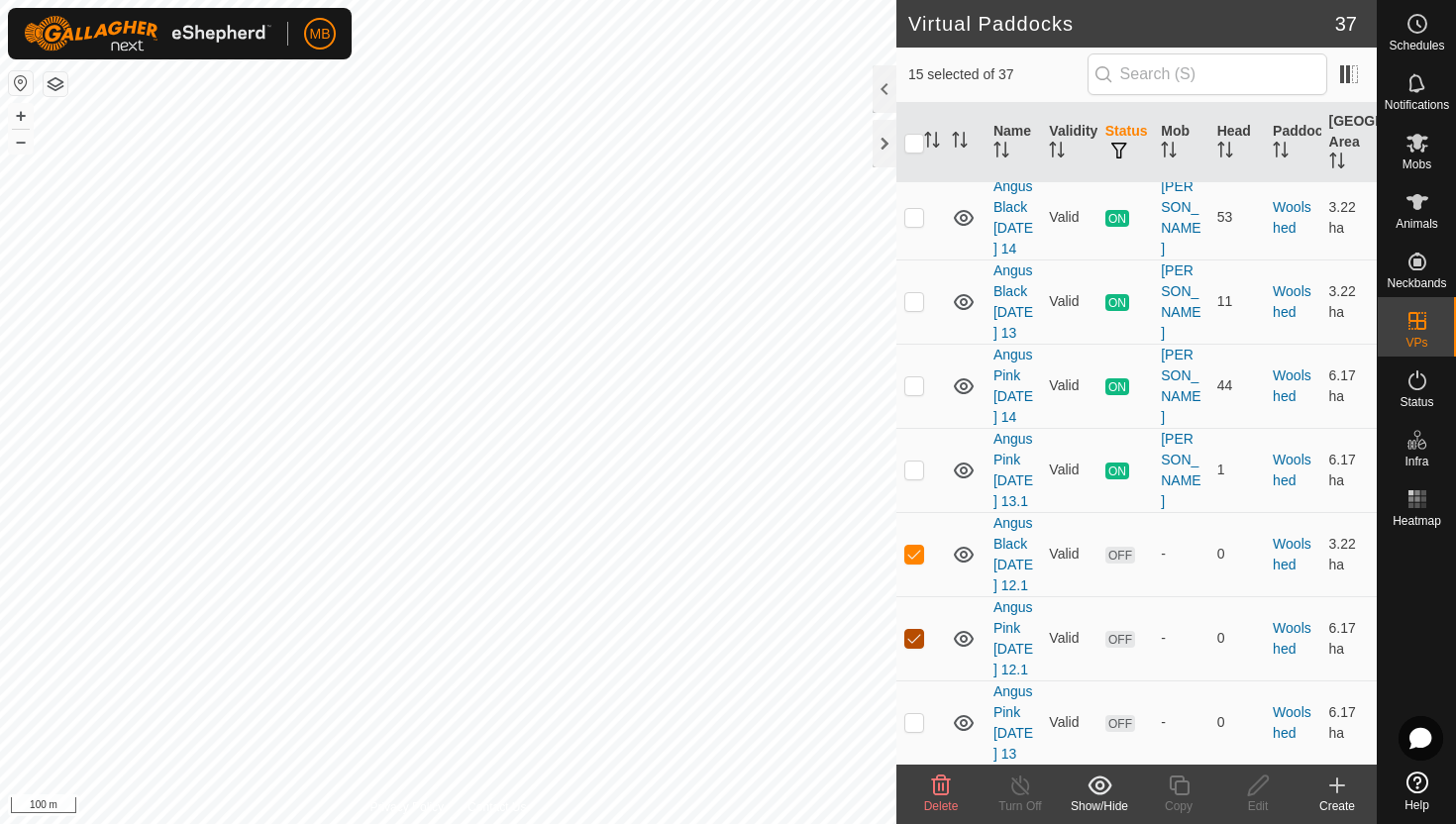 scroll, scrollTop: 3721, scrollLeft: 0, axis: vertical 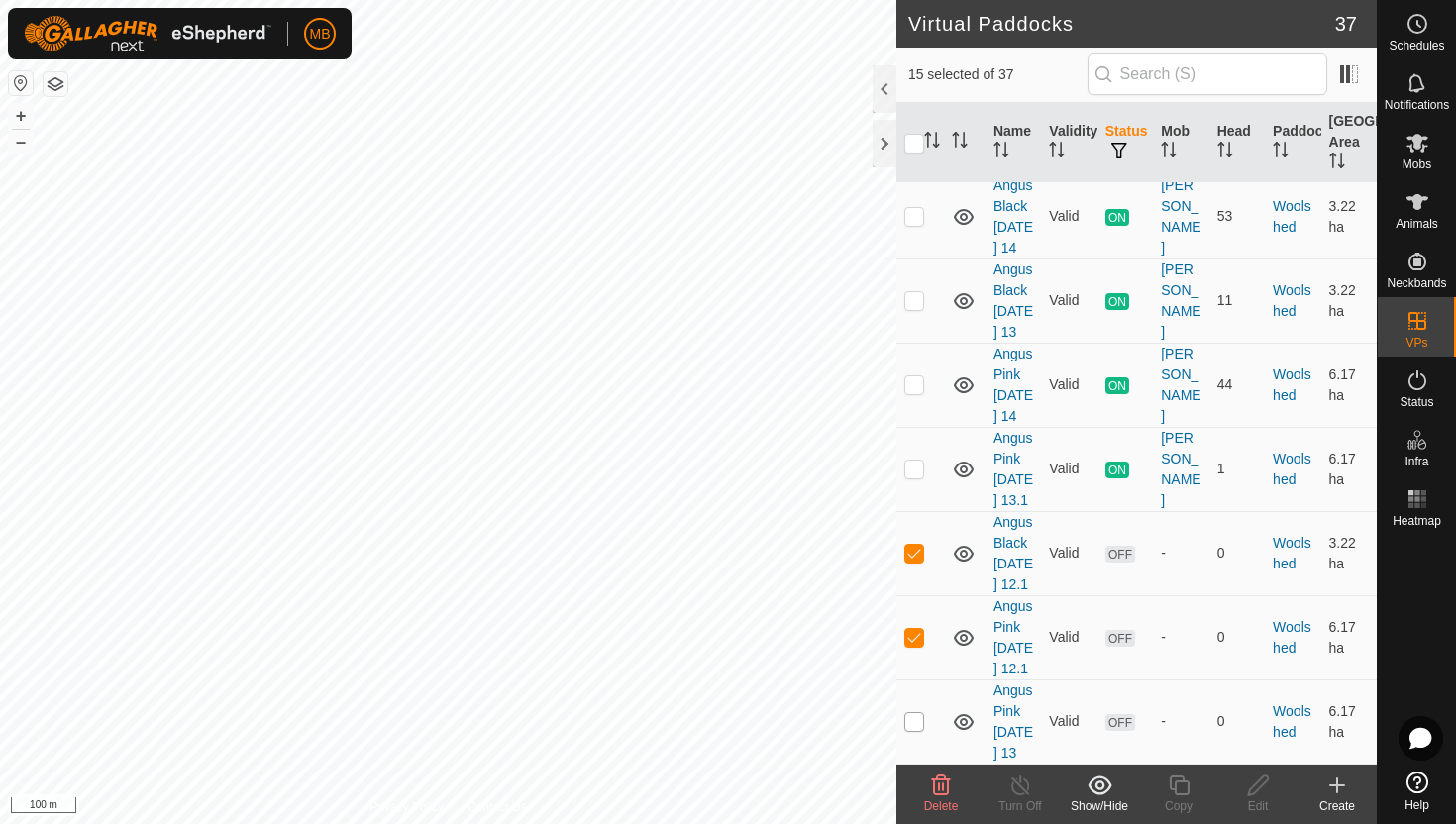 click at bounding box center (914, 722) 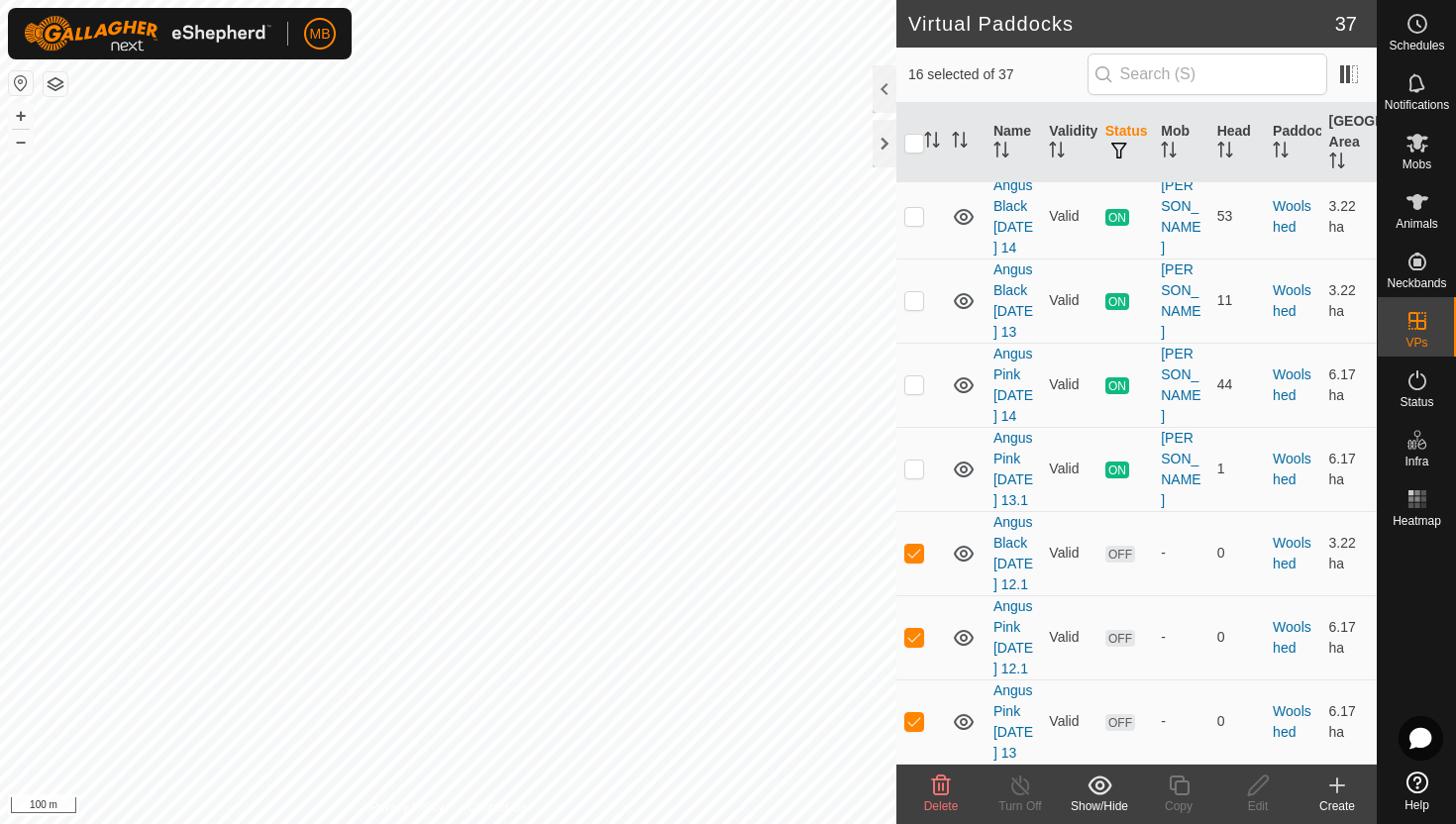 click 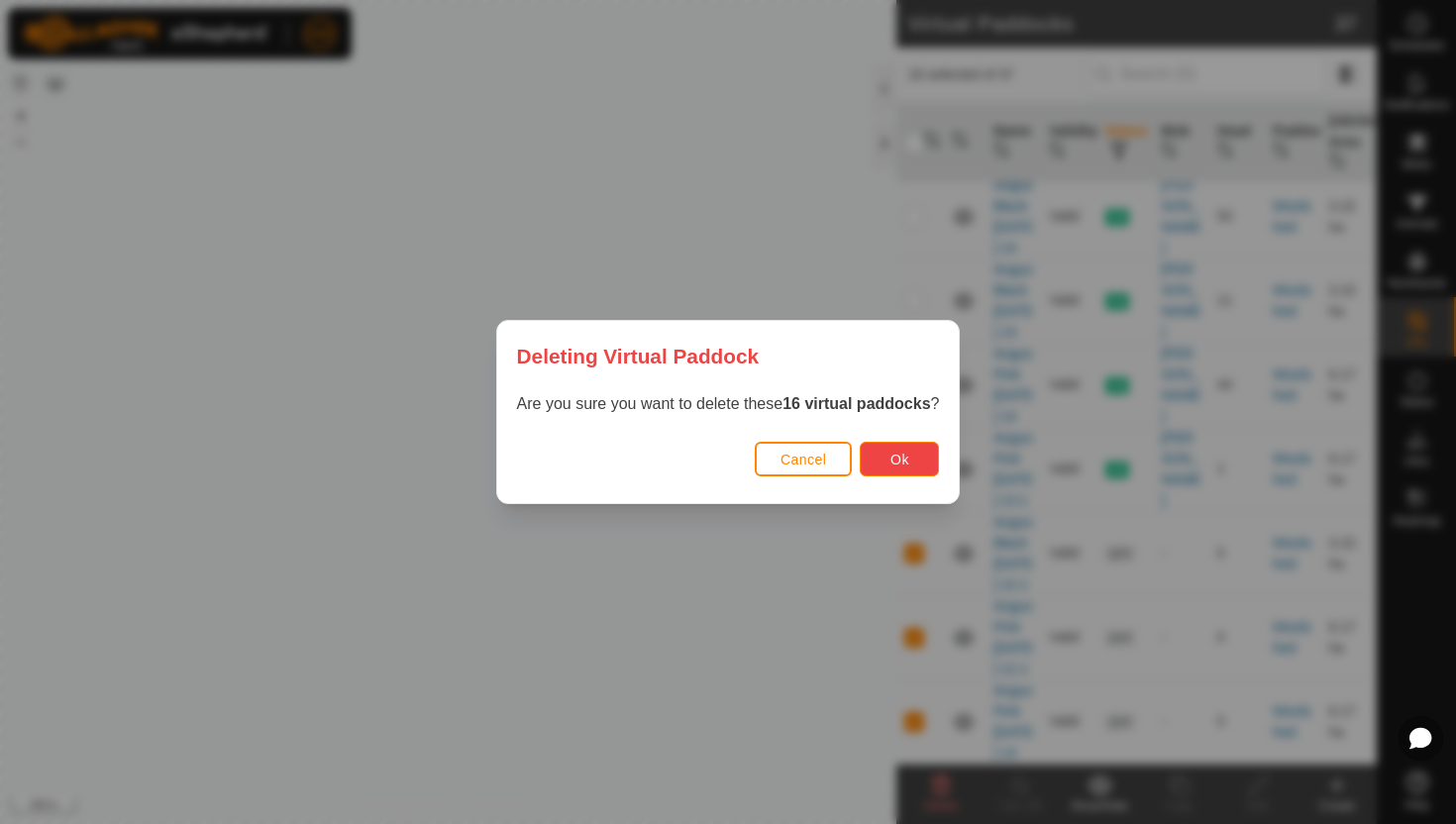 click on "Ok" at bounding box center (899, 460) 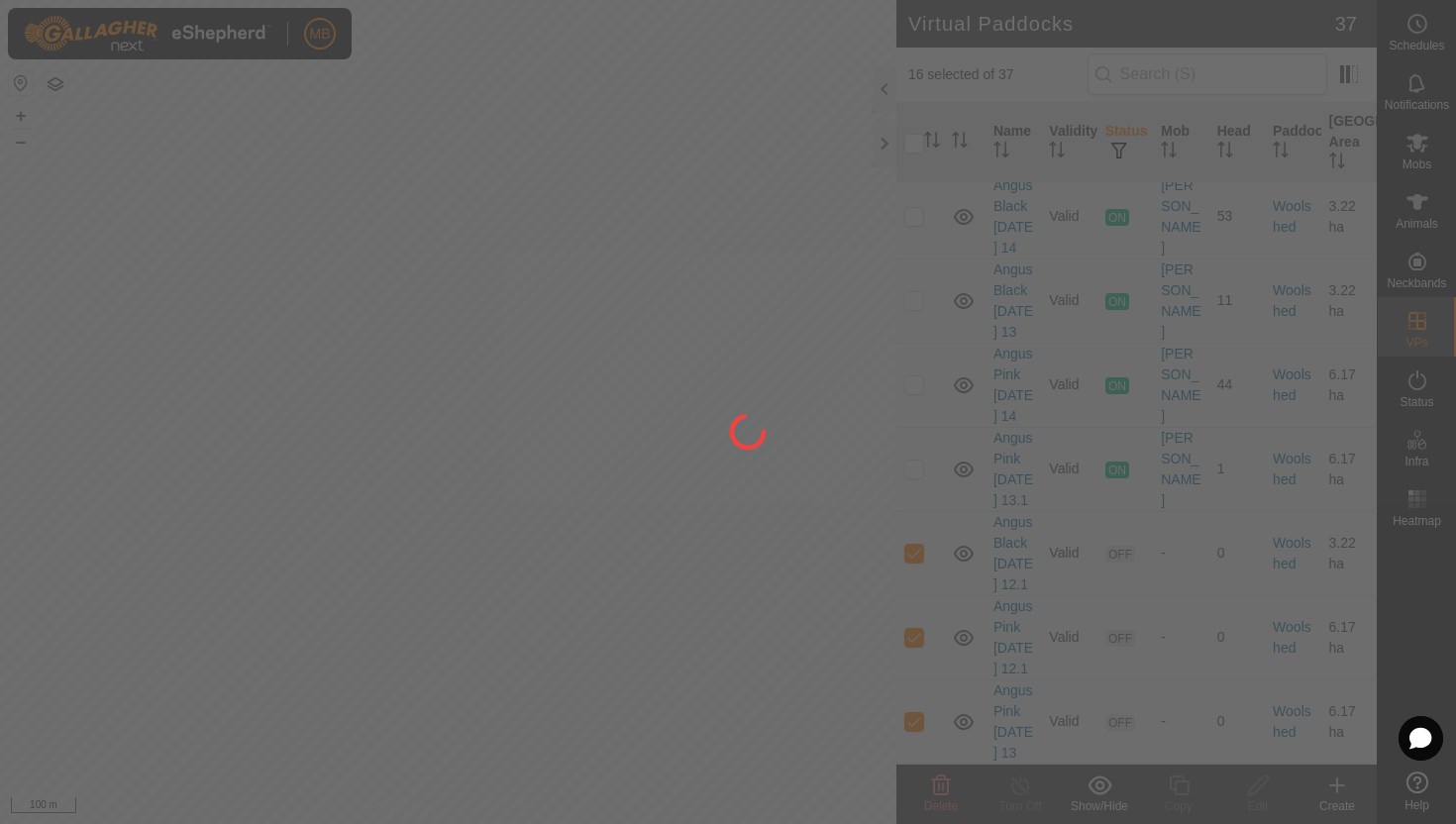 checkbox on "false" 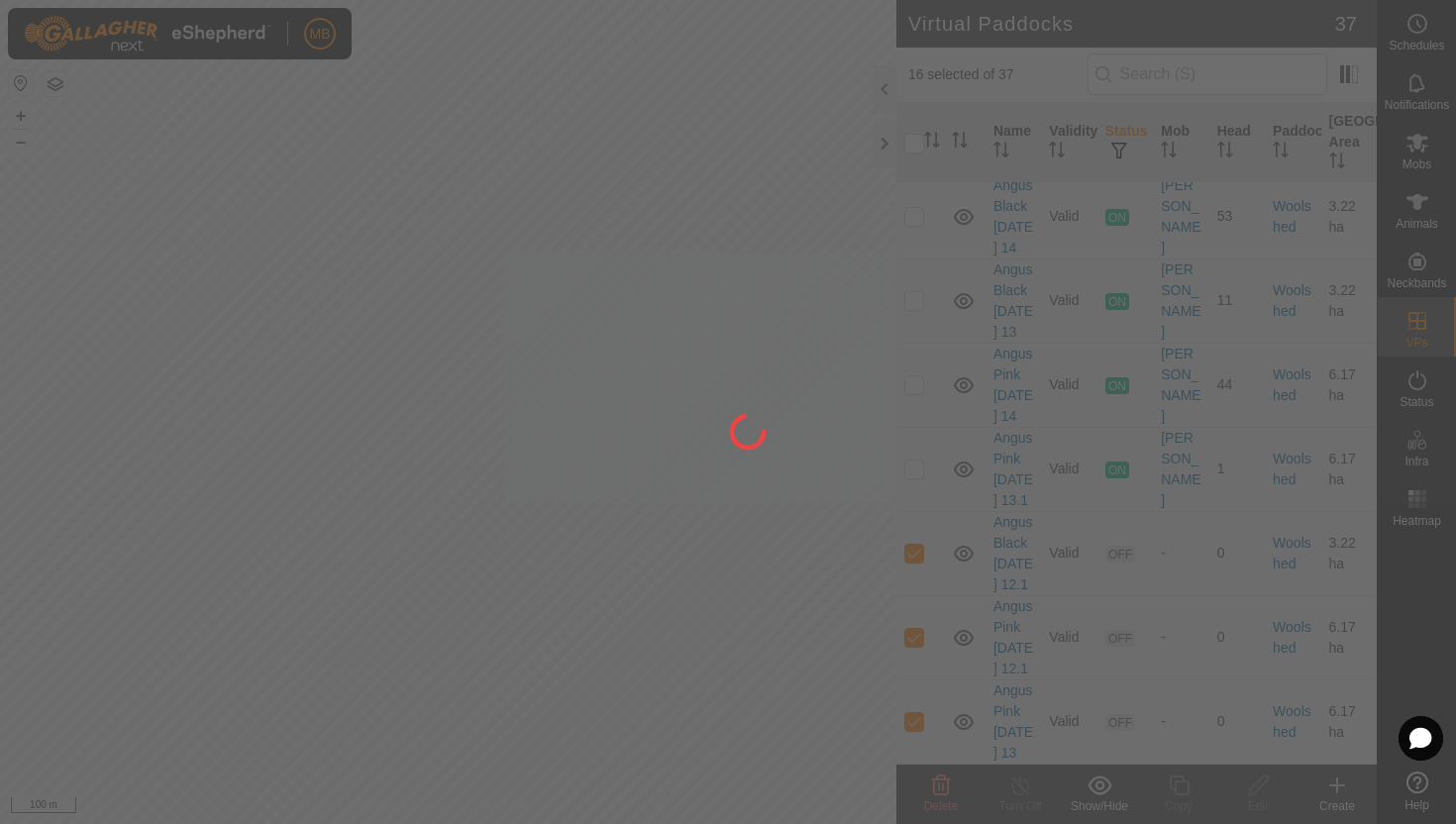 checkbox on "false" 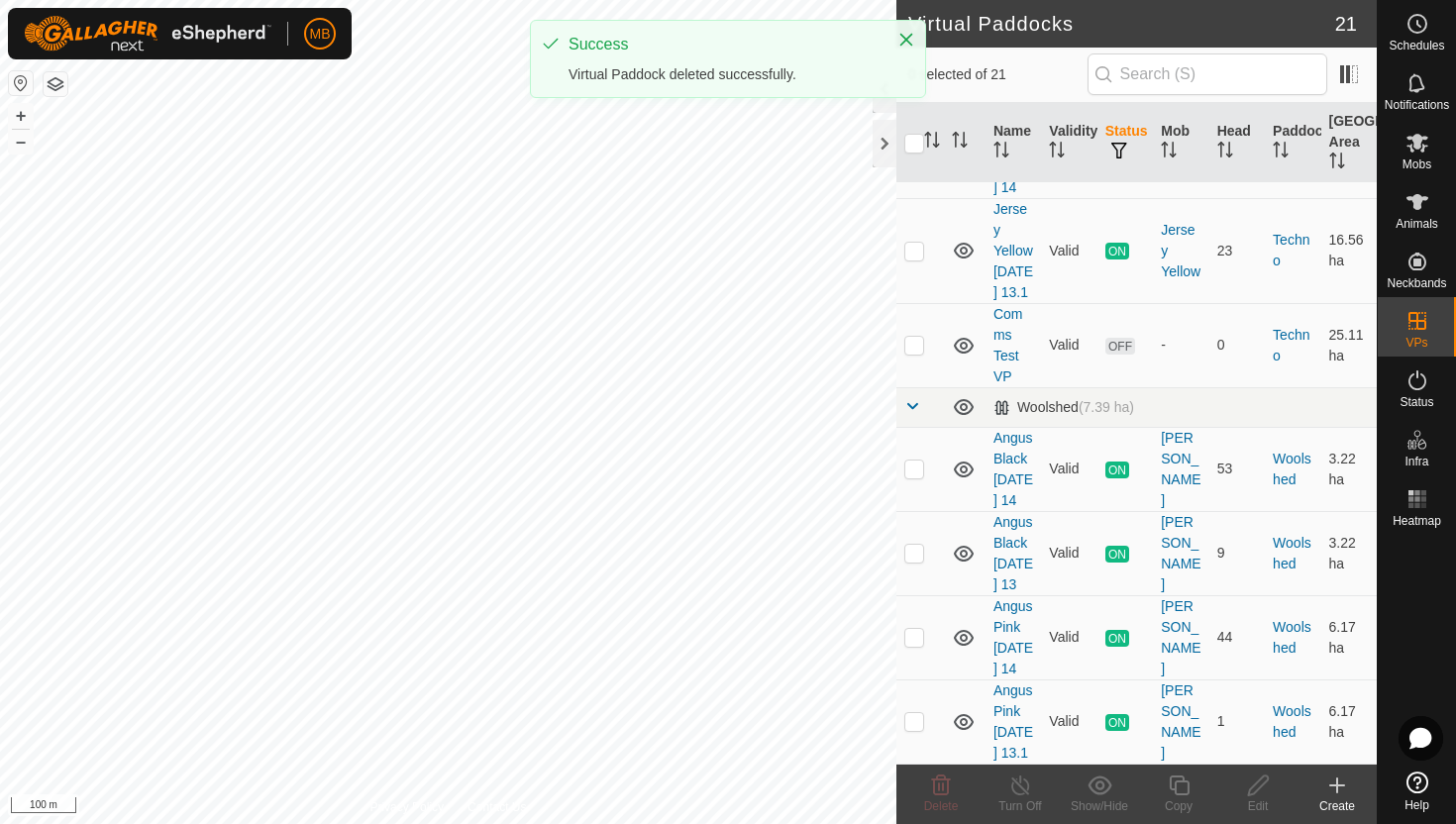 scroll, scrollTop: 0, scrollLeft: 0, axis: both 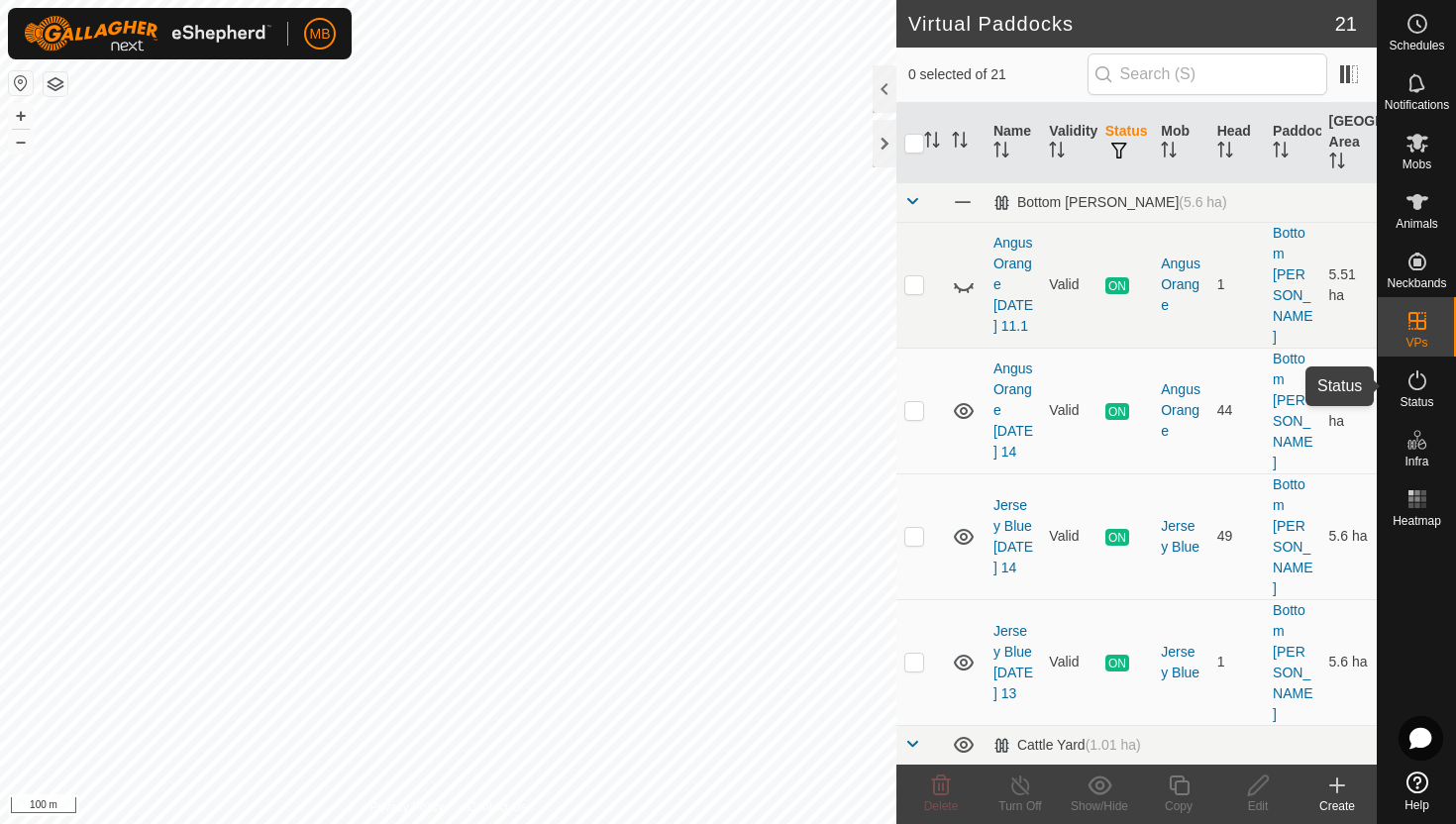 click 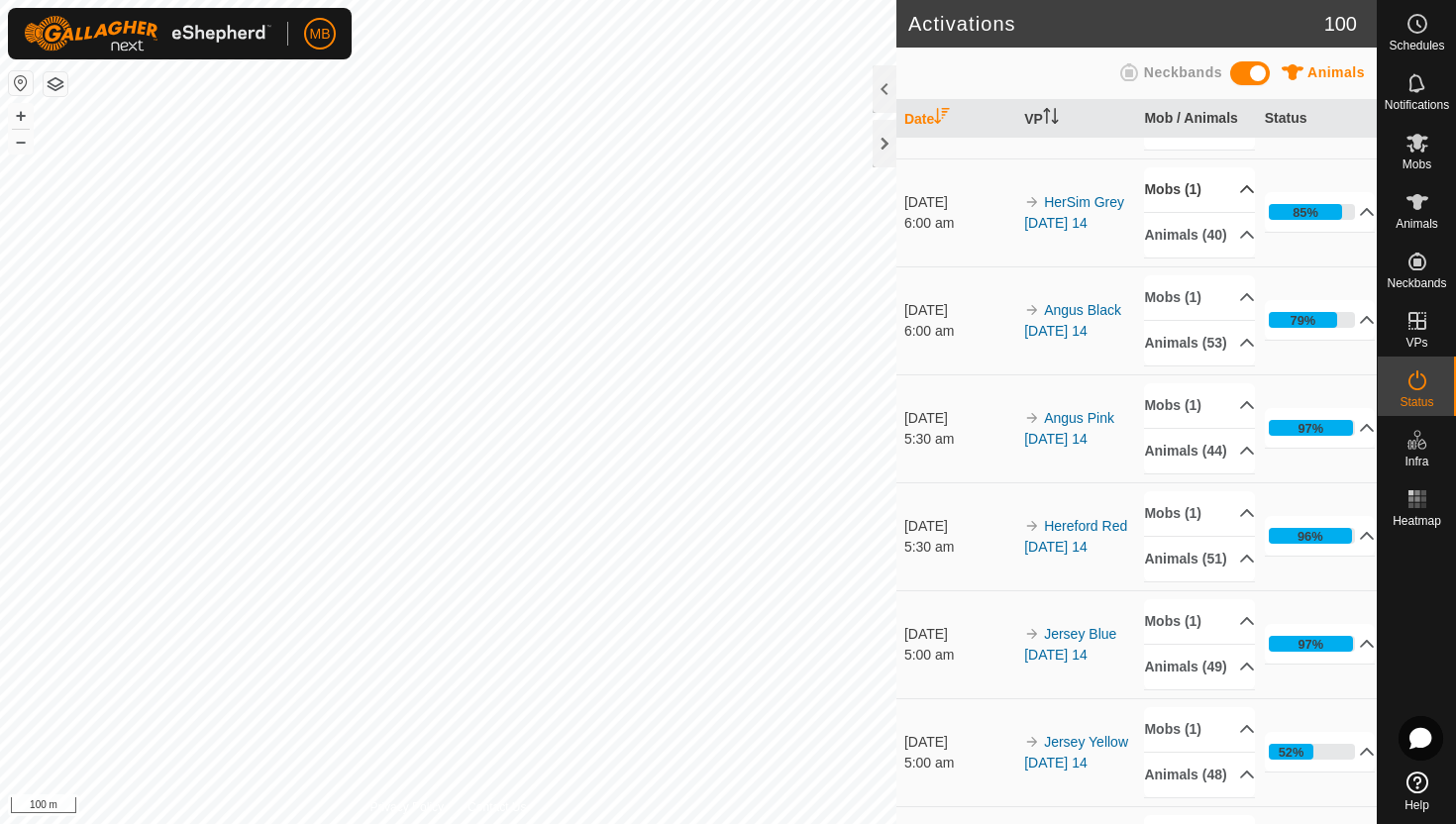 scroll, scrollTop: 0, scrollLeft: 0, axis: both 